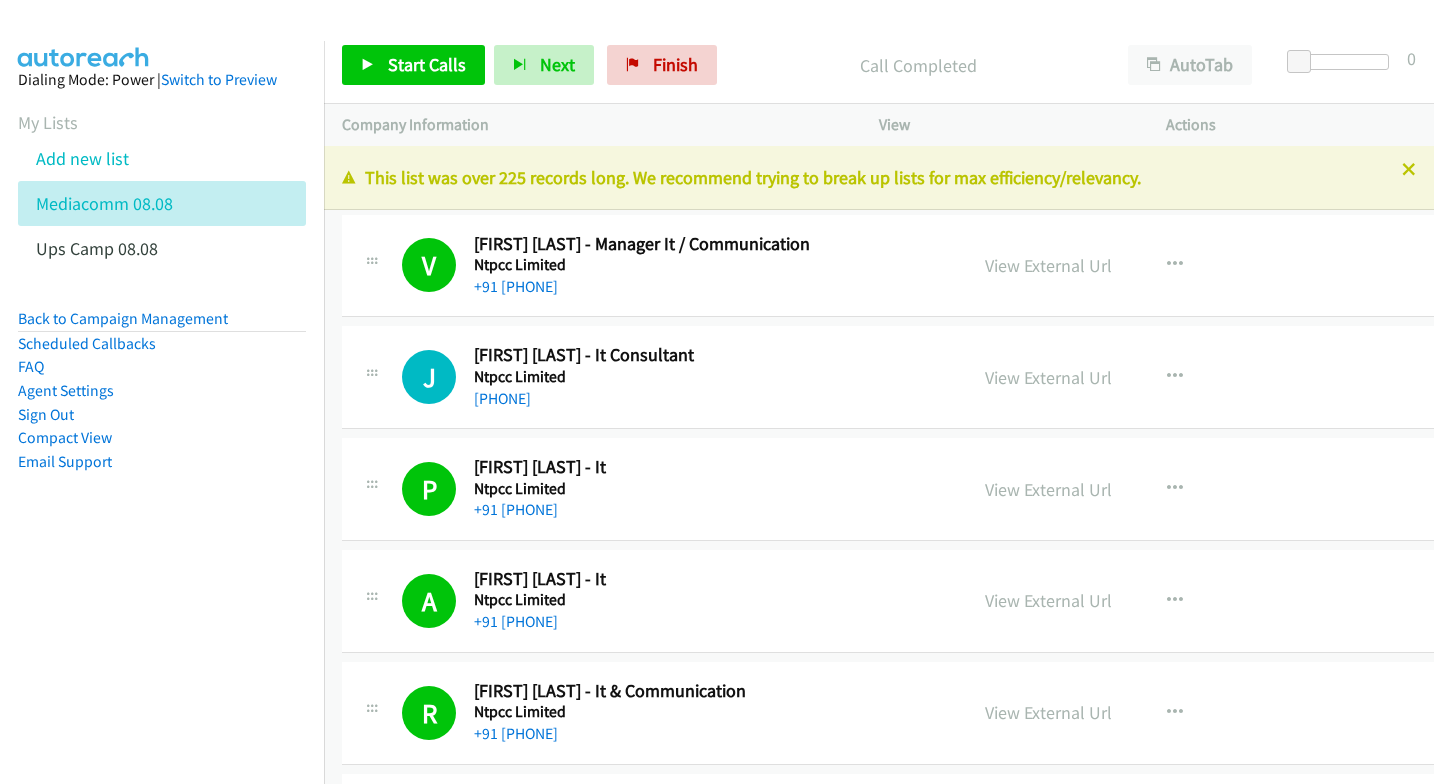 scroll, scrollTop: 0, scrollLeft: 0, axis: both 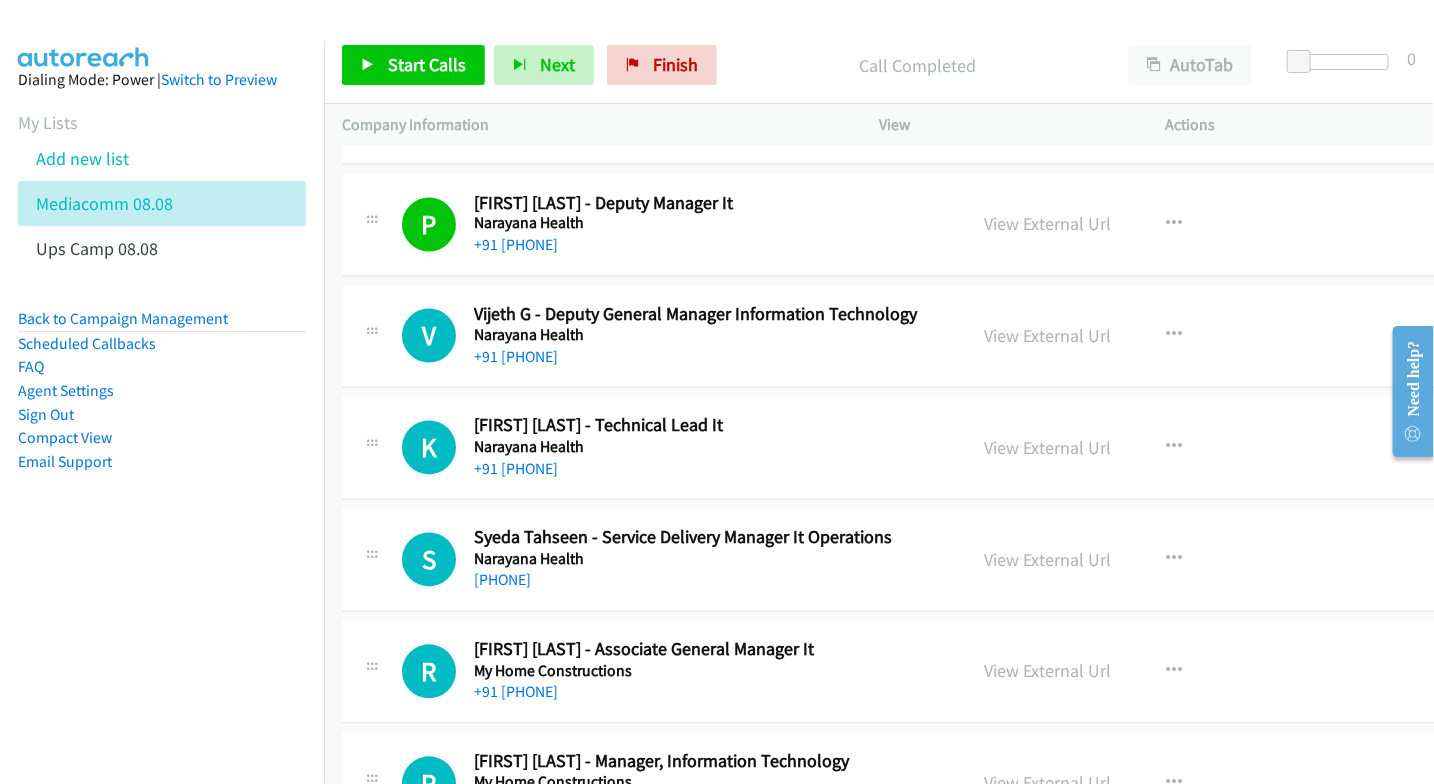 drag, startPoint x: 1006, startPoint y: 455, endPoint x: 1033, endPoint y: 367, distance: 92.0489 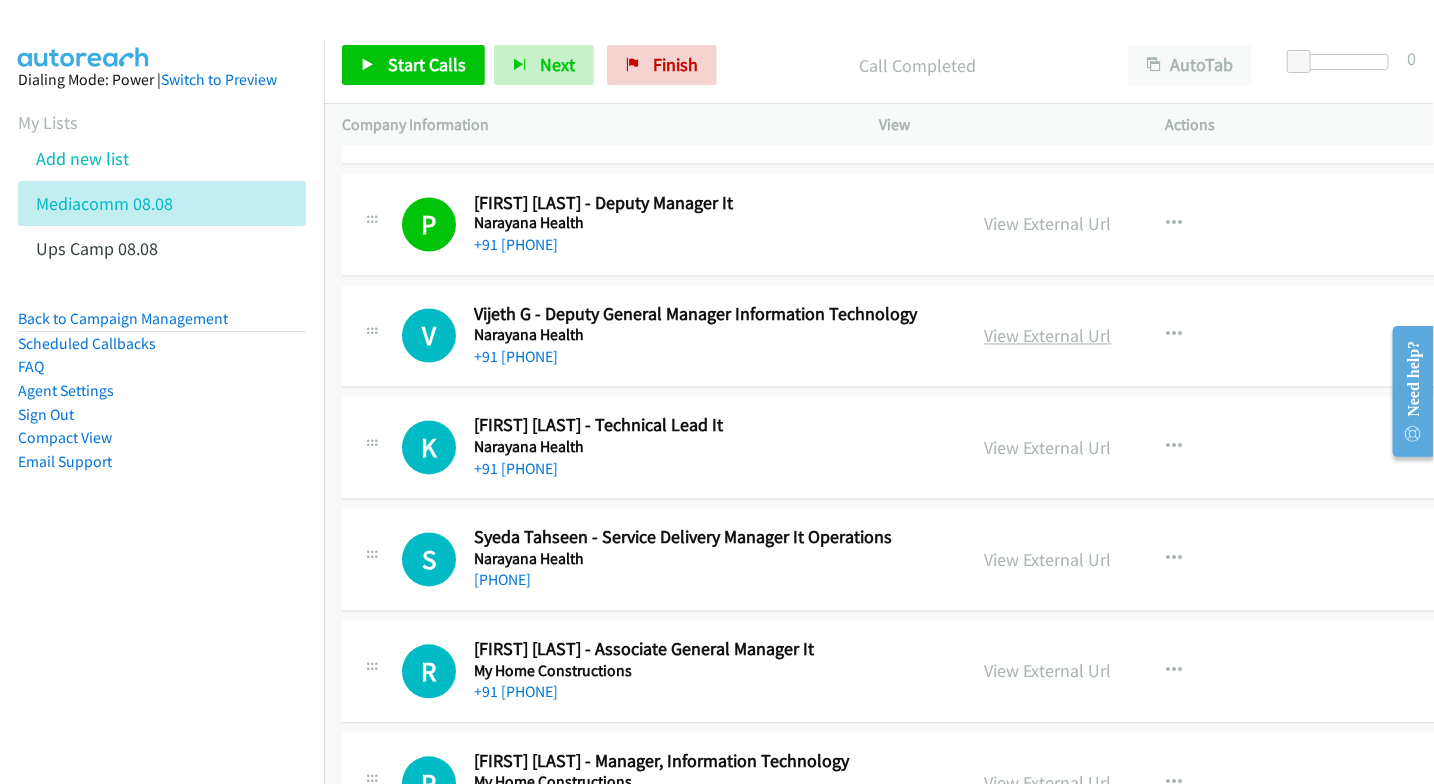 click on "View External Url" at bounding box center [1048, 336] 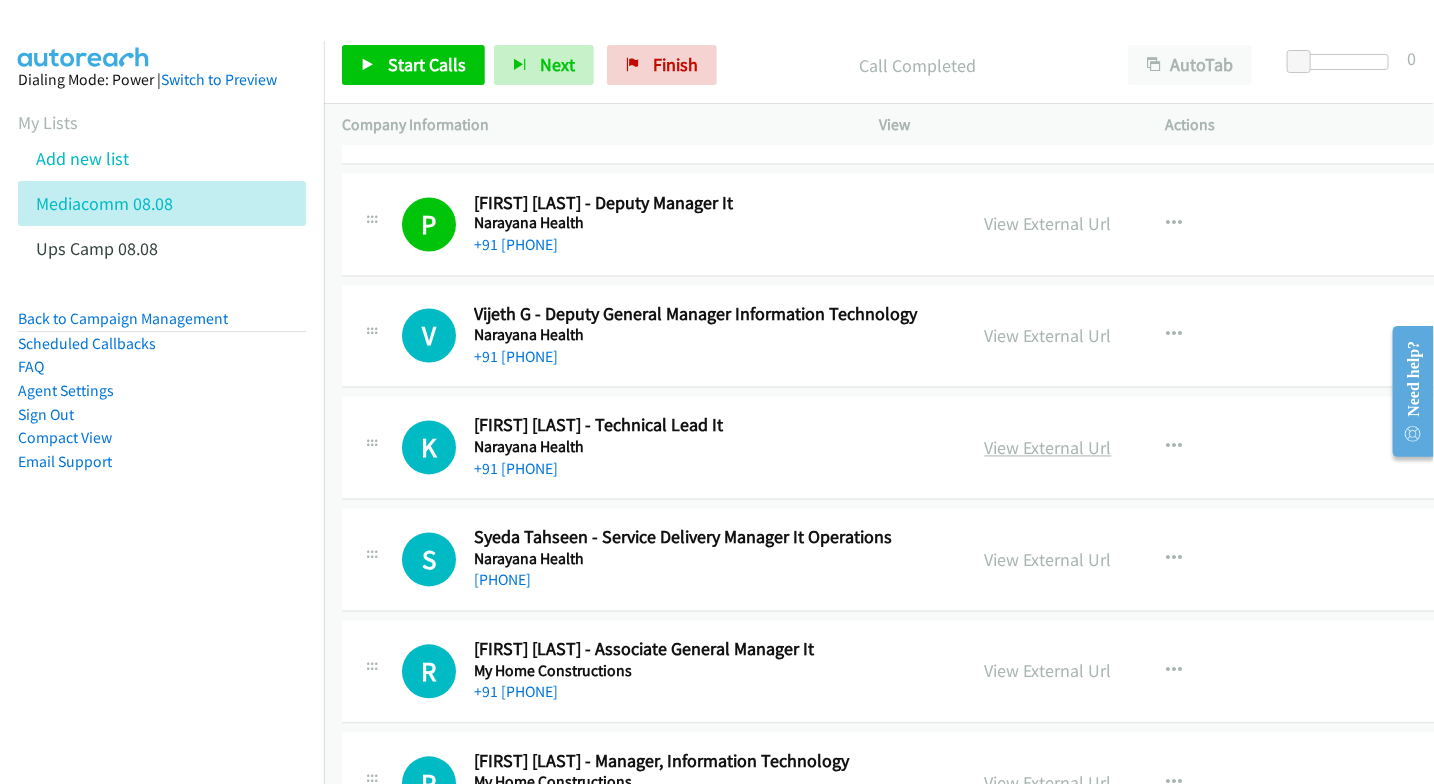 click on "View External Url" at bounding box center [1048, 448] 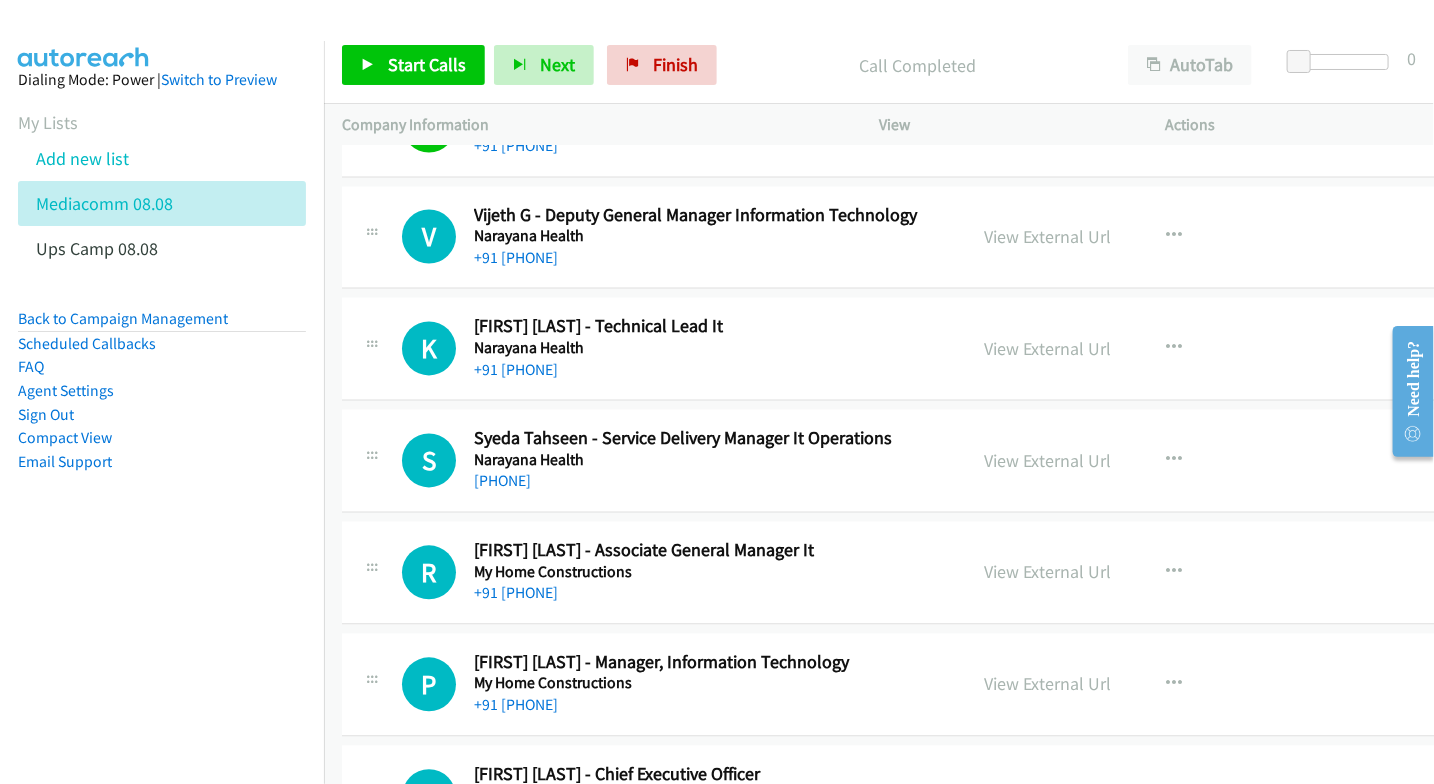 scroll, scrollTop: 11333, scrollLeft: 0, axis: vertical 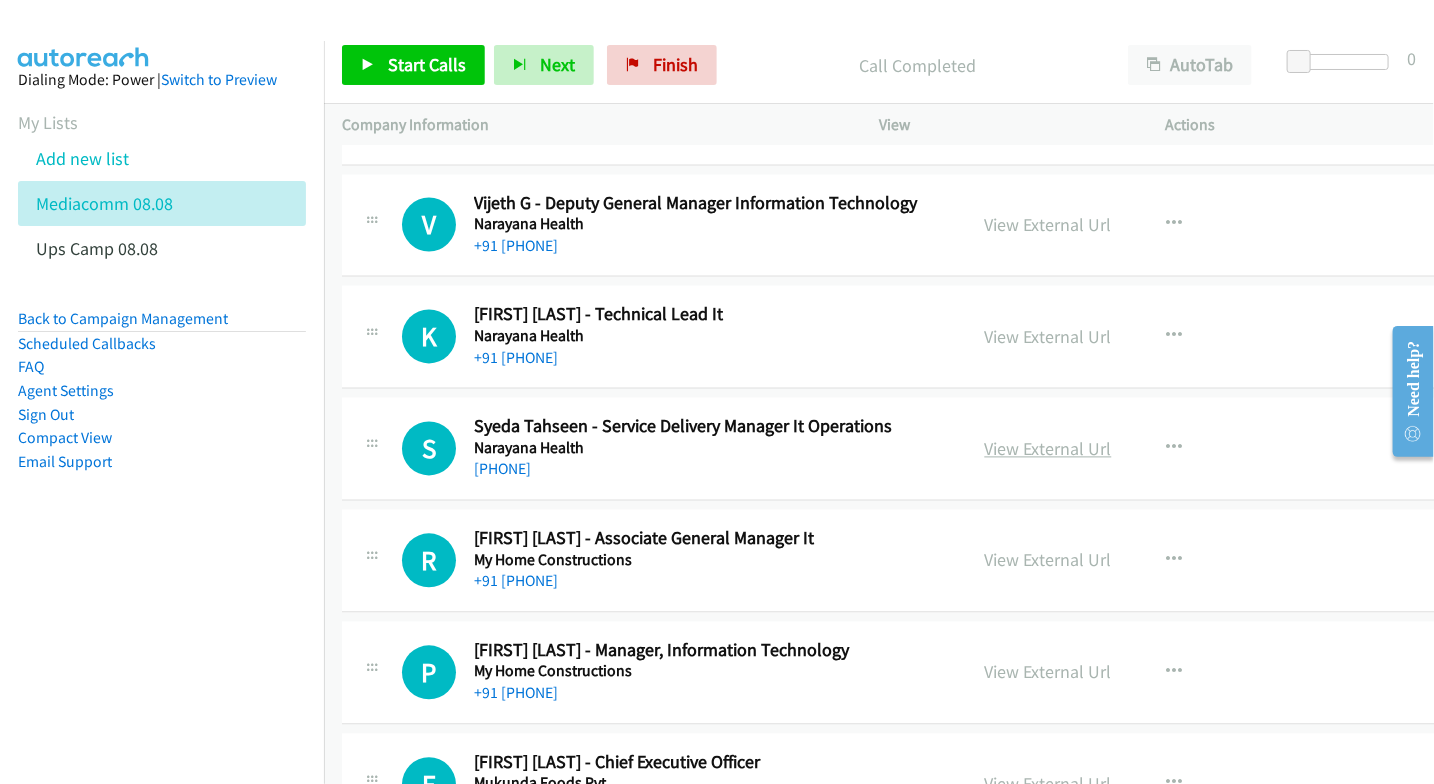 click on "View External Url" at bounding box center (1048, 449) 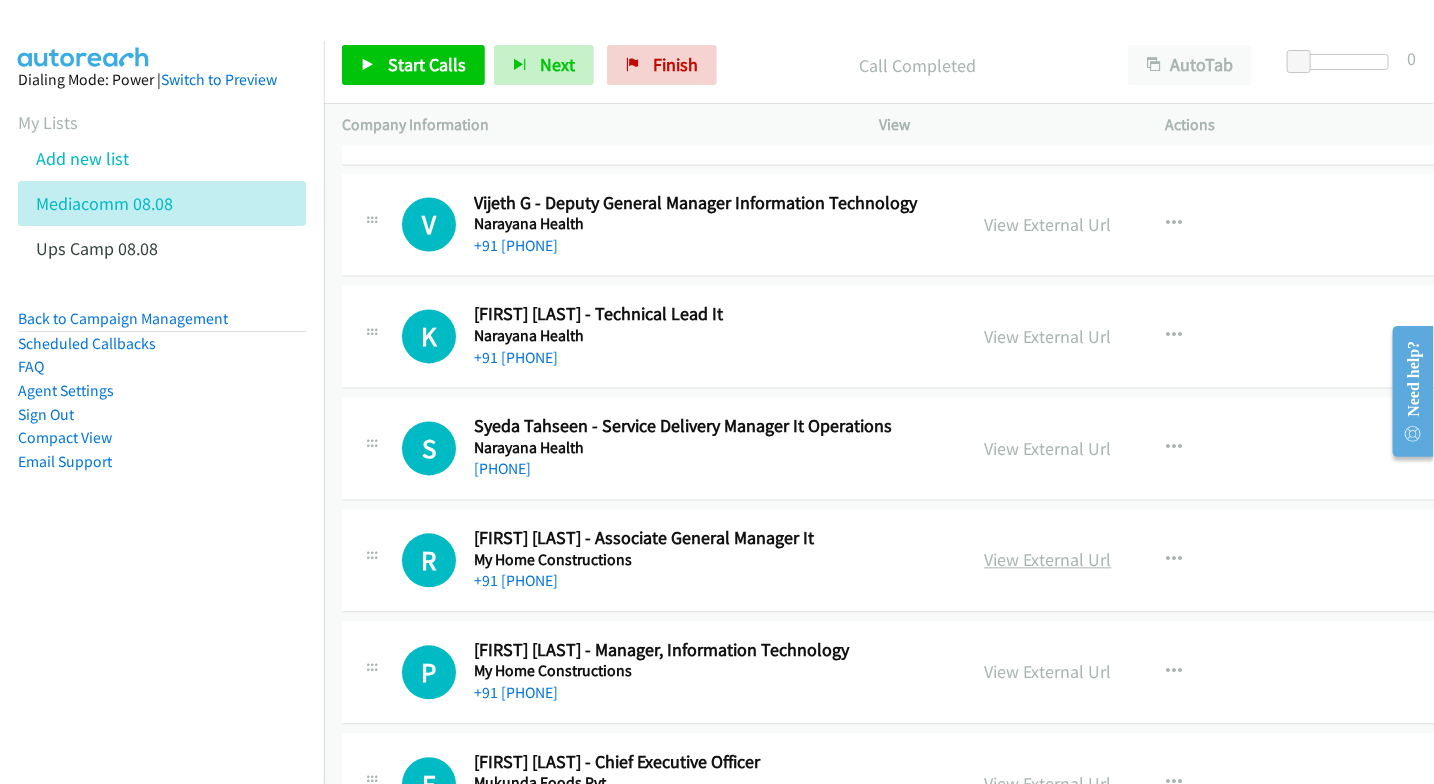 click on "View External Url" at bounding box center [1048, 560] 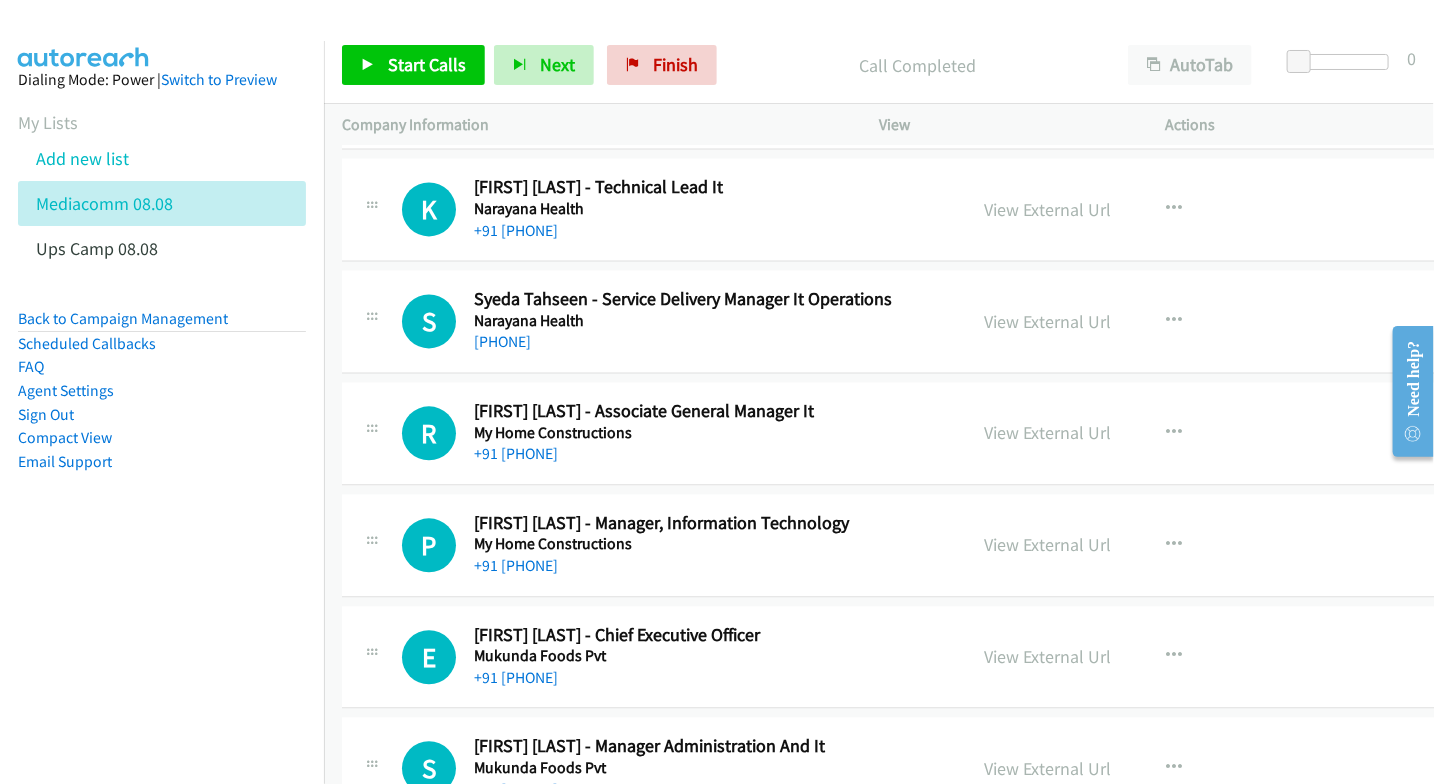 scroll, scrollTop: 11555, scrollLeft: 0, axis: vertical 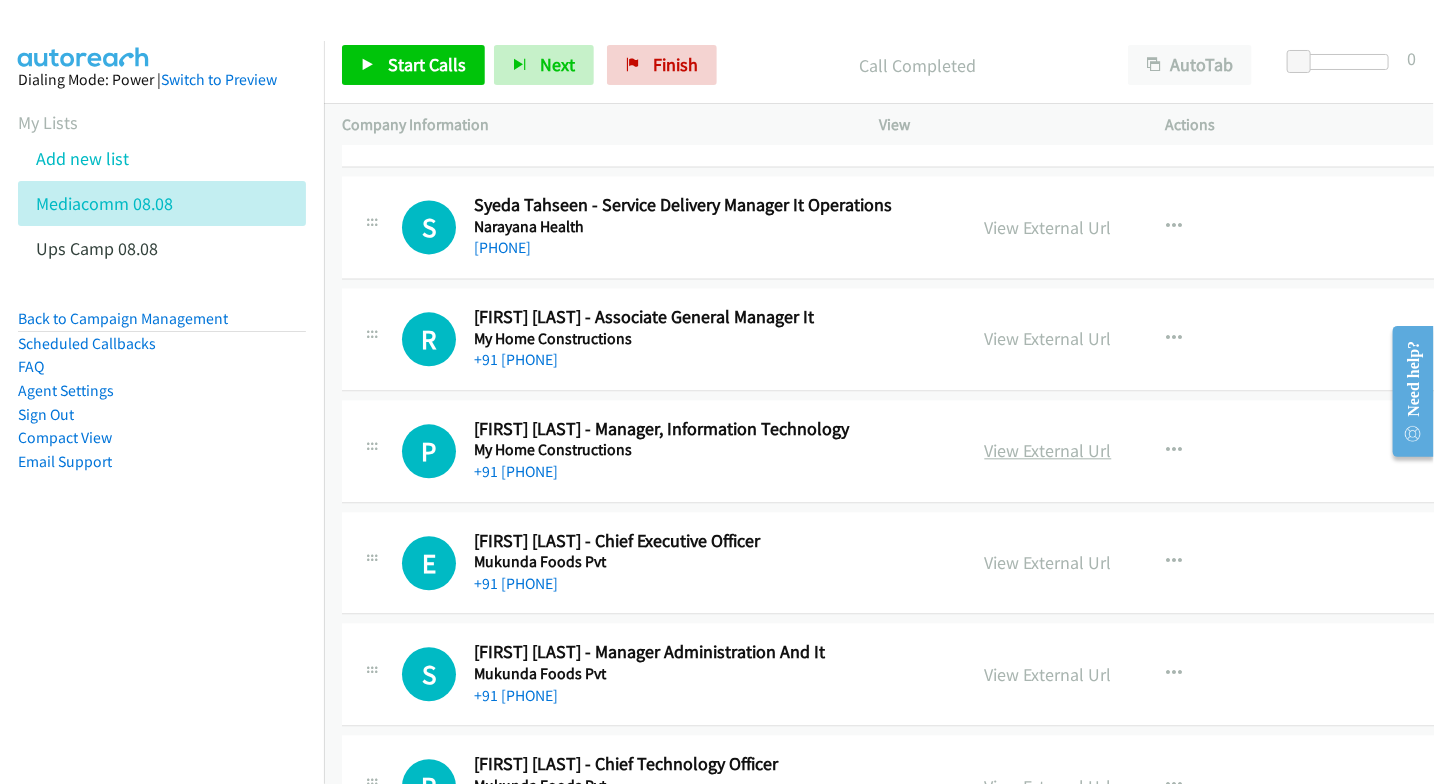 click on "View External Url" at bounding box center [1048, 450] 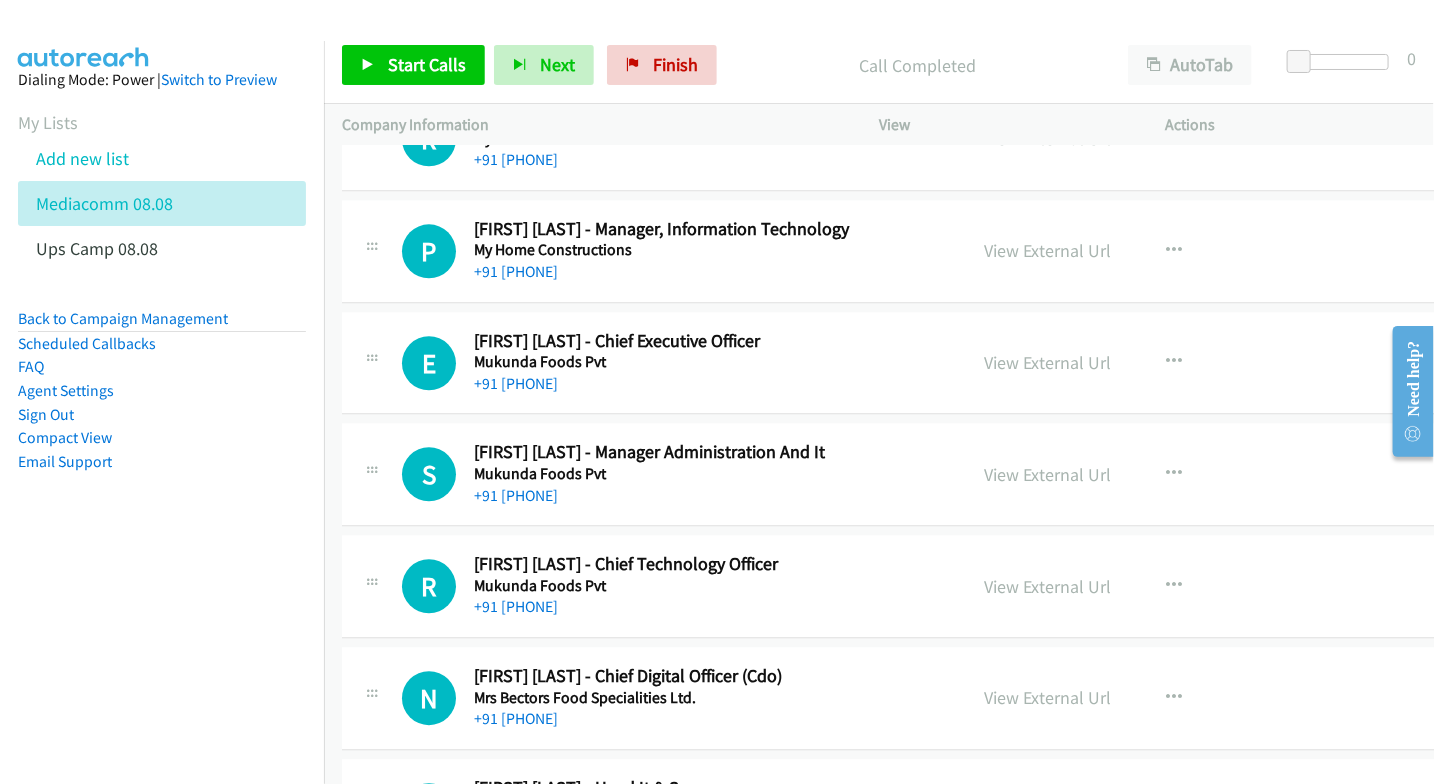 scroll, scrollTop: 11777, scrollLeft: 0, axis: vertical 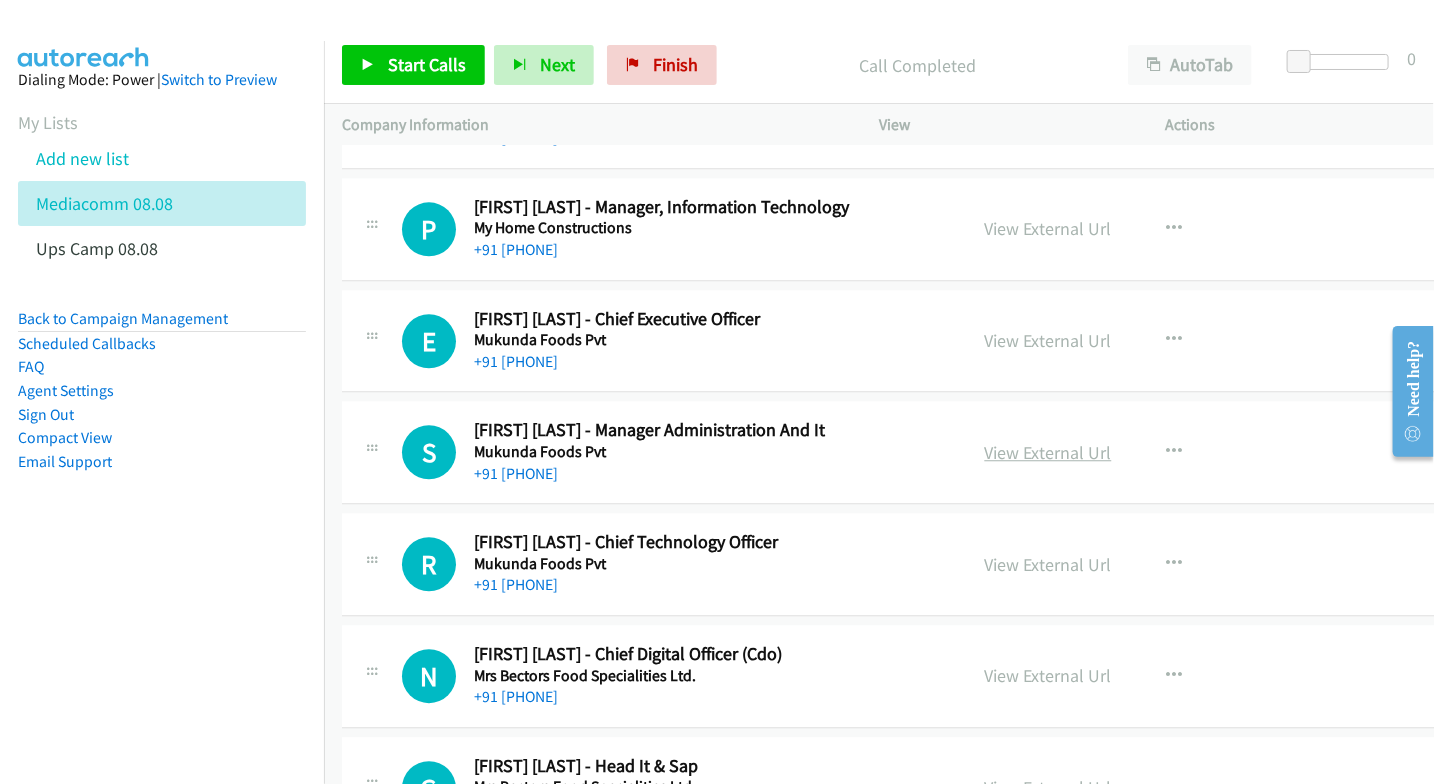 click on "View External Url" at bounding box center (1048, 452) 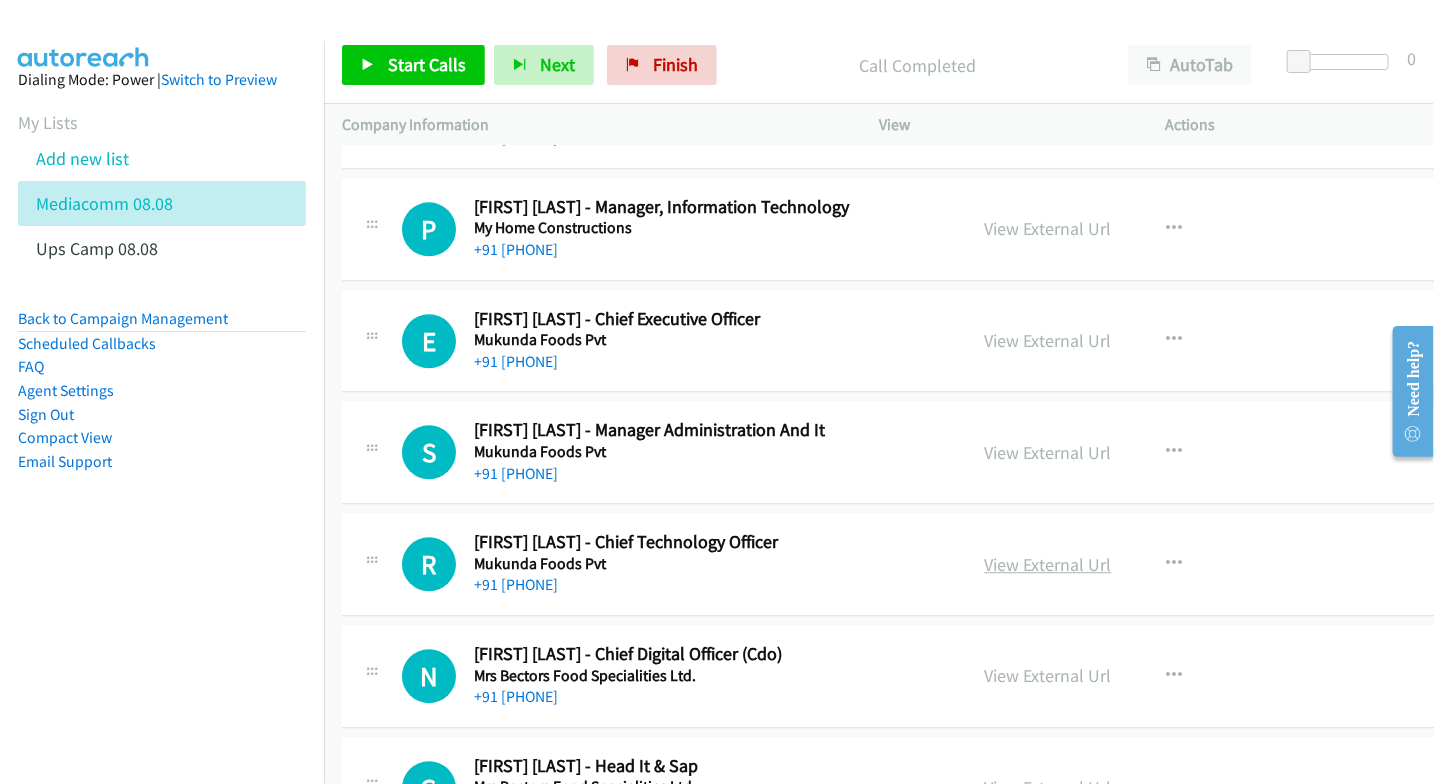 click on "View External Url" at bounding box center (1048, 564) 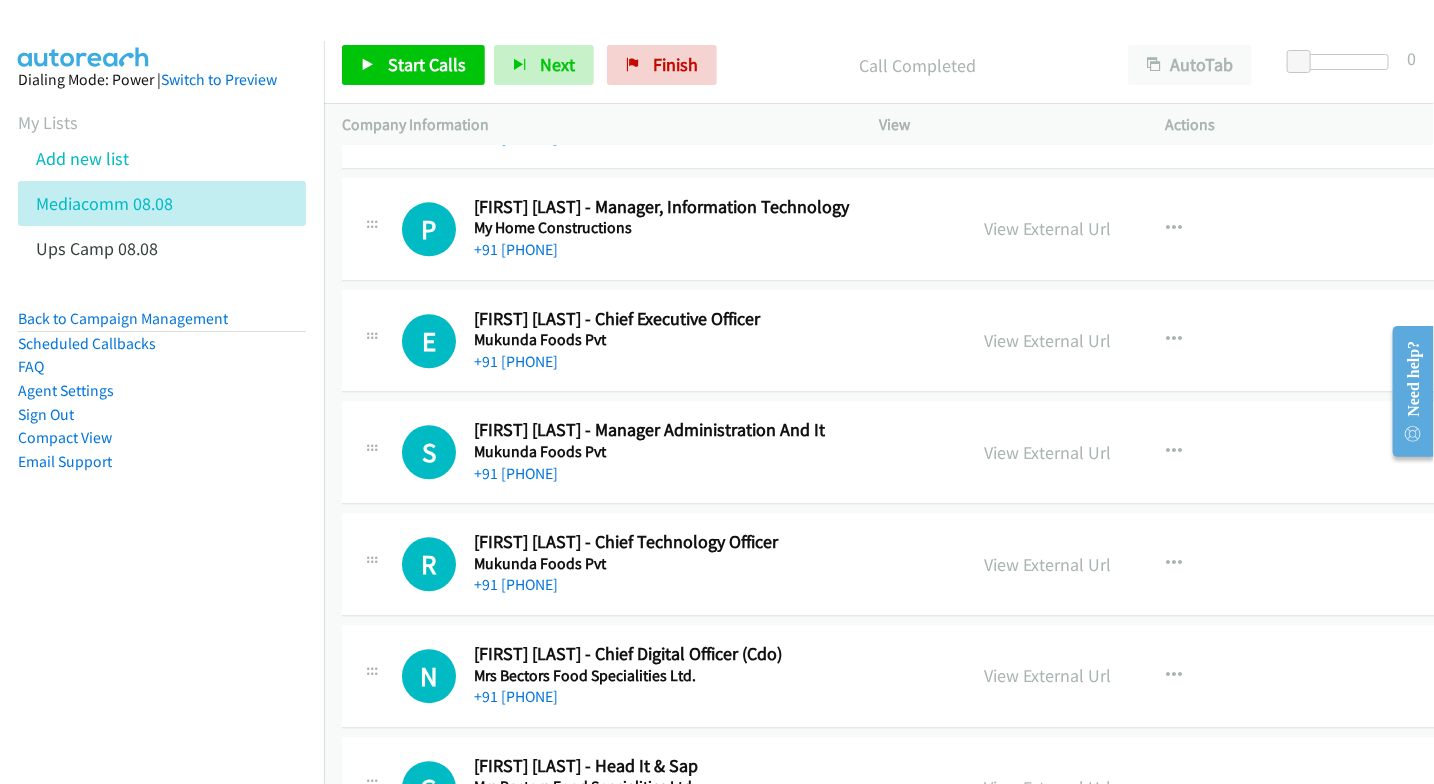 click on "Dialing Mode: Power
|
Switch to Preview
My Lists
Add new list
Mediacomm 08.08
Ups Camp 08.08
Back to Campaign Management
Scheduled Callbacks
FAQ
Agent Settings
Sign Out
Compact View
Email Support" at bounding box center [162, 433] 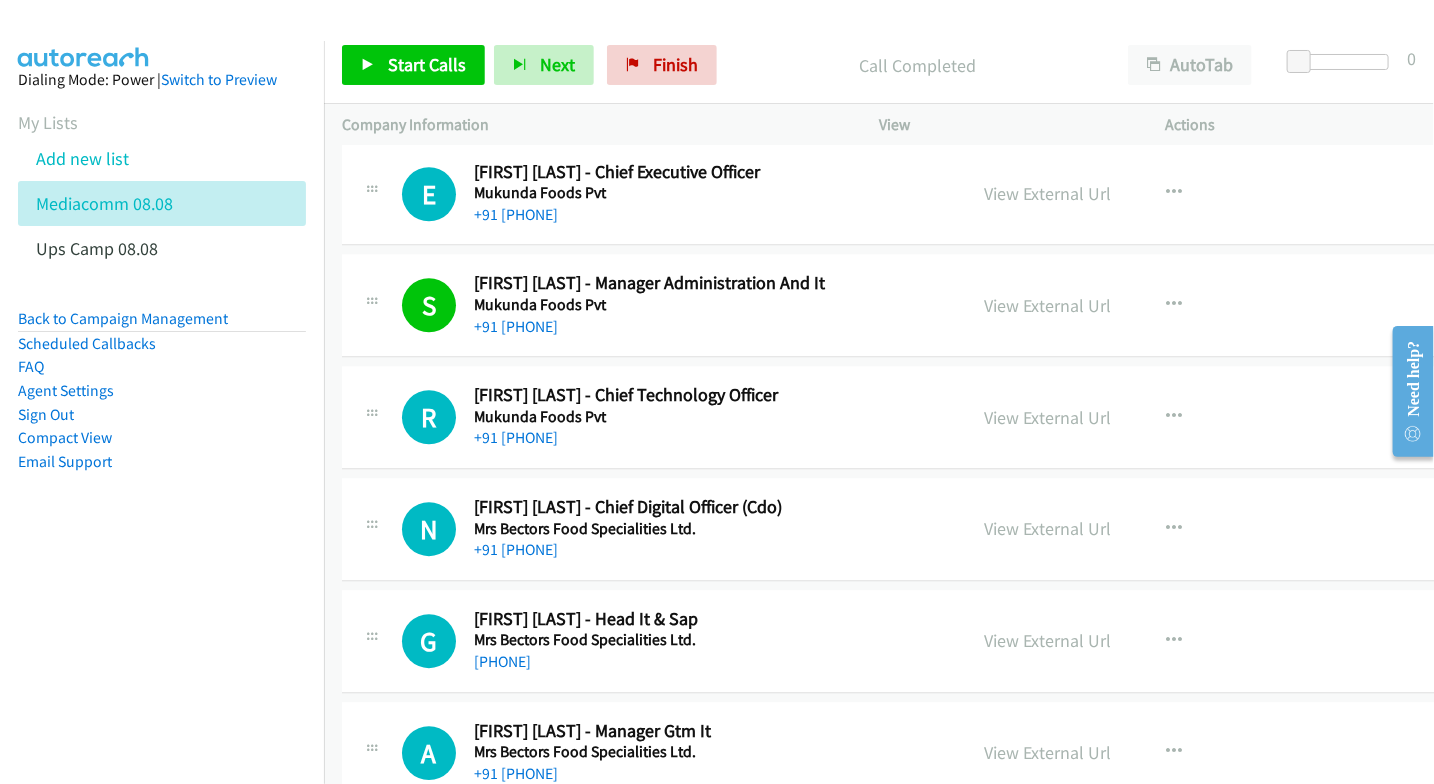 scroll, scrollTop: 12000, scrollLeft: 0, axis: vertical 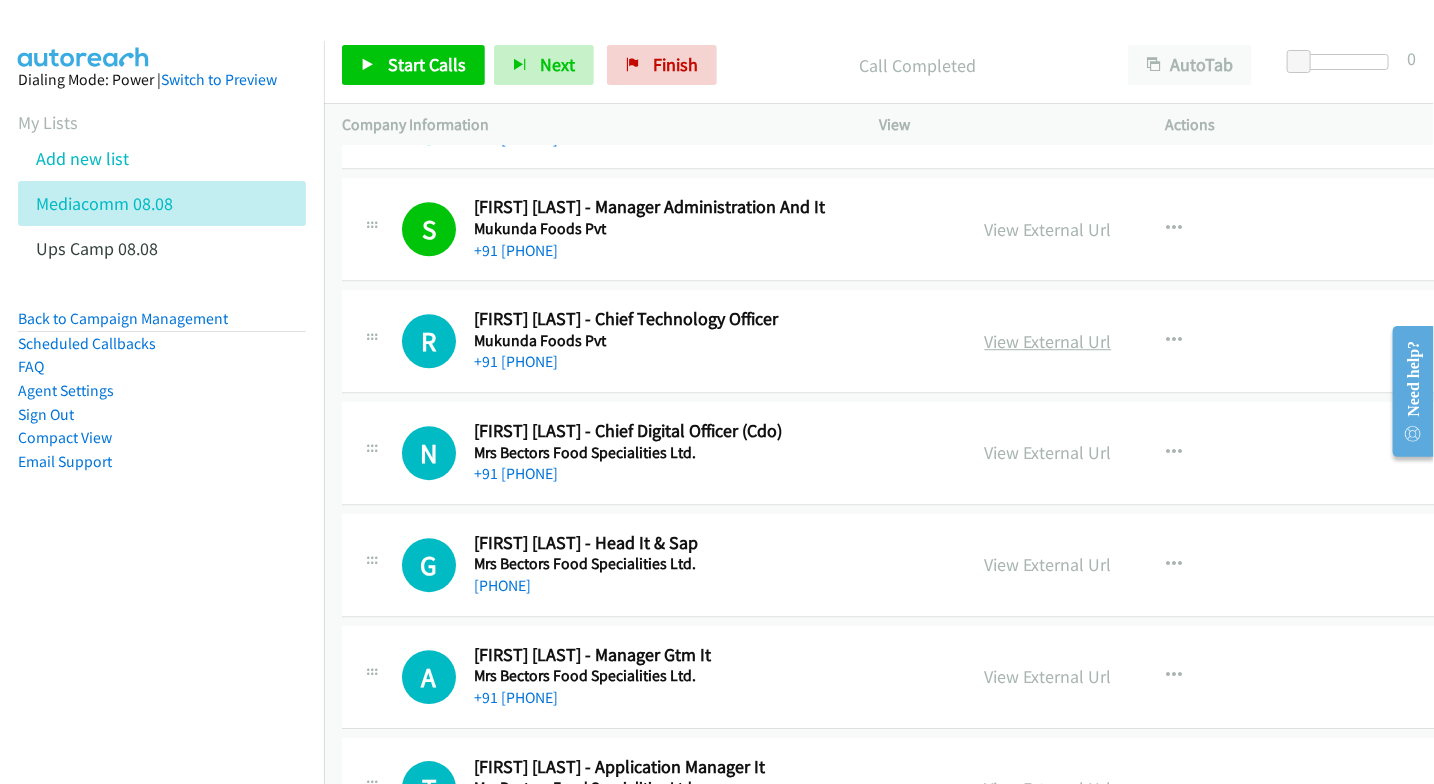 click on "View External Url" at bounding box center [1048, 341] 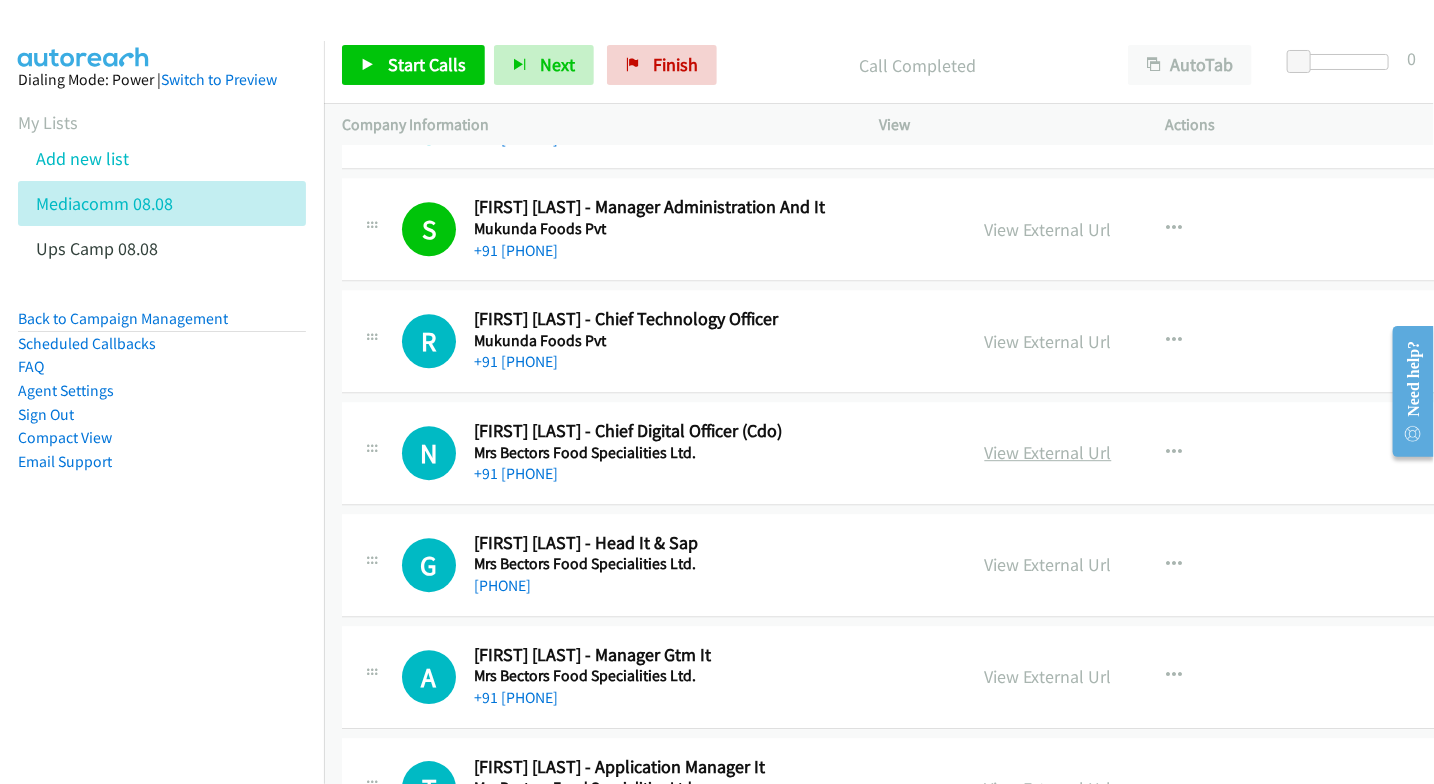 click on "View External Url" at bounding box center [1048, 452] 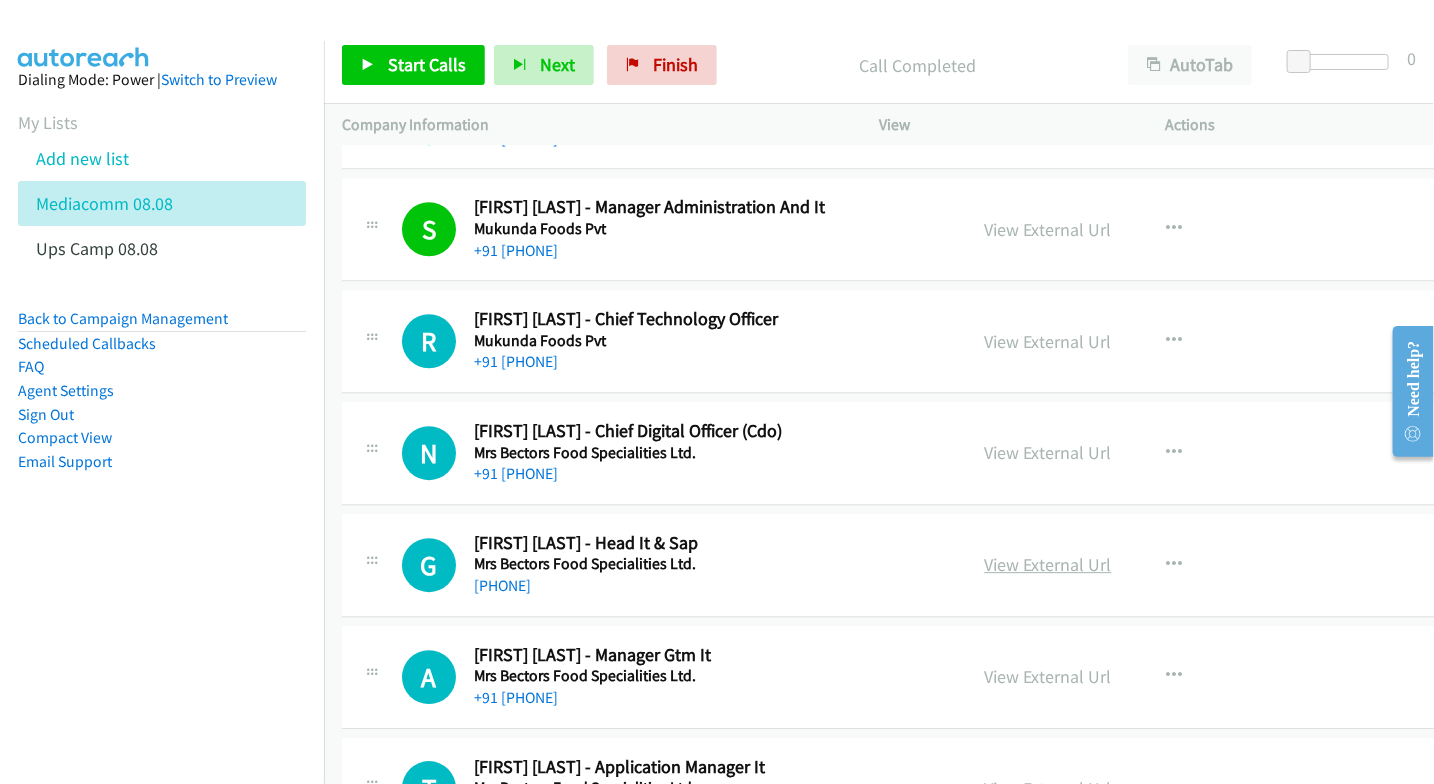 click on "View External Url" at bounding box center [1048, 564] 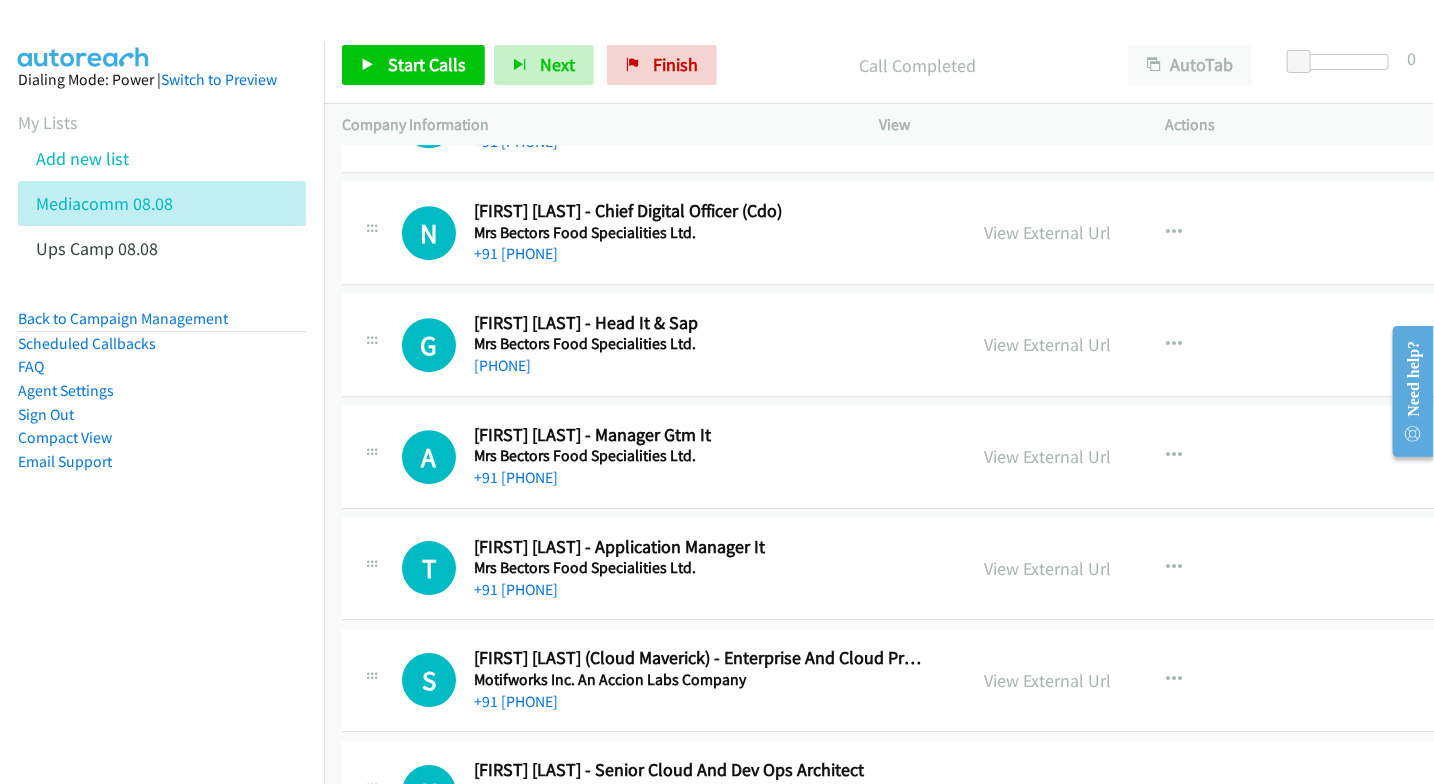 scroll, scrollTop: 12222, scrollLeft: 0, axis: vertical 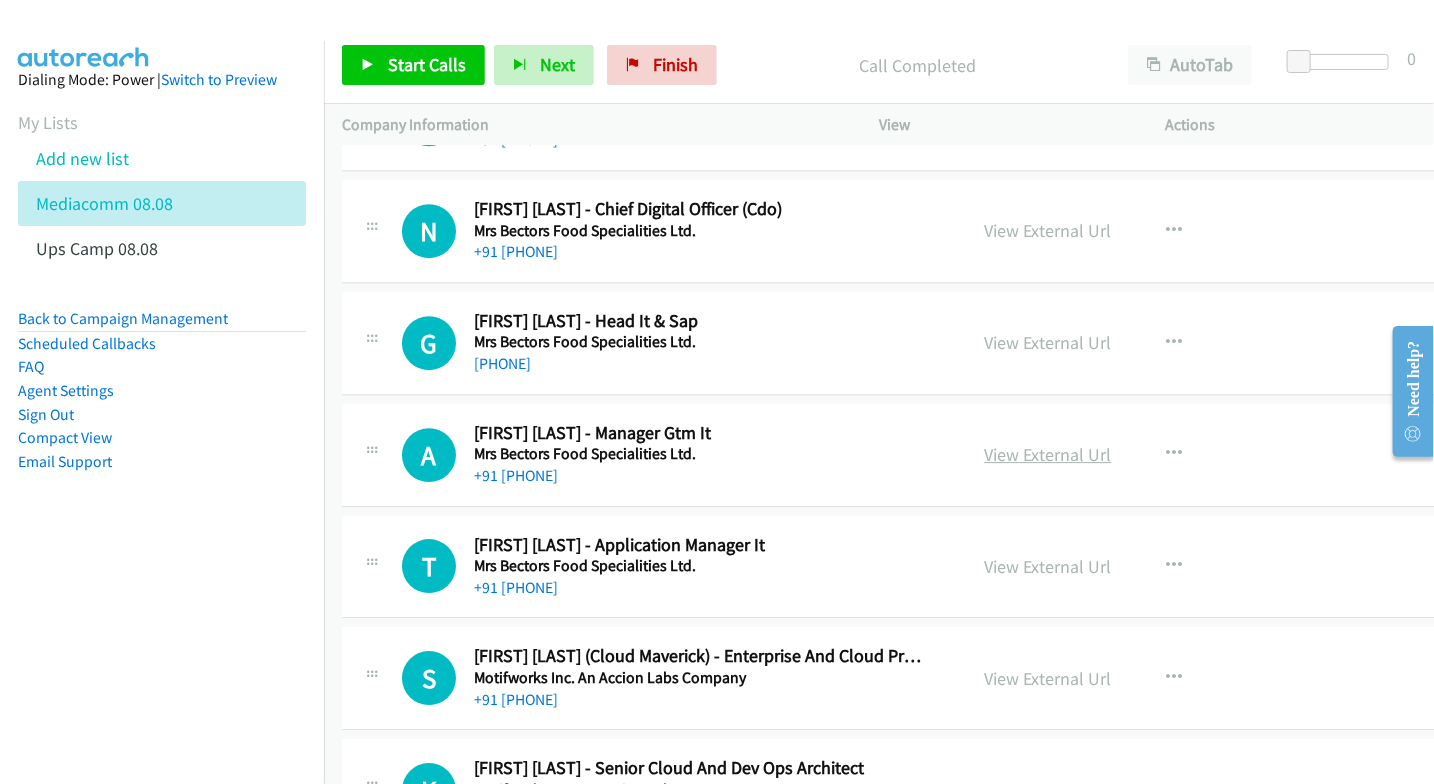 click on "View External Url" at bounding box center [1048, 454] 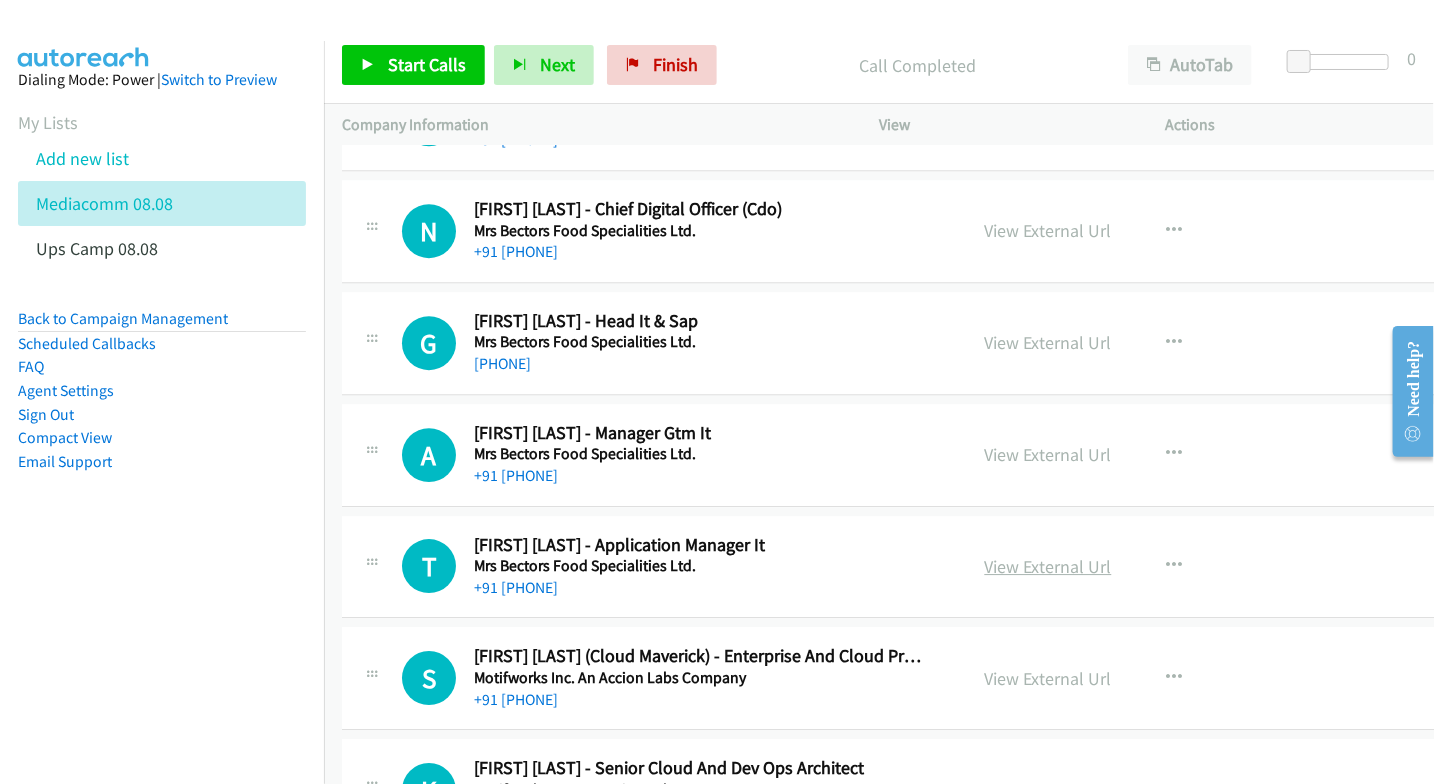click on "View External Url" at bounding box center [1048, 566] 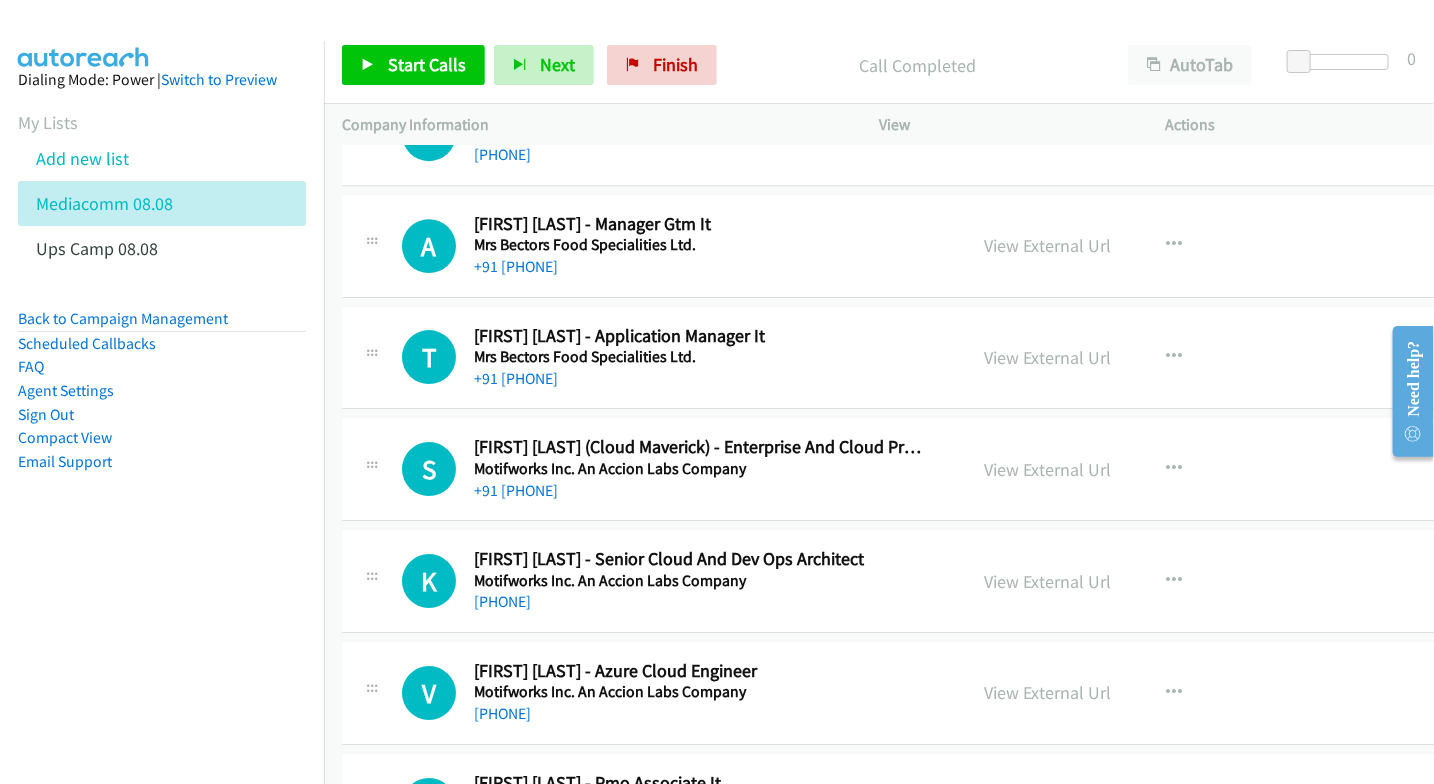 scroll, scrollTop: 12444, scrollLeft: 0, axis: vertical 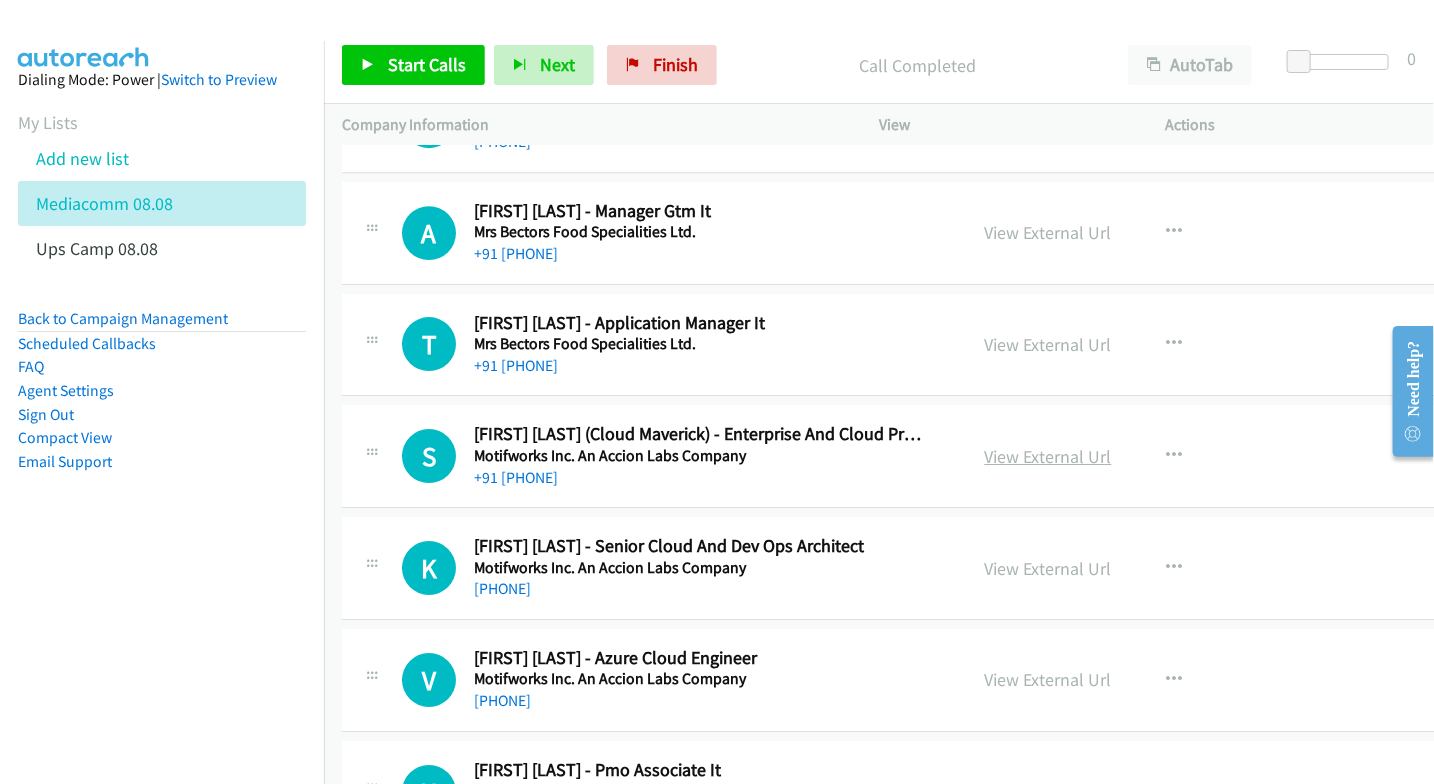 click on "View External Url" at bounding box center (1048, 456) 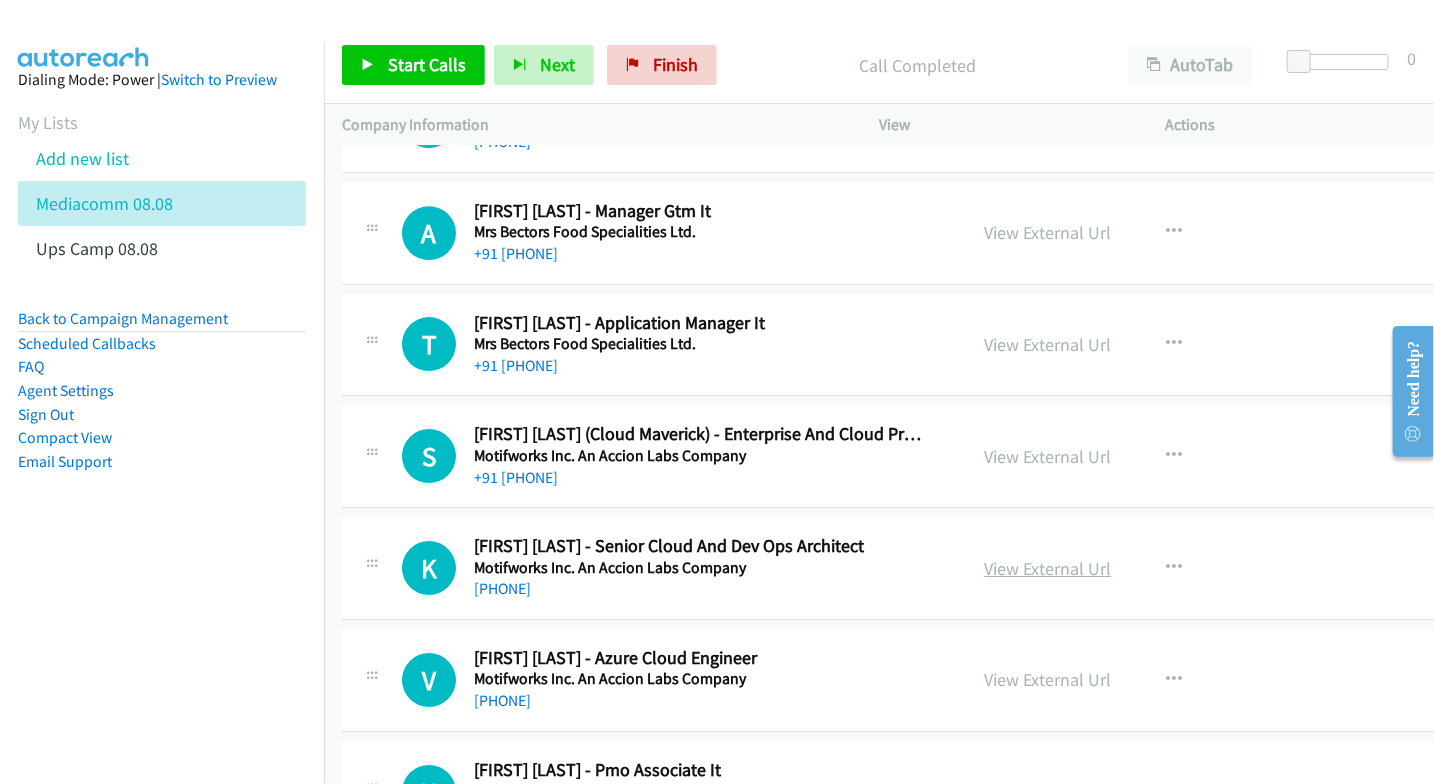 click on "View External Url" at bounding box center (1048, 568) 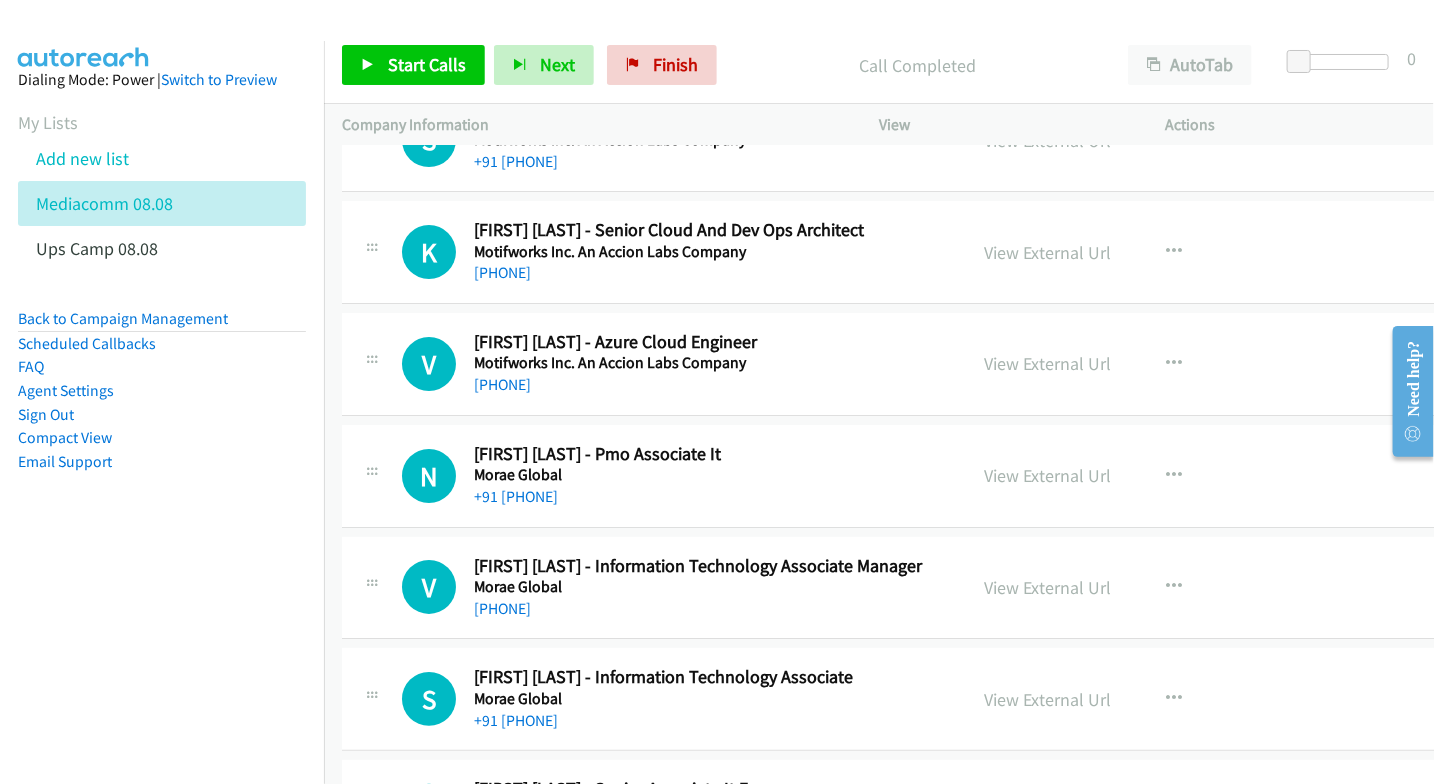 scroll, scrollTop: 12777, scrollLeft: 0, axis: vertical 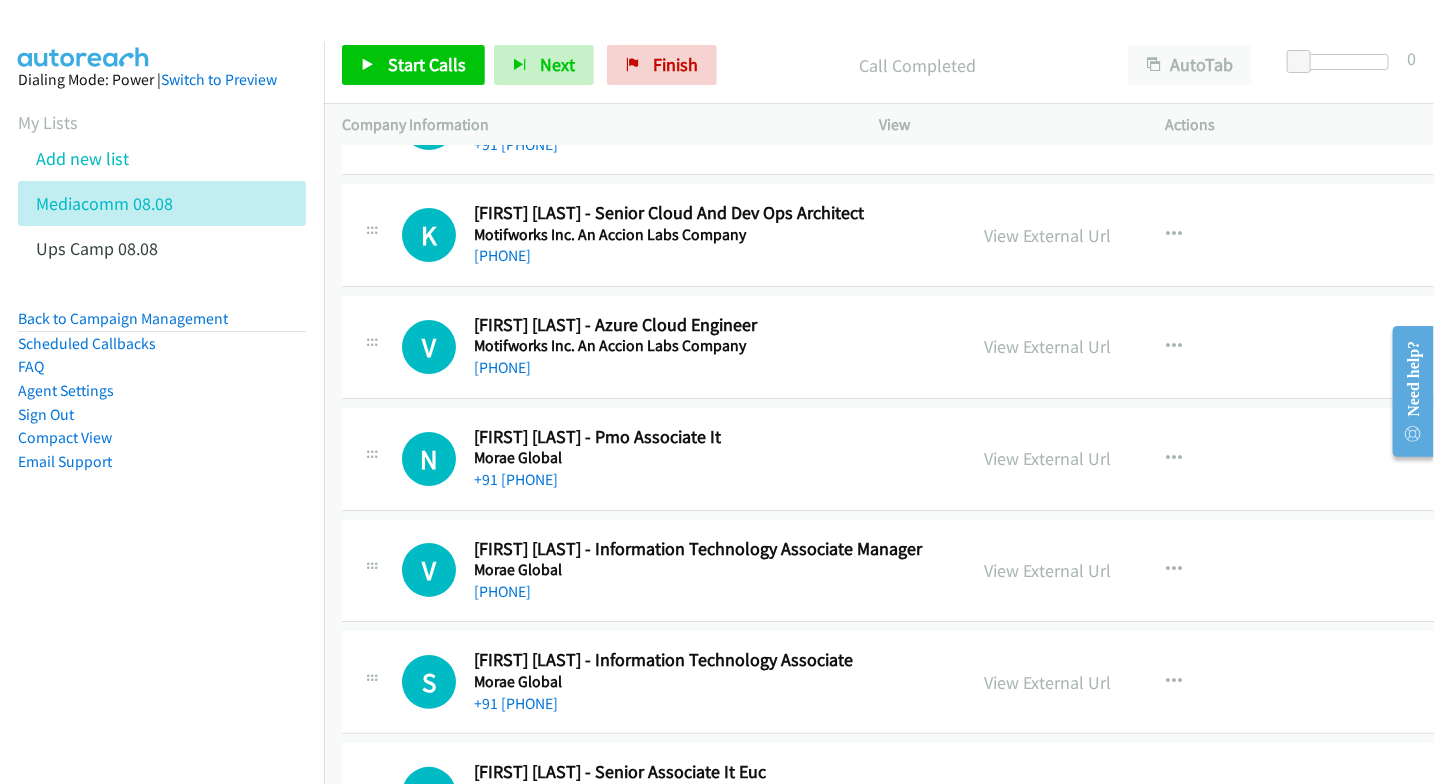 click on "View External Url" at bounding box center [1048, 570] 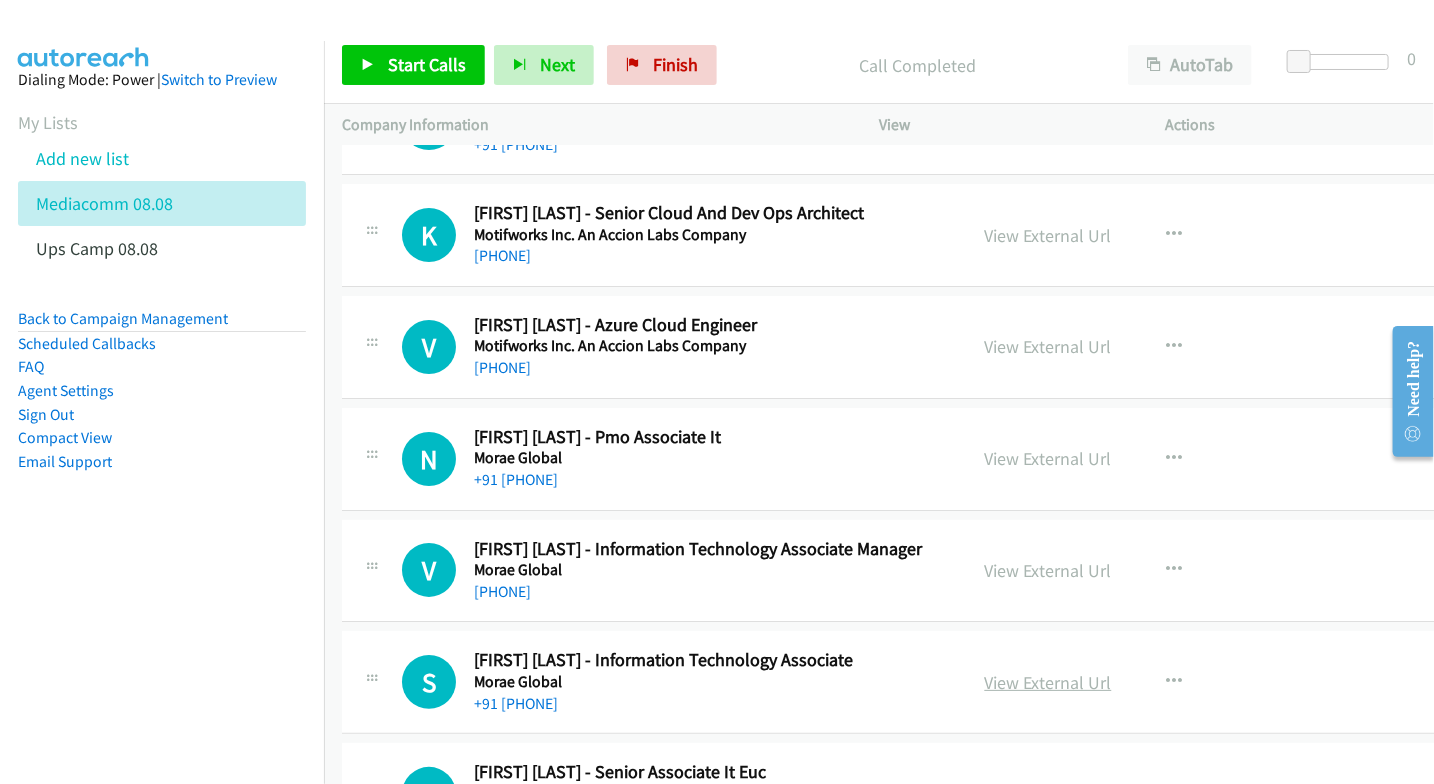 click on "View External Url" at bounding box center [1048, 682] 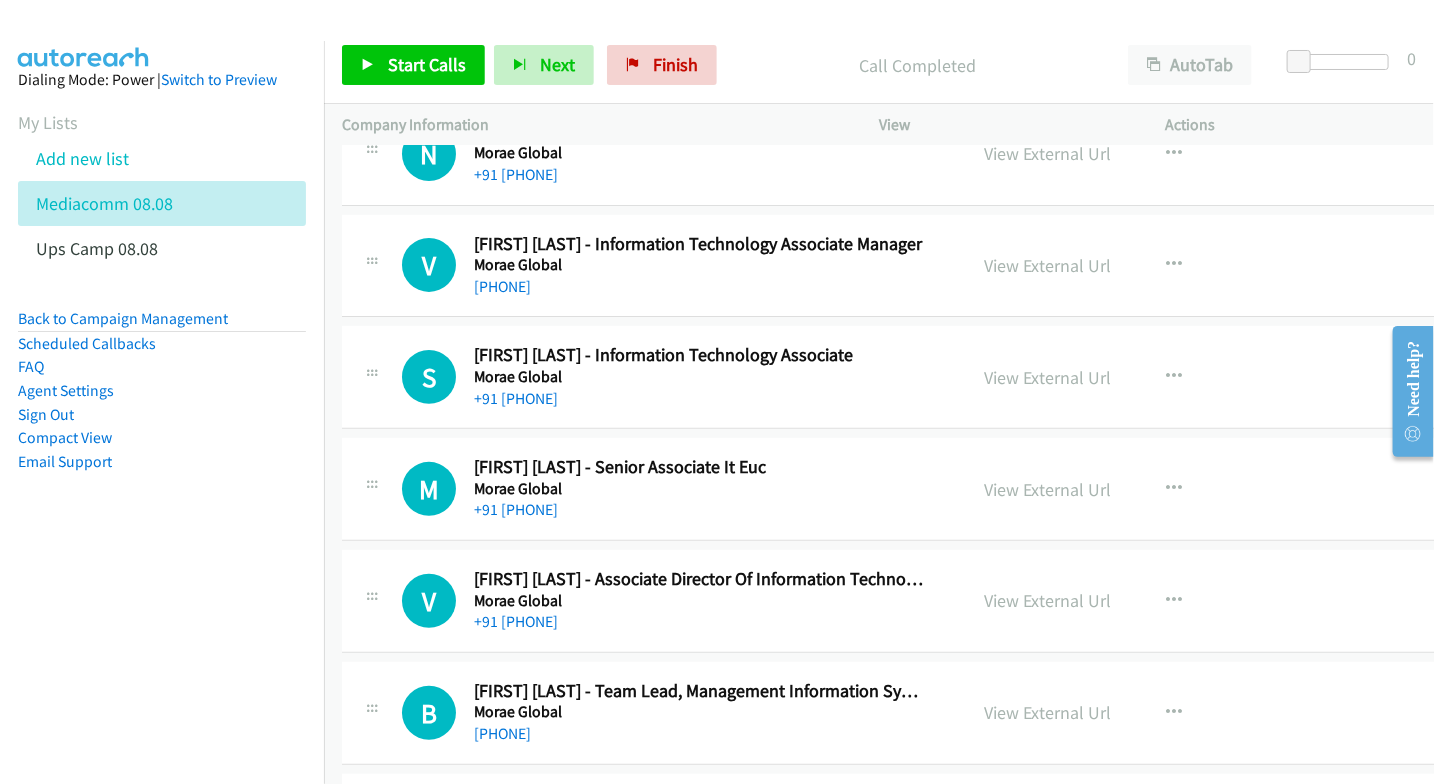 scroll, scrollTop: 13111, scrollLeft: 0, axis: vertical 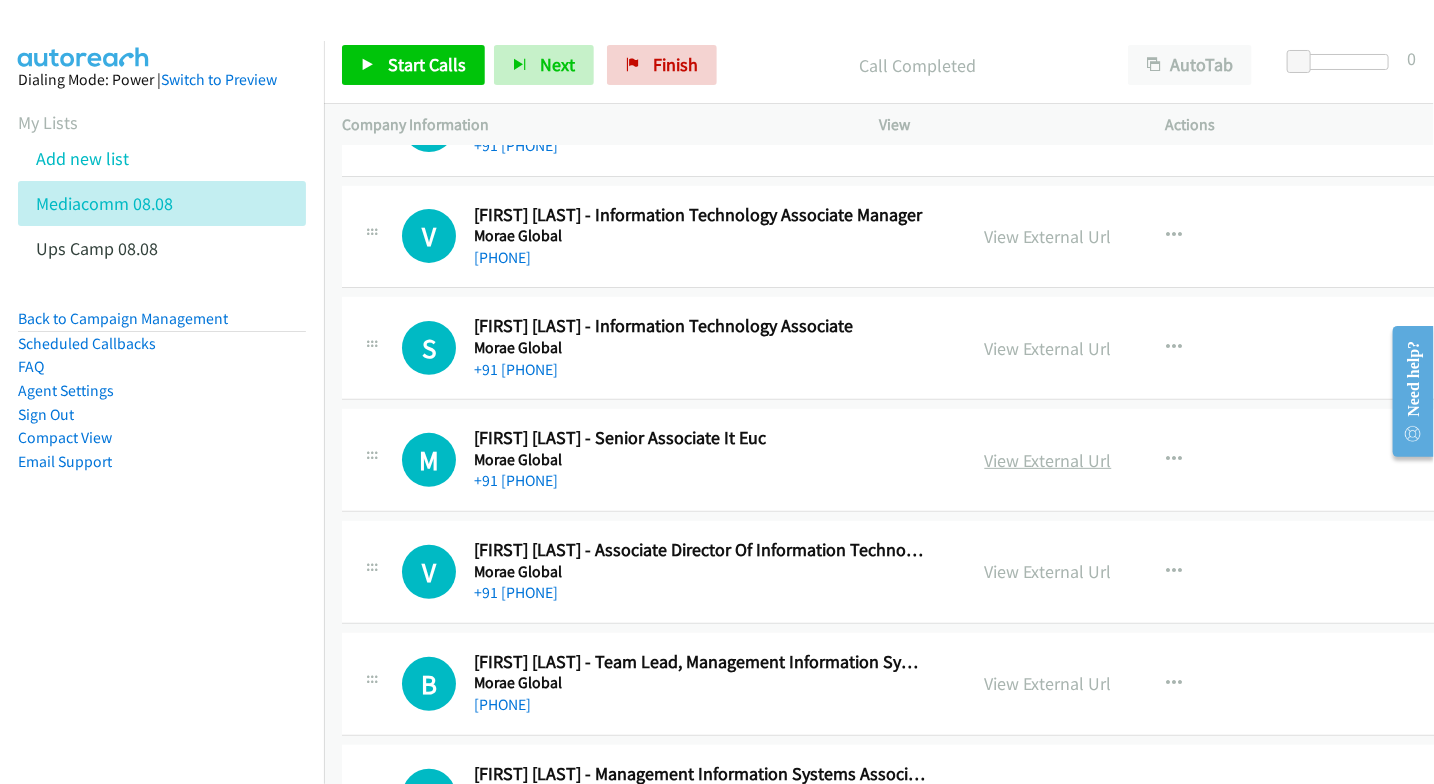 click on "View External Url" at bounding box center (1048, 460) 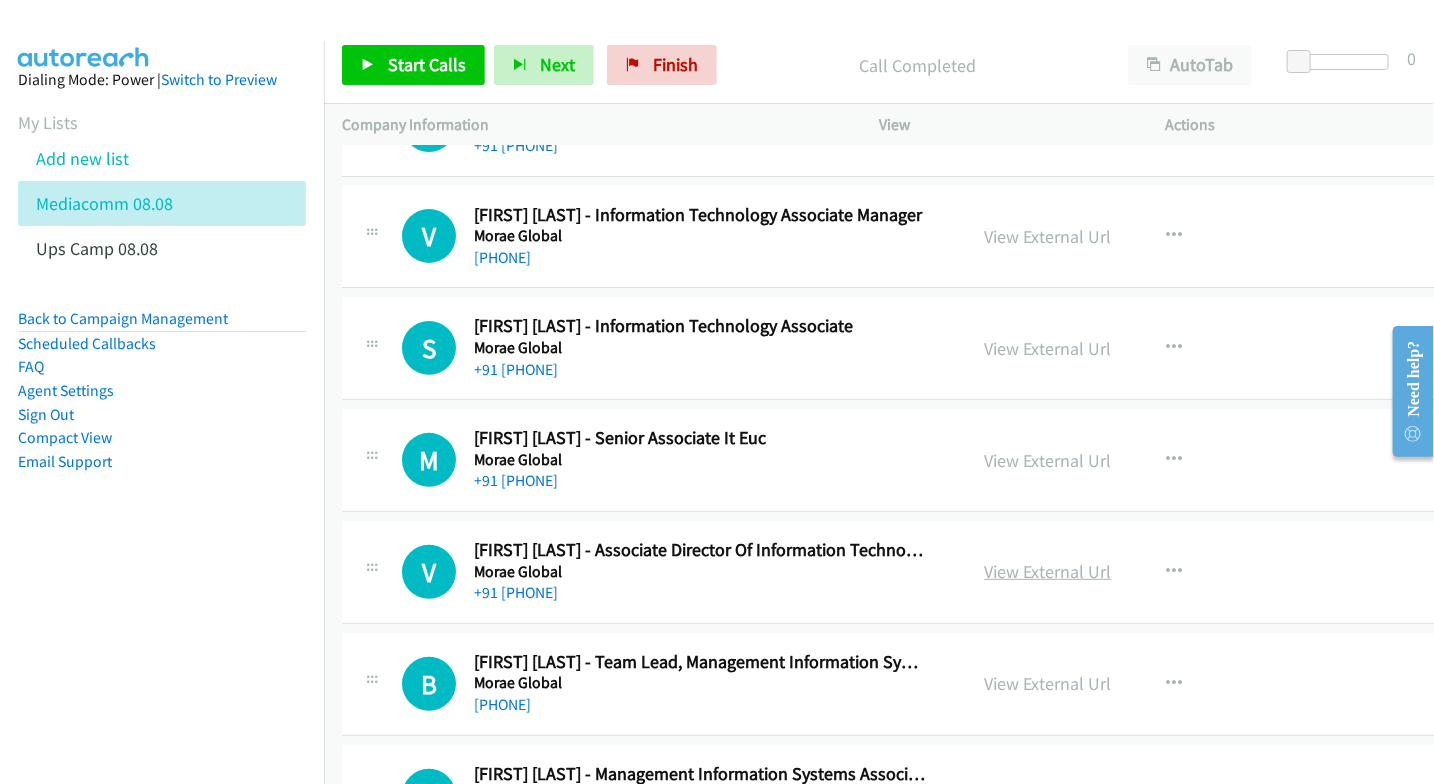 click on "View External Url" at bounding box center [1048, 571] 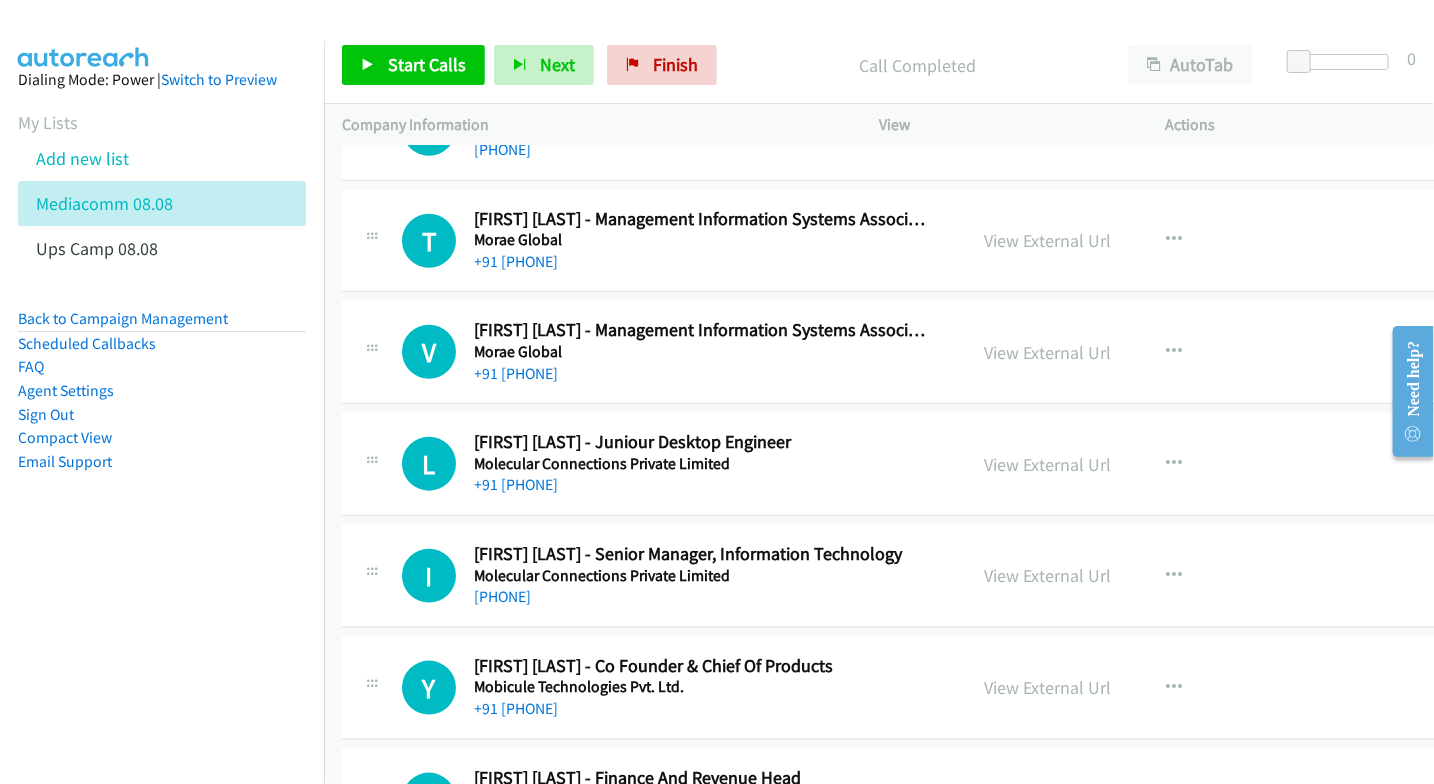 scroll, scrollTop: 13777, scrollLeft: 0, axis: vertical 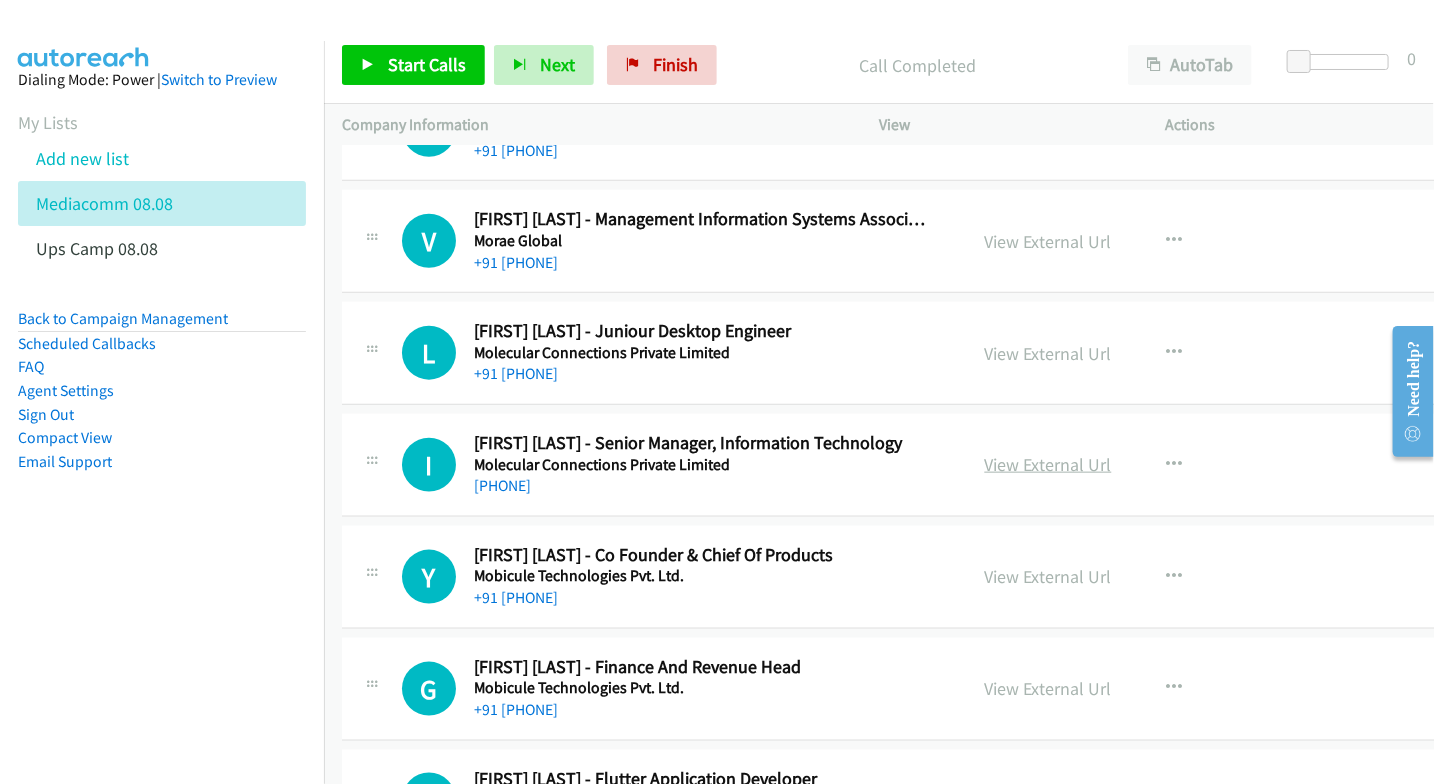 click on "View External Url" at bounding box center [1048, 464] 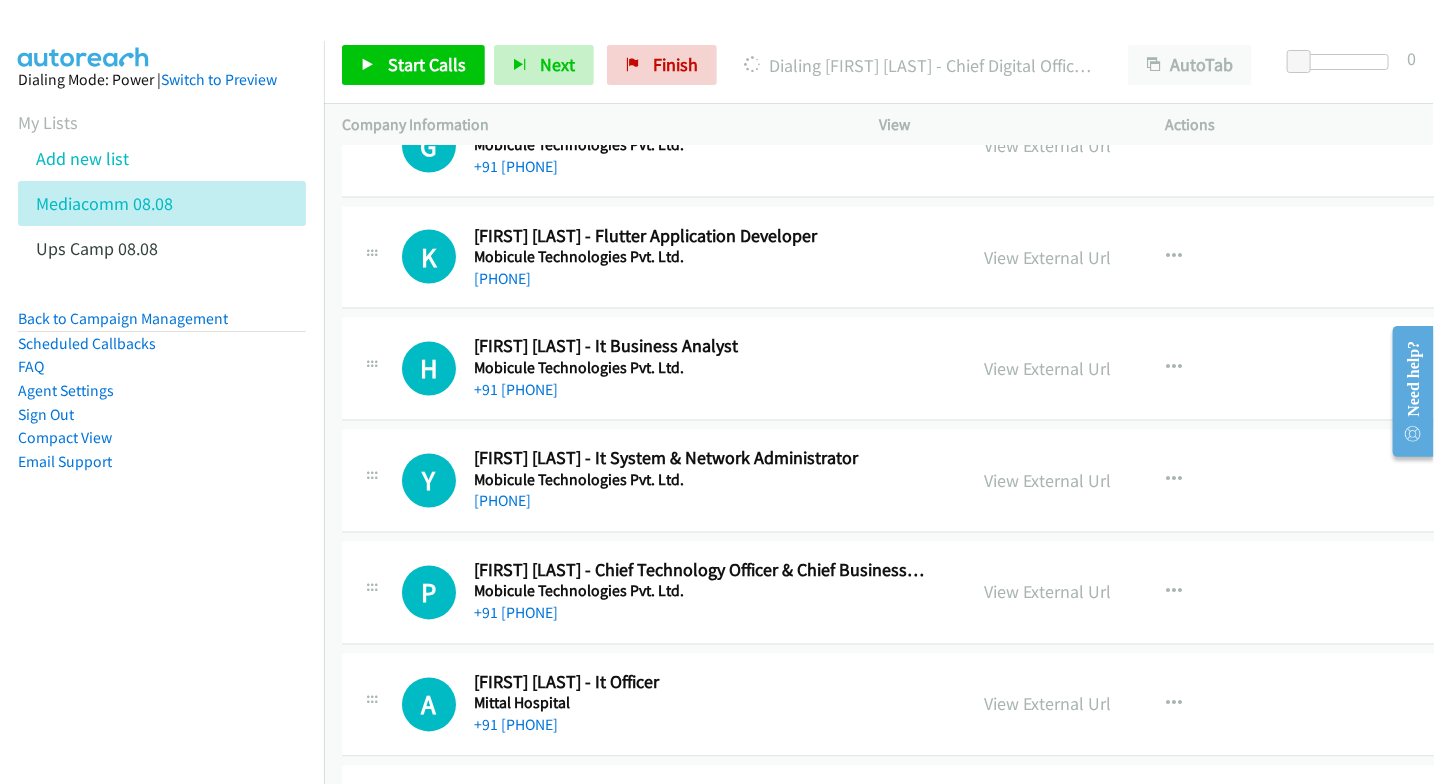 scroll, scrollTop: 14333, scrollLeft: 0, axis: vertical 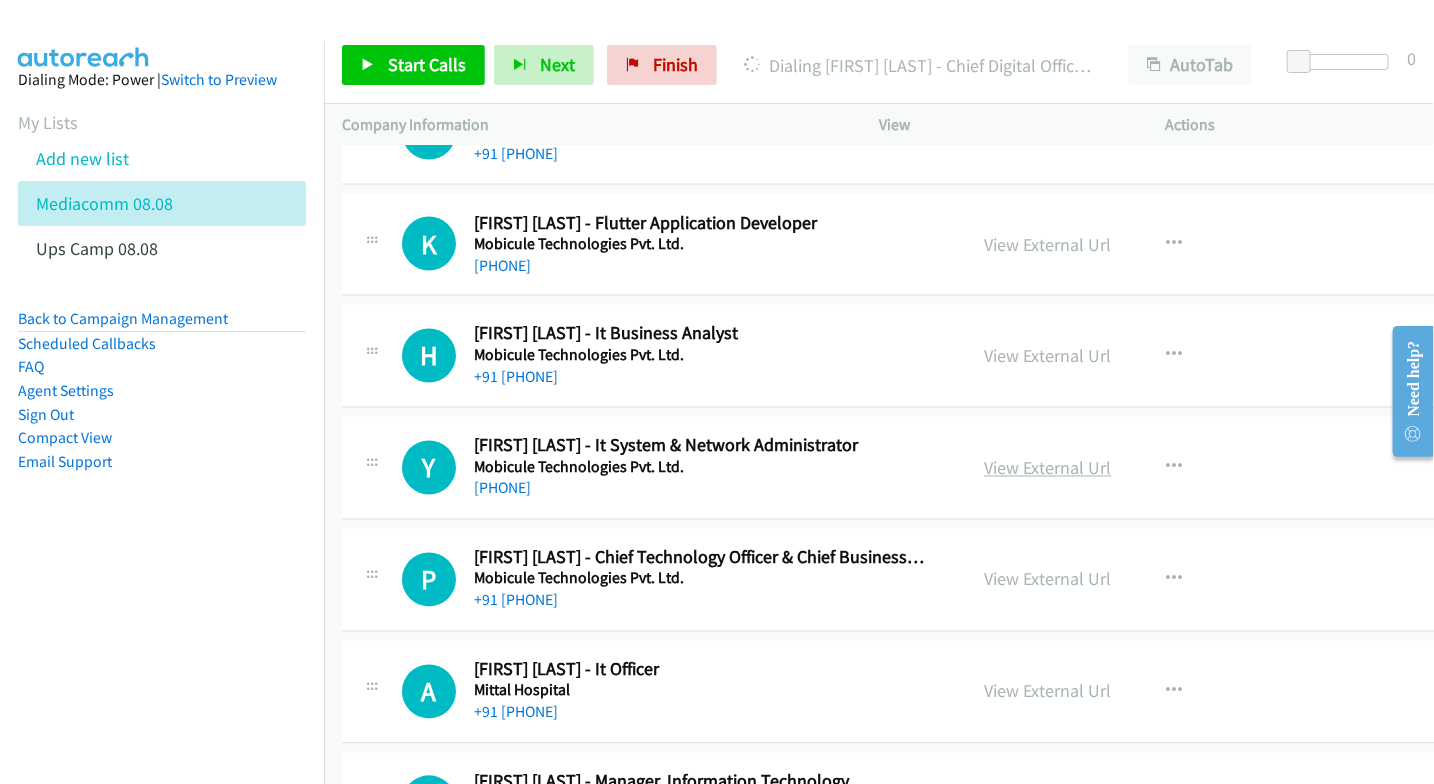 click on "View External Url" at bounding box center [1048, 468] 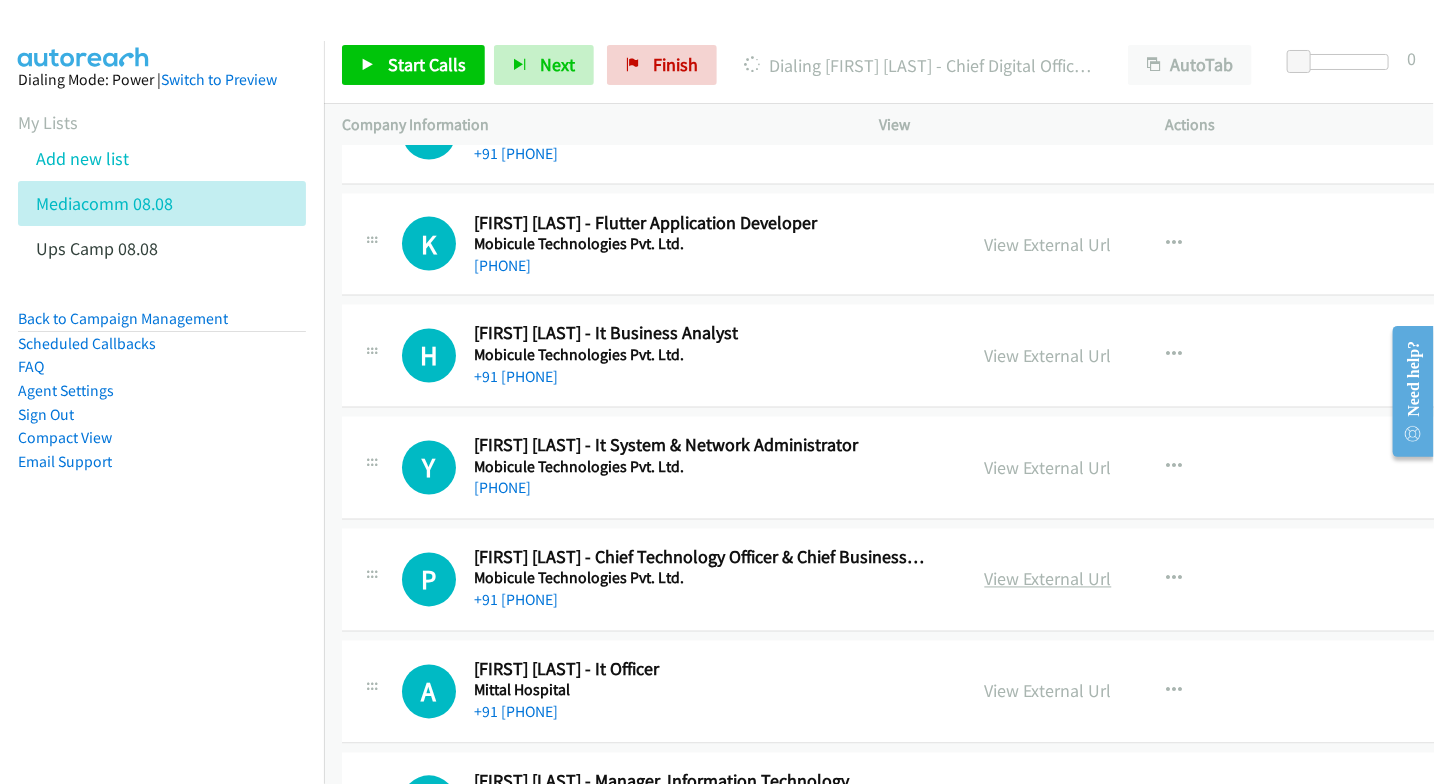 click on "View External Url" at bounding box center (1048, 579) 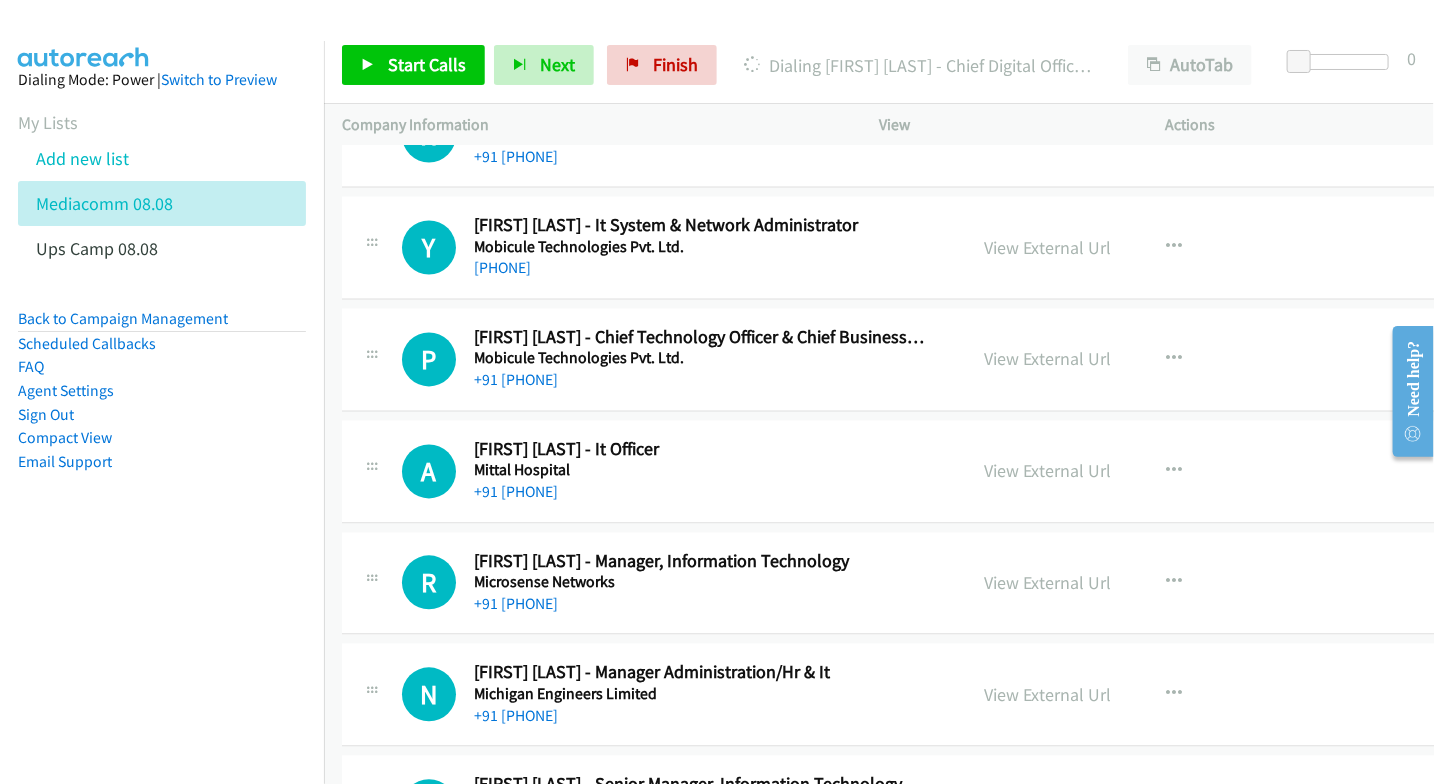 scroll, scrollTop: 14555, scrollLeft: 0, axis: vertical 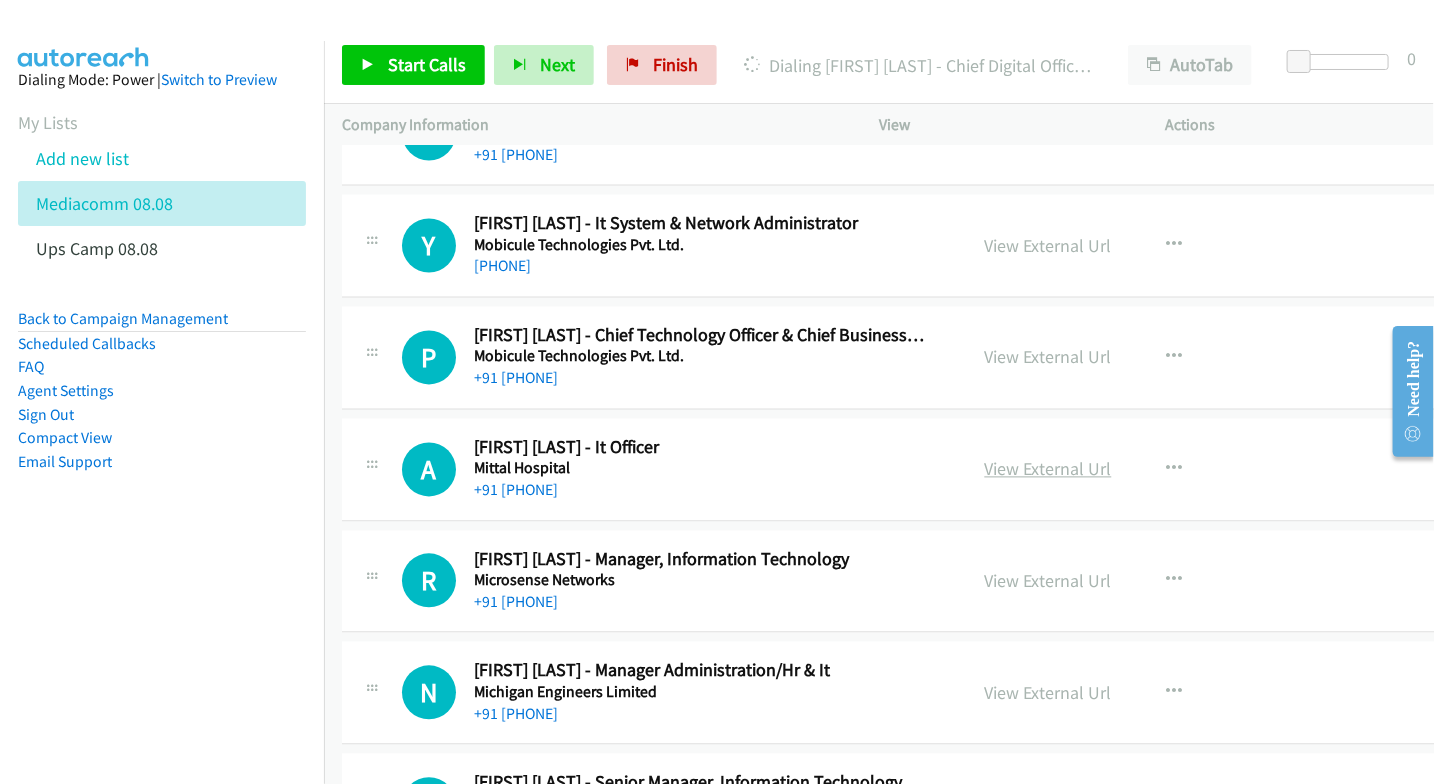 click on "View External Url" at bounding box center (1048, 469) 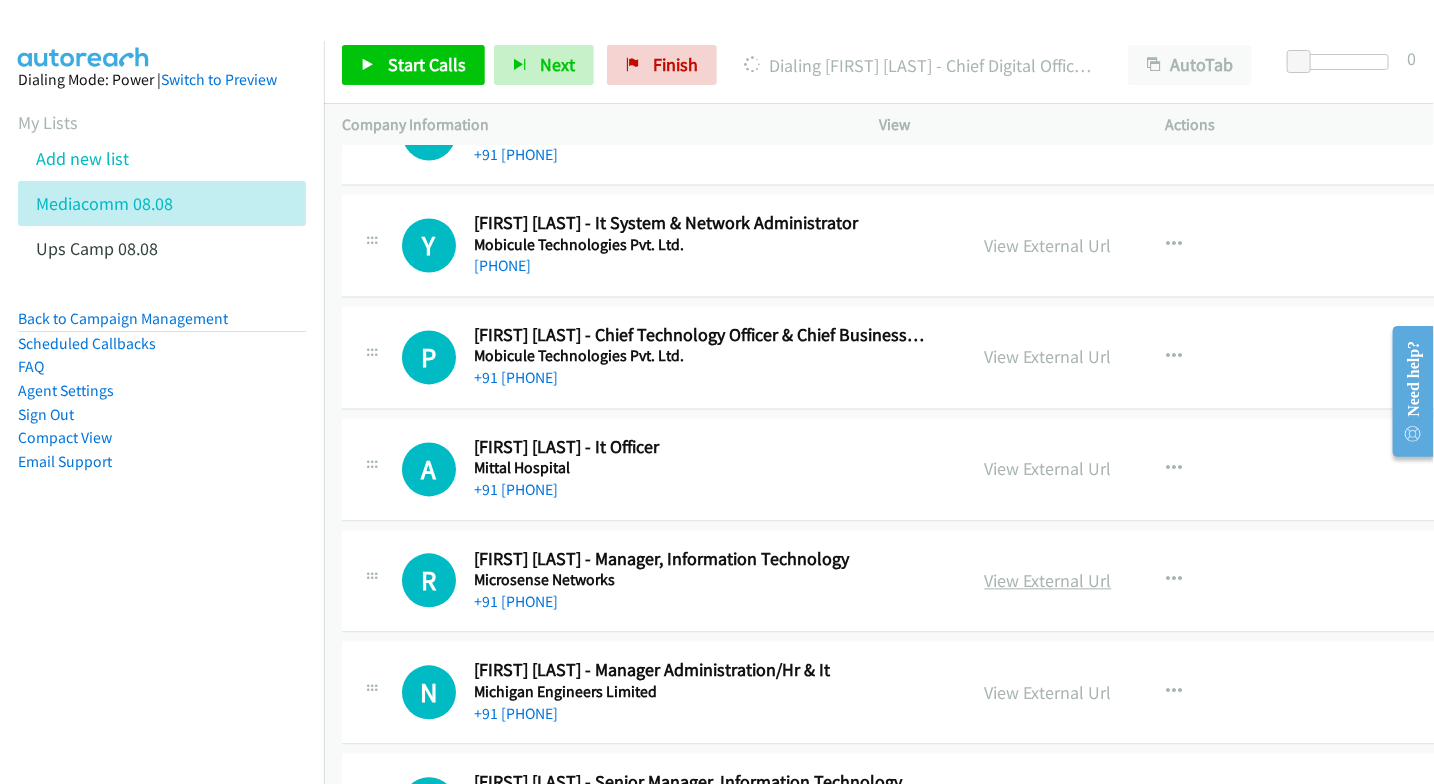 click on "View External Url" at bounding box center [1048, 581] 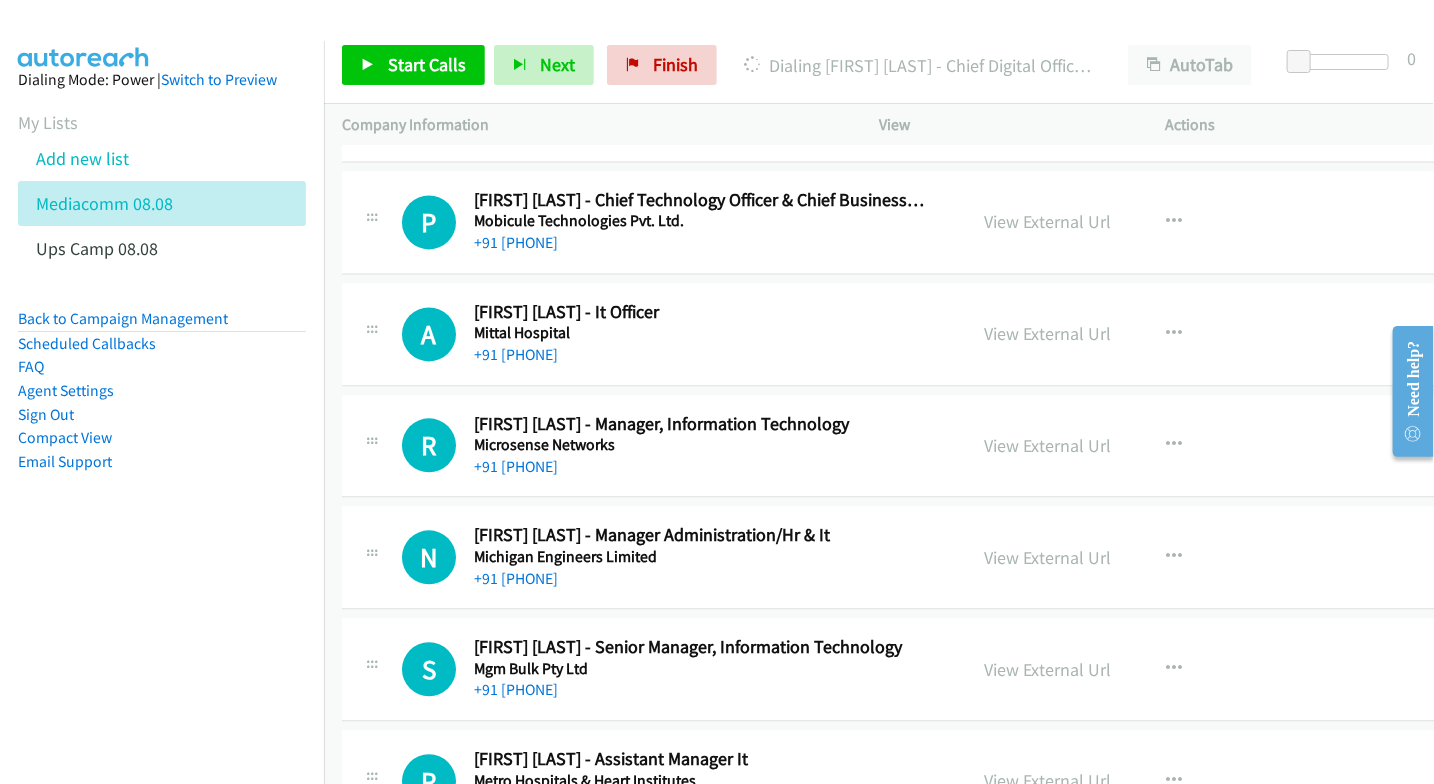 scroll, scrollTop: 14777, scrollLeft: 0, axis: vertical 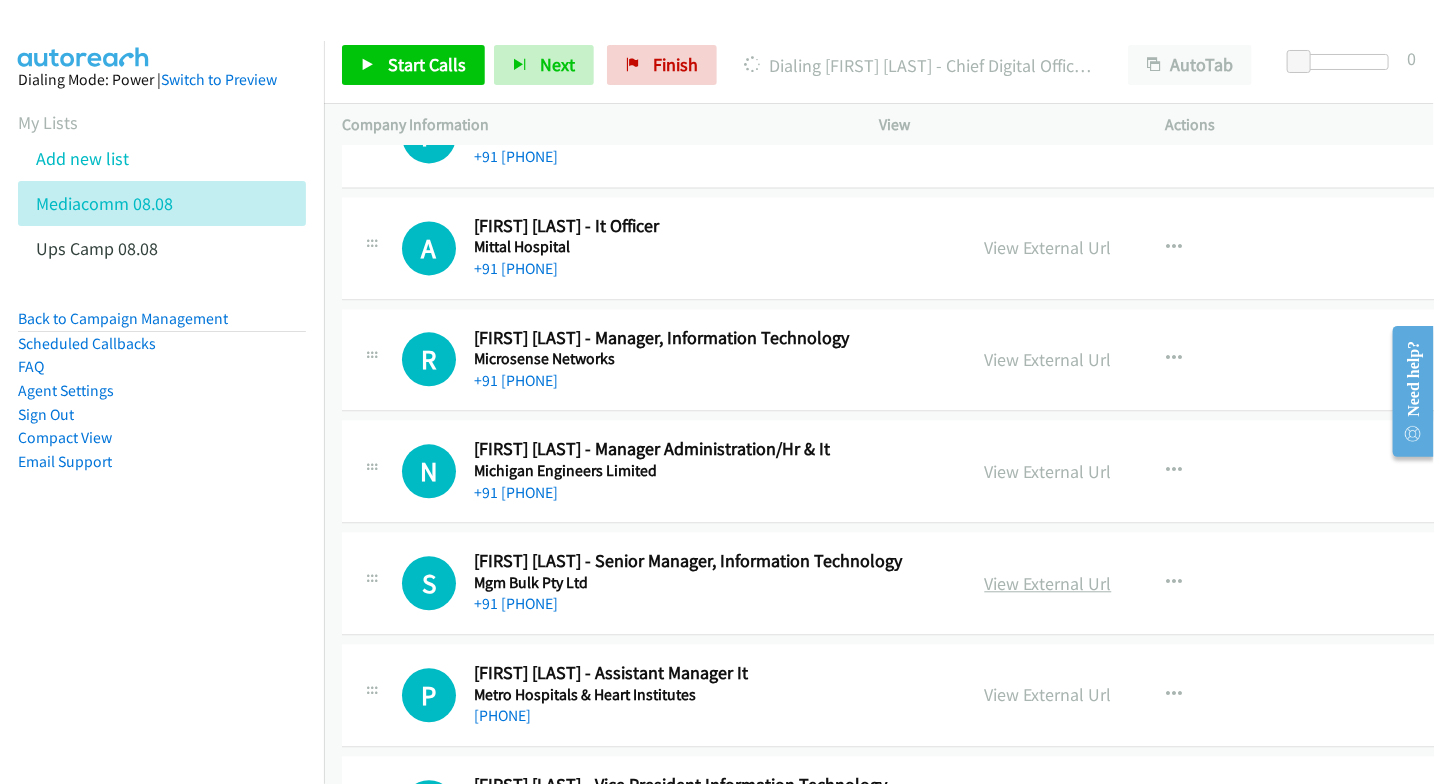 click on "View External Url" at bounding box center [1048, 583] 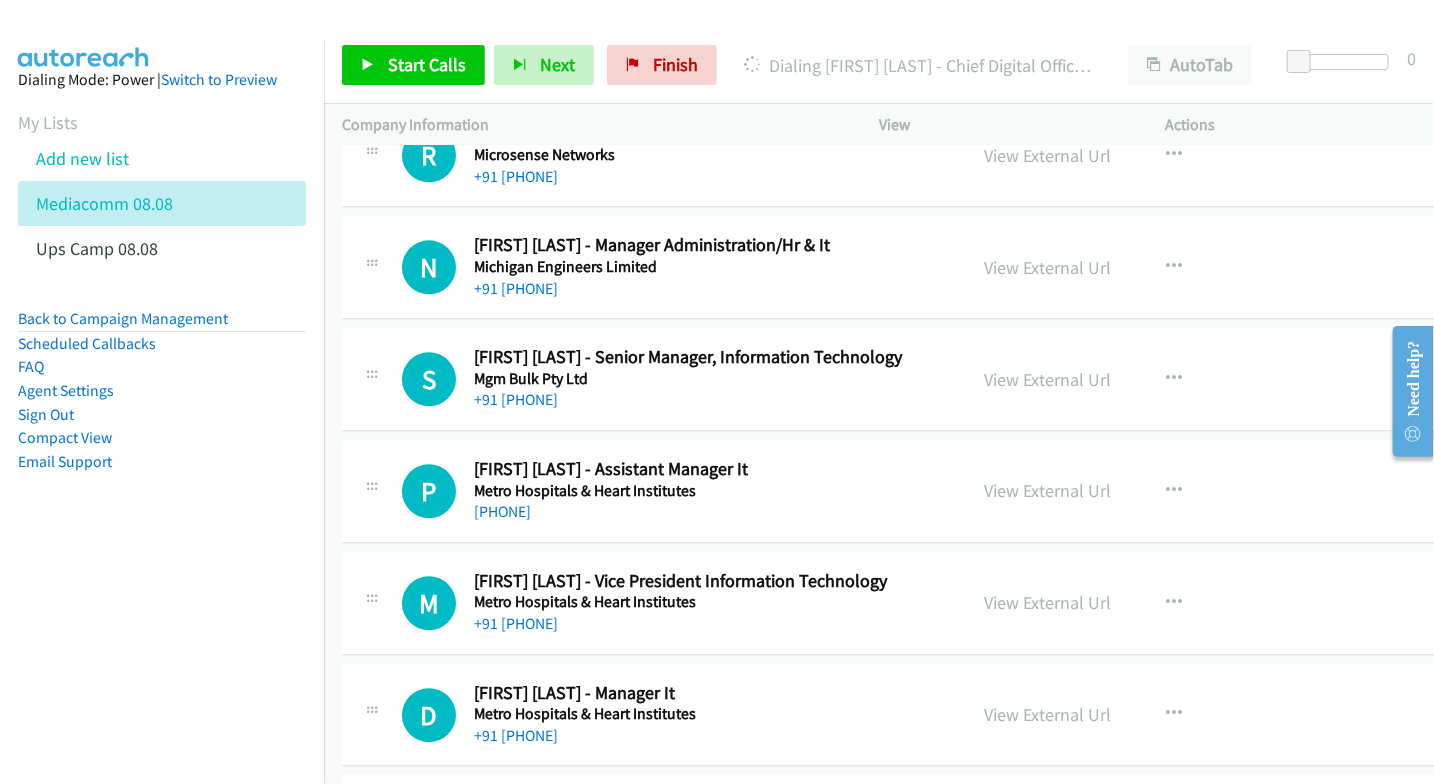 scroll, scrollTop: 15000, scrollLeft: 0, axis: vertical 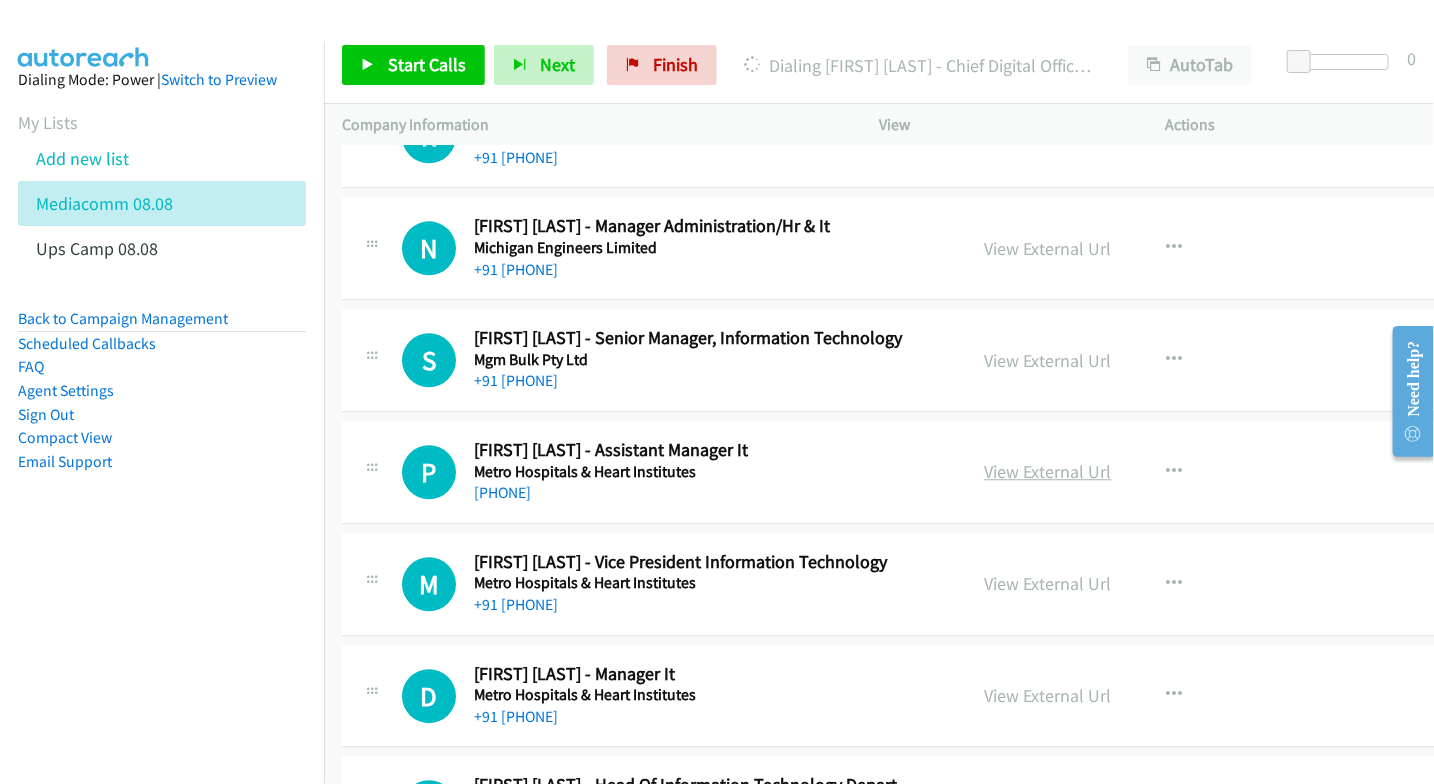 click on "View External Url" at bounding box center [1048, 471] 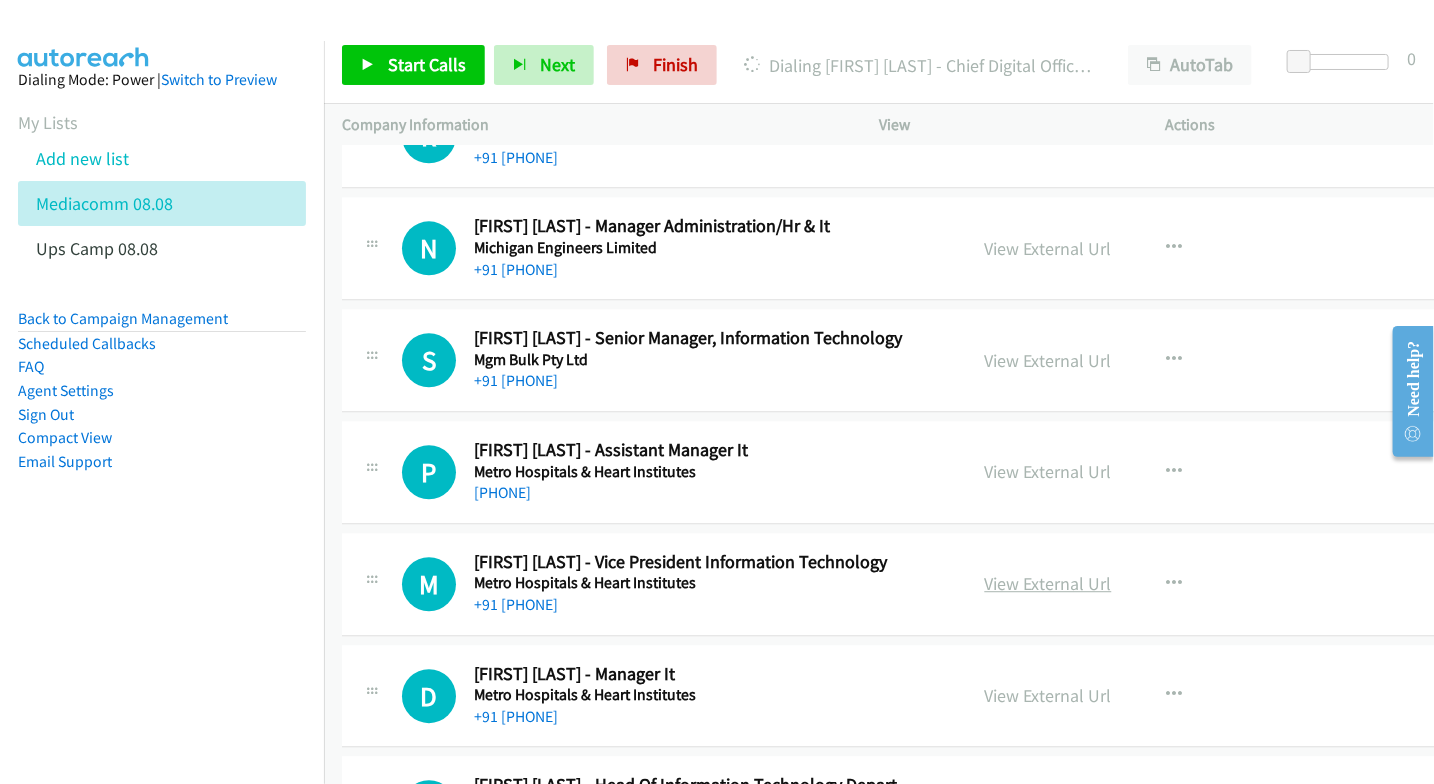 click on "View External Url" at bounding box center [1048, 583] 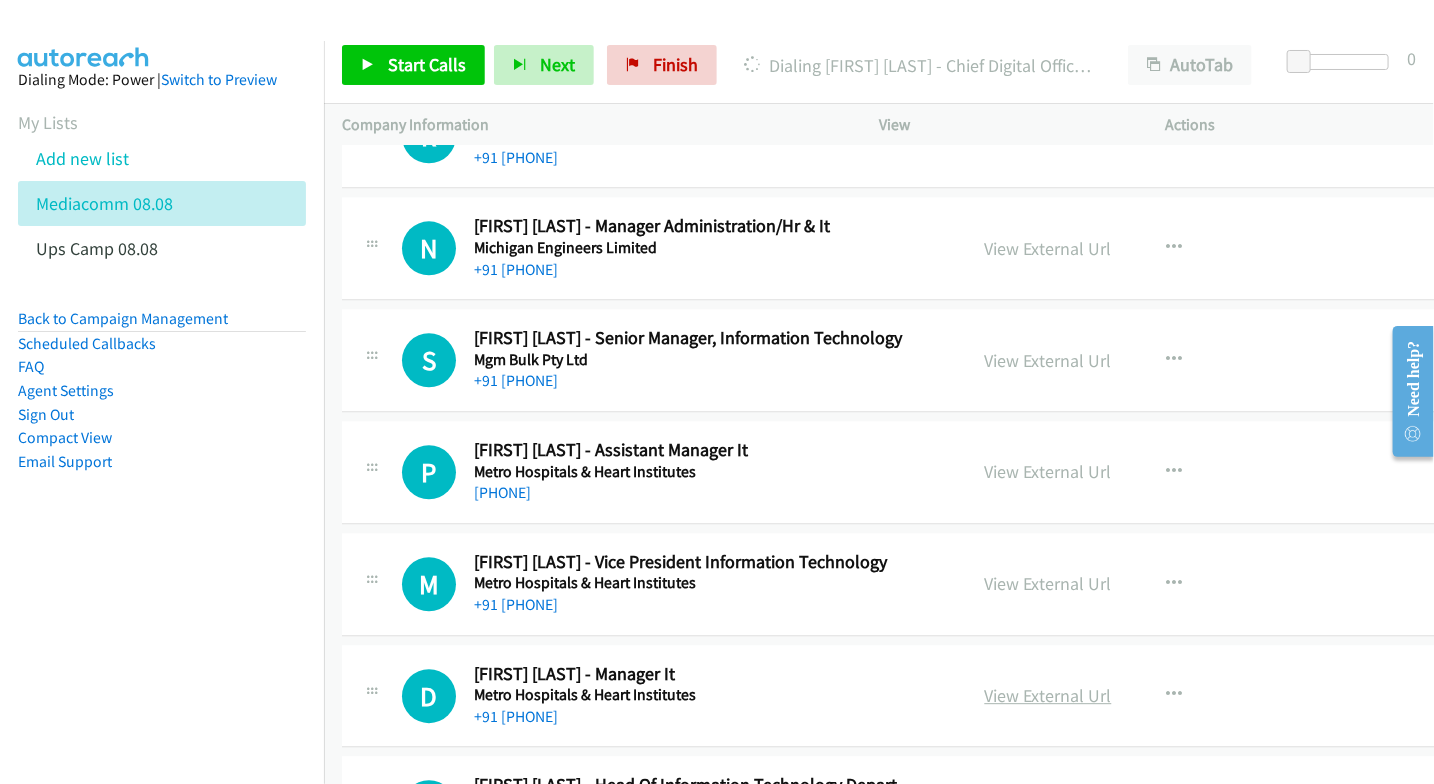 click on "View External Url" at bounding box center [1048, 695] 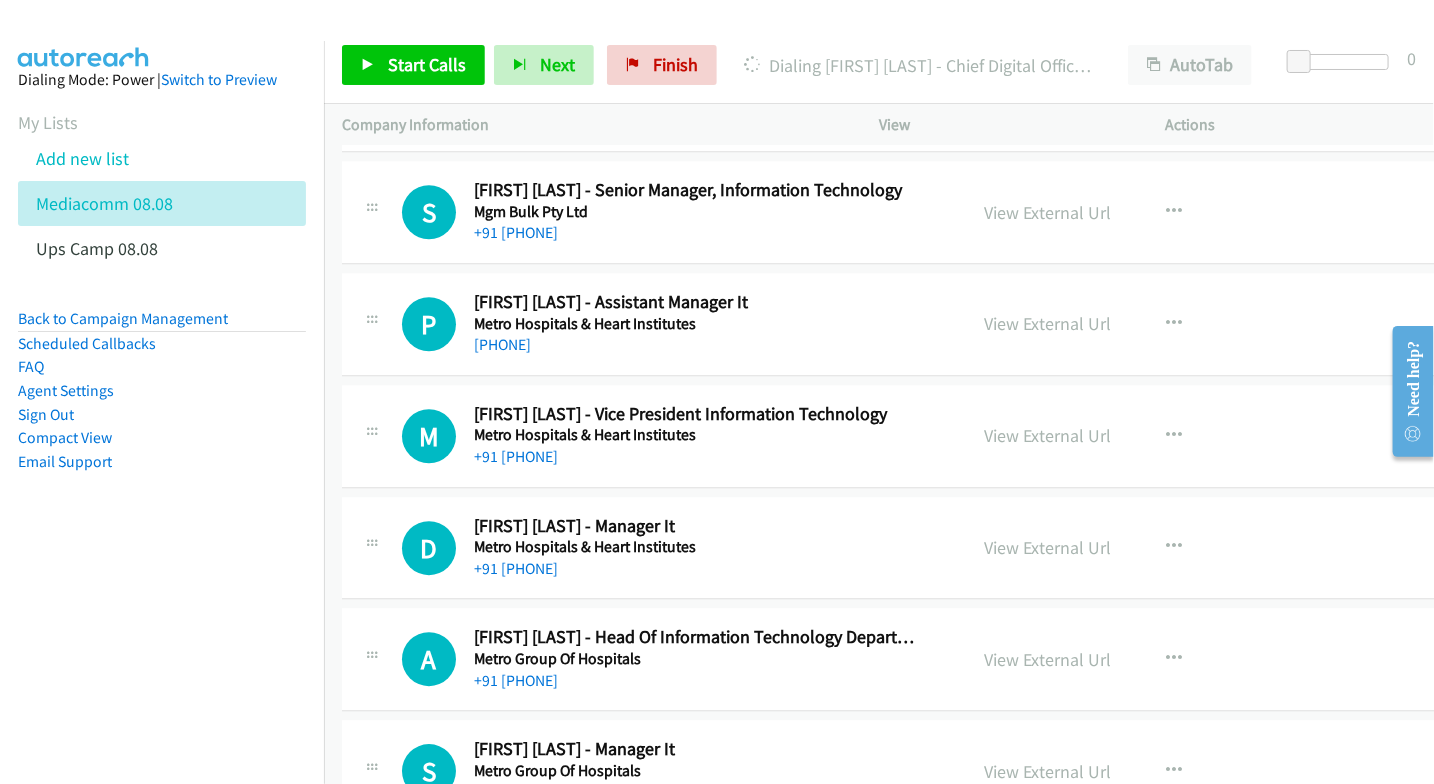 scroll, scrollTop: 15222, scrollLeft: 0, axis: vertical 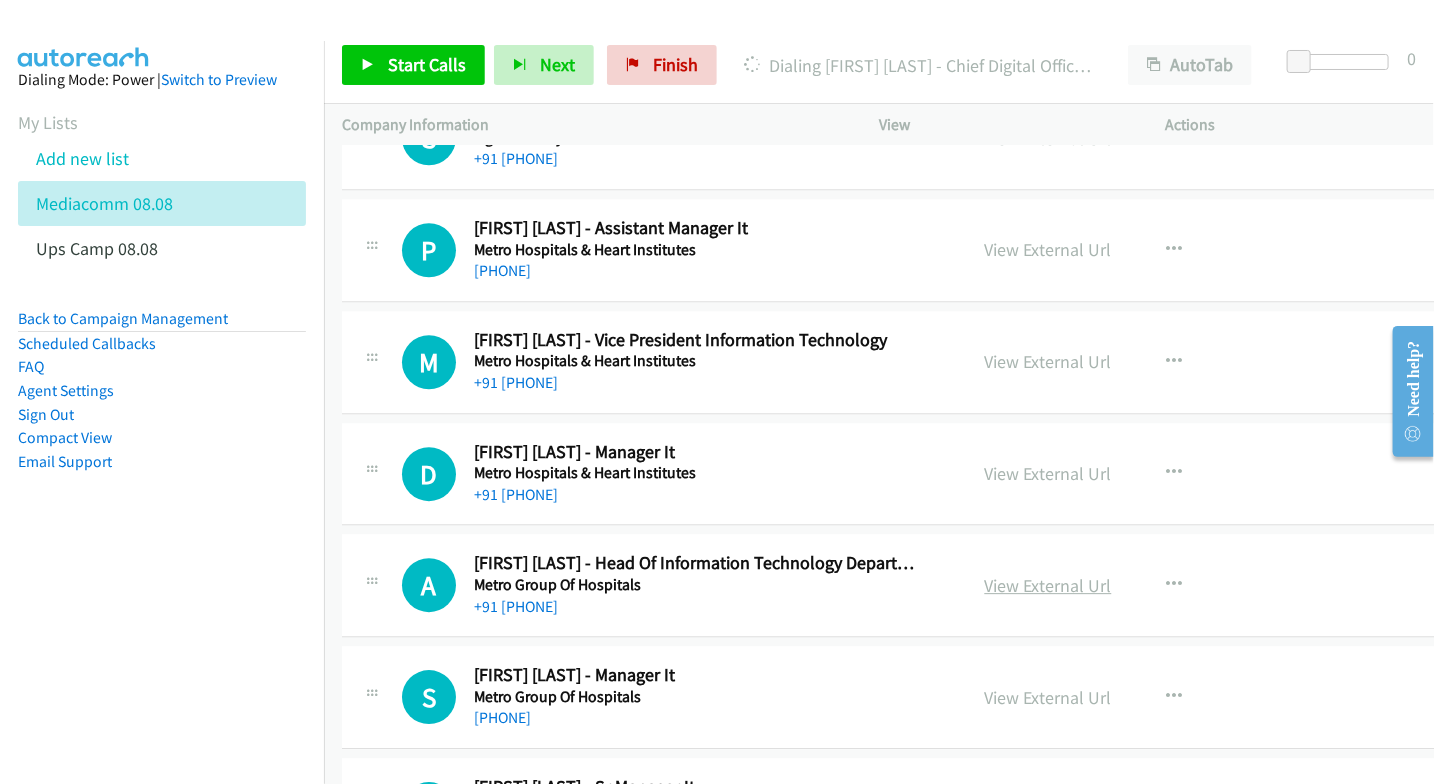 click on "View External Url" at bounding box center [1048, 585] 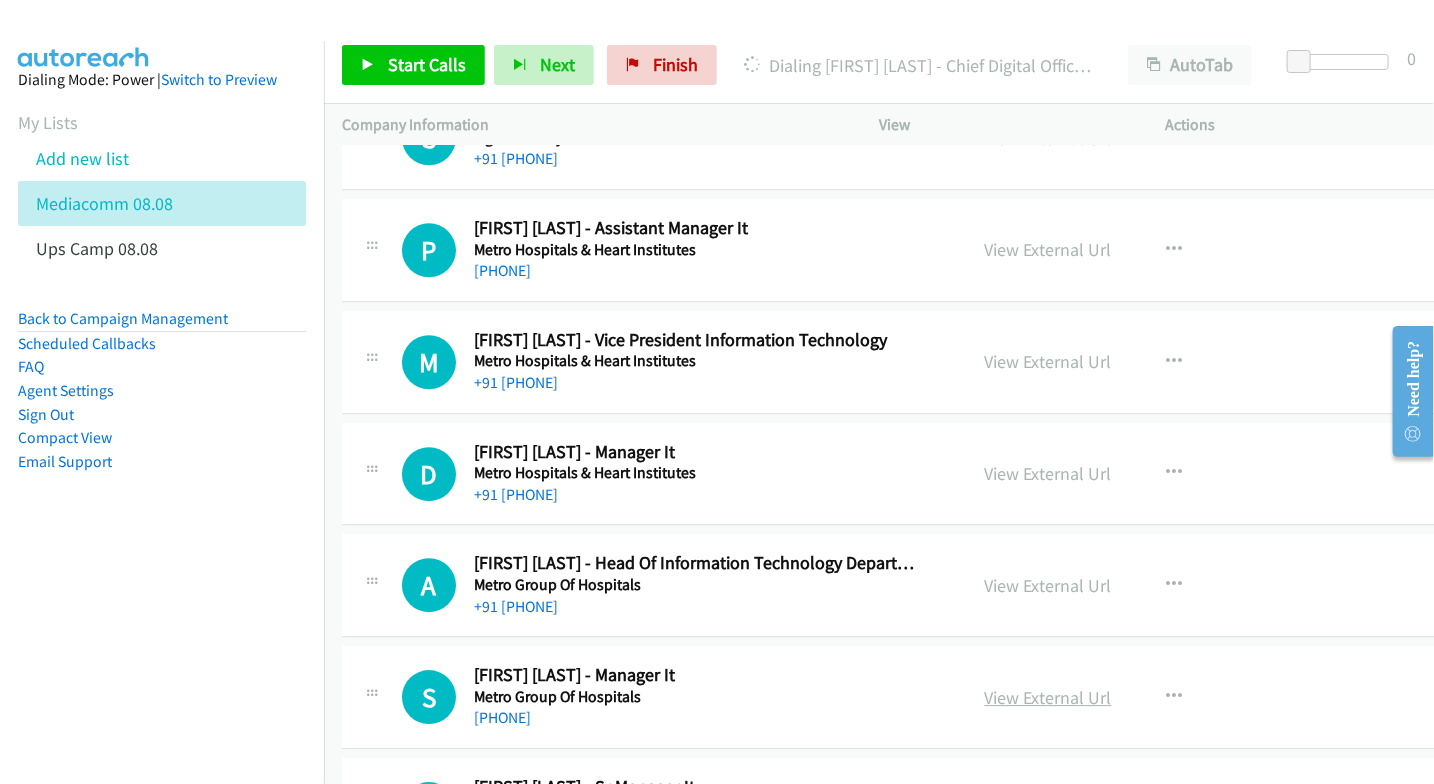 click on "View External Url" at bounding box center [1048, 697] 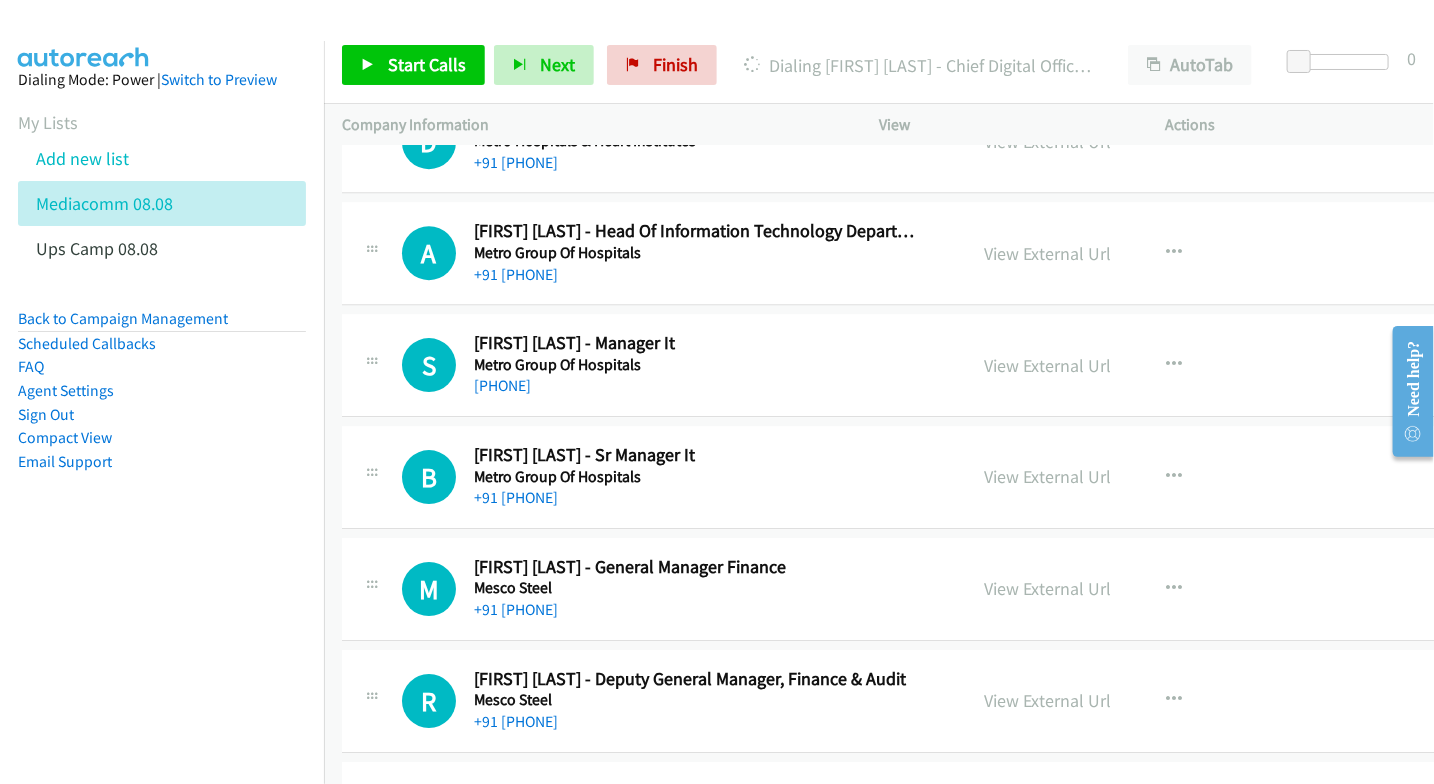 scroll, scrollTop: 15555, scrollLeft: 0, axis: vertical 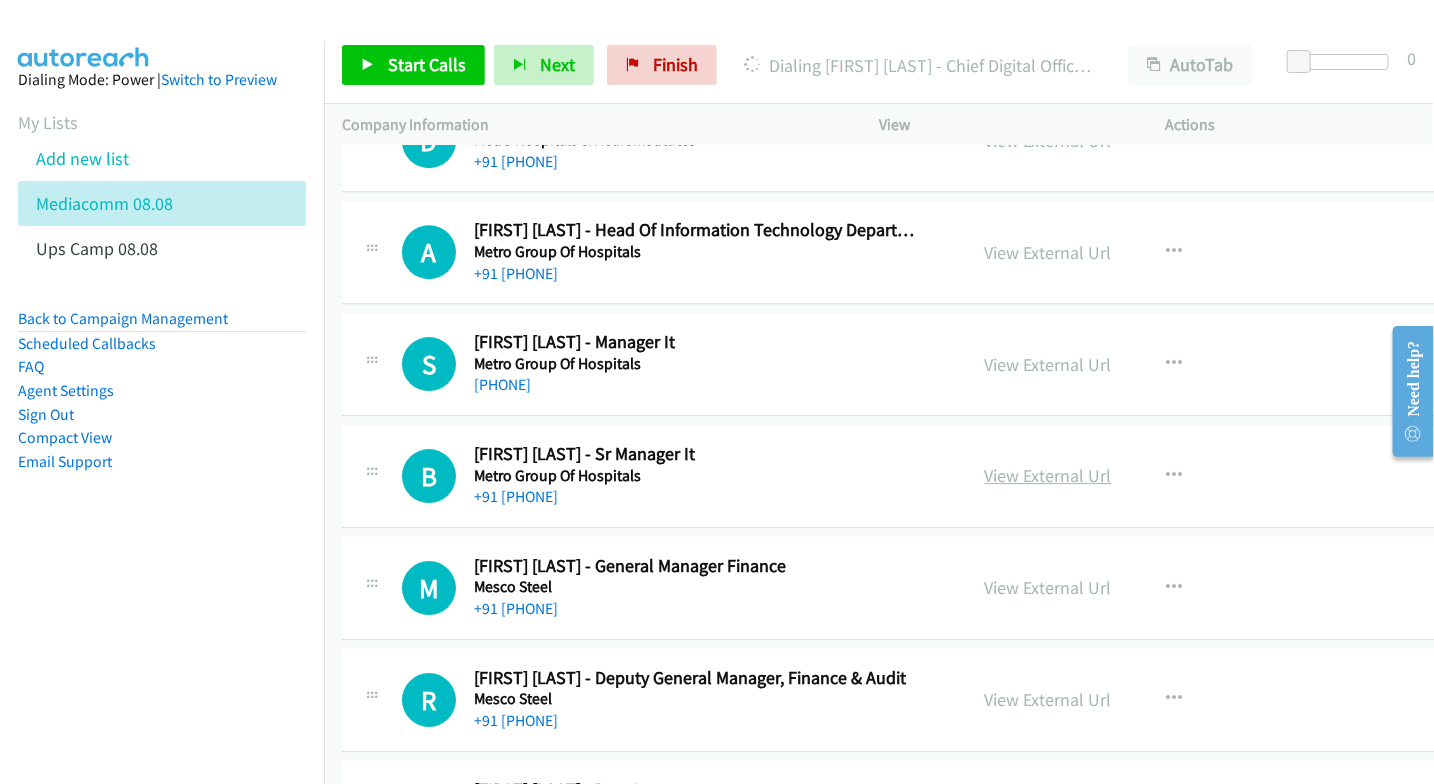click on "View External Url" at bounding box center [1048, 475] 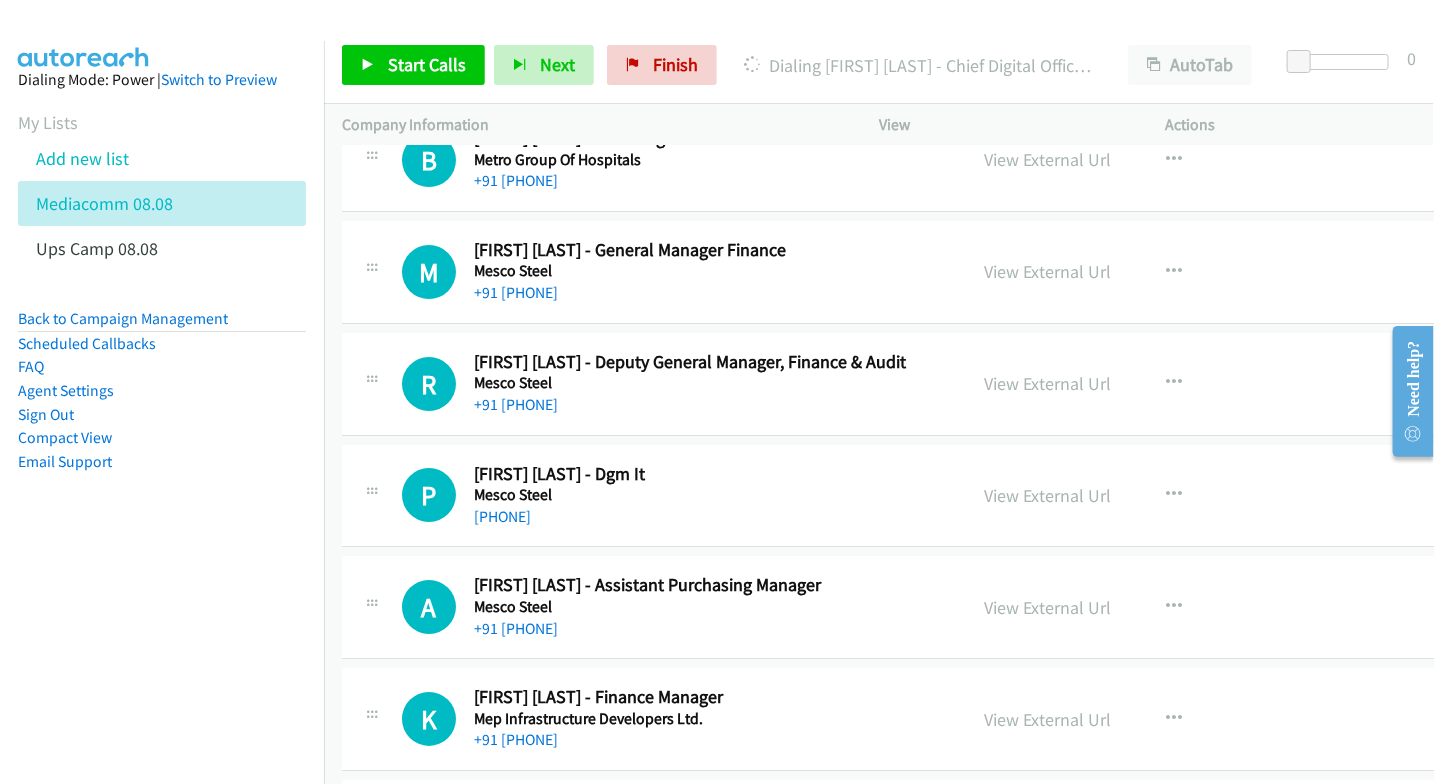 scroll, scrollTop: 15888, scrollLeft: 0, axis: vertical 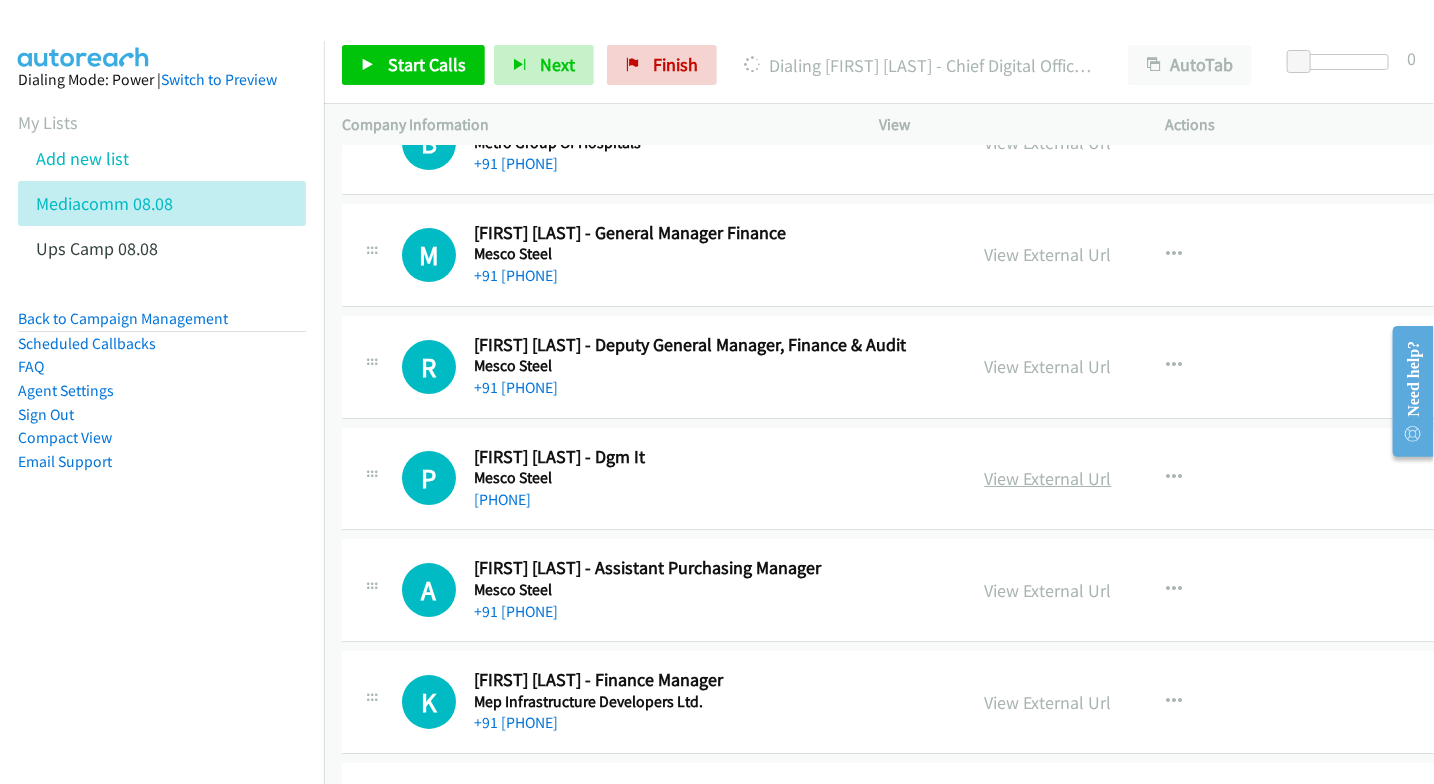 click on "View External Url" at bounding box center [1048, 478] 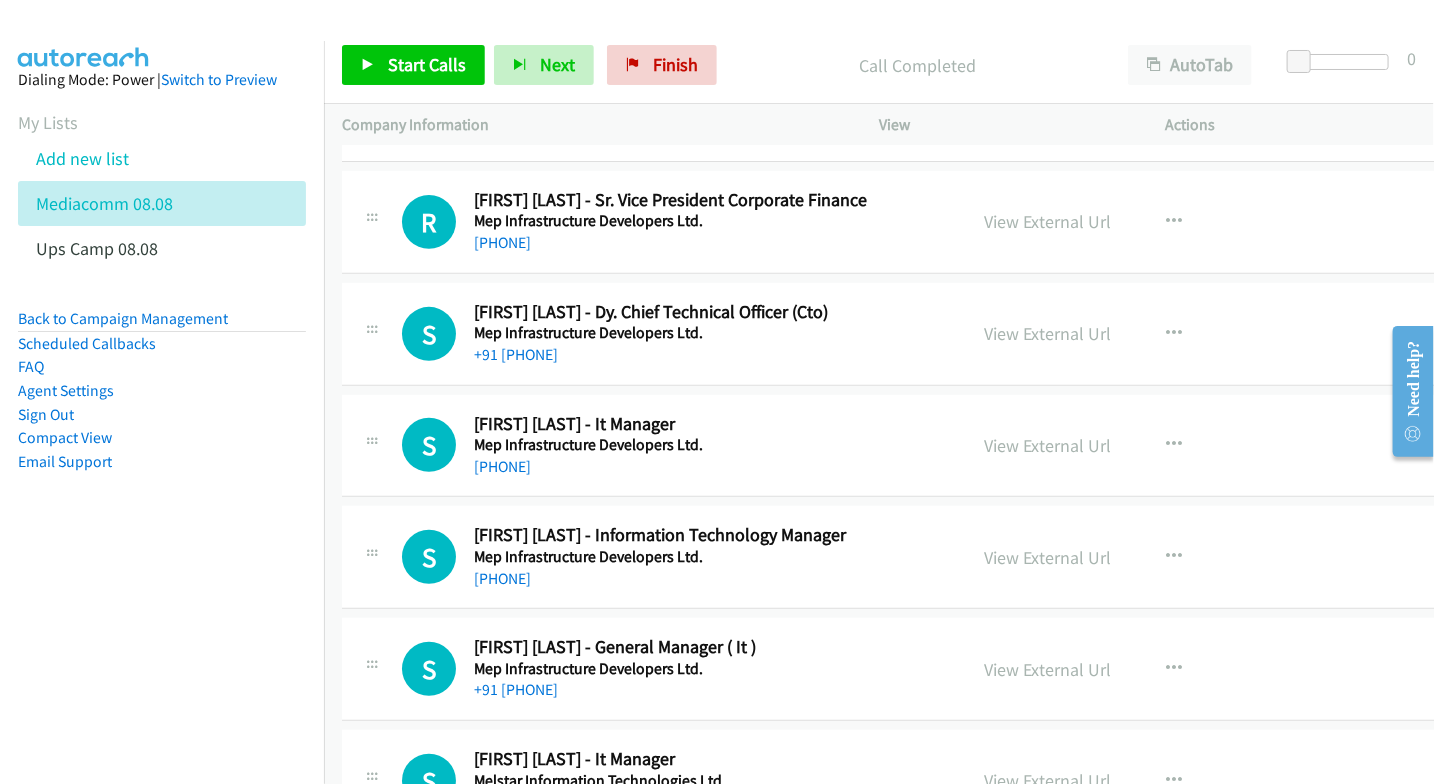 scroll, scrollTop: 16555, scrollLeft: 0, axis: vertical 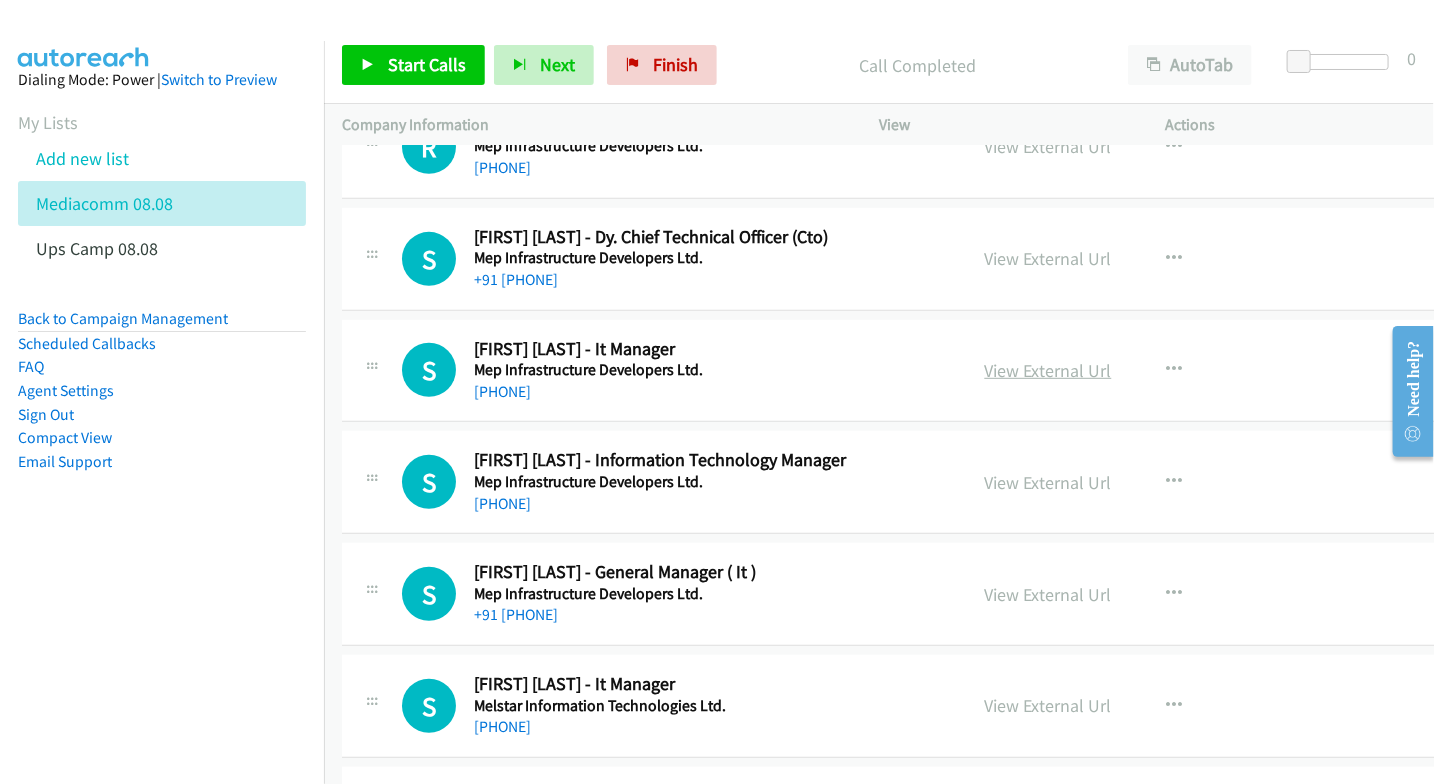 click on "View External Url" at bounding box center [1048, 370] 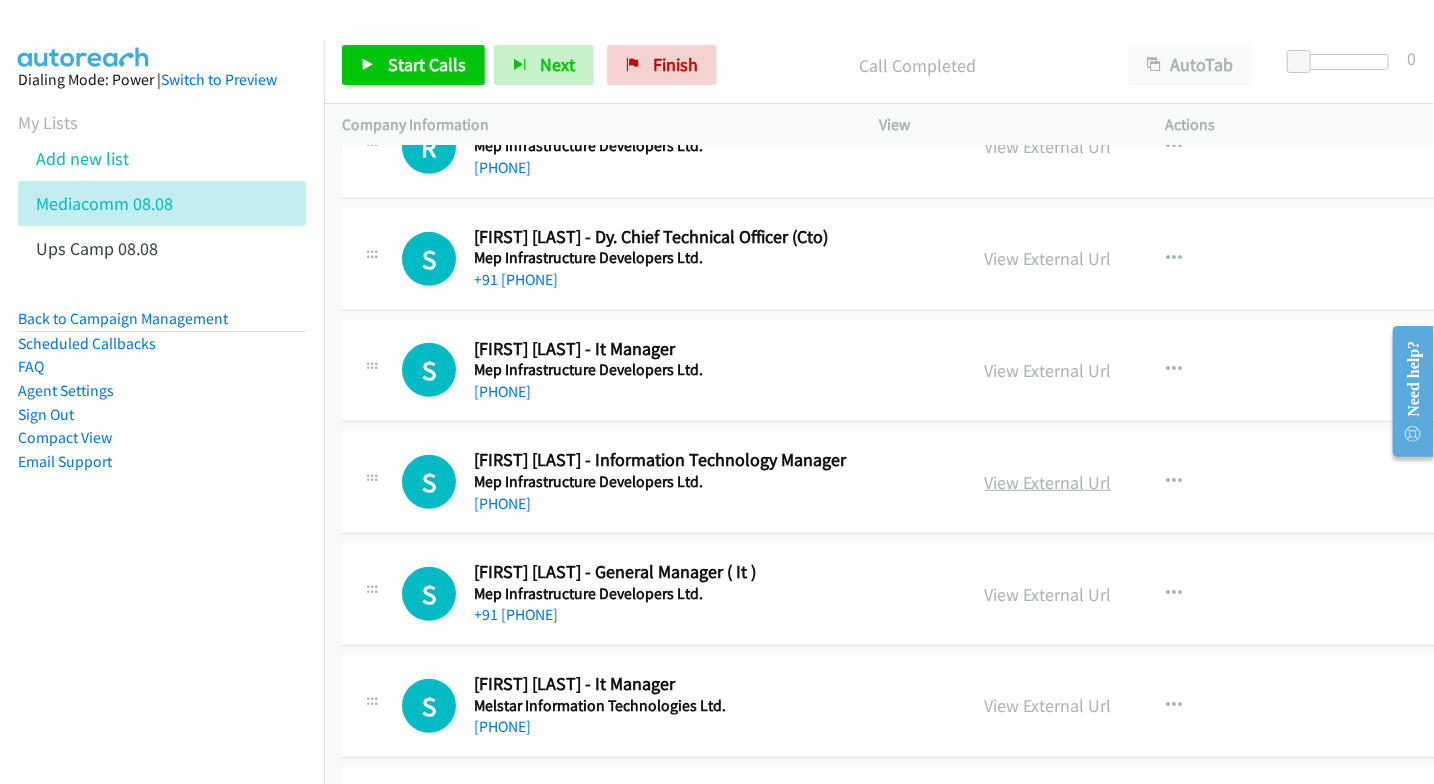 click on "View External Url" at bounding box center (1048, 482) 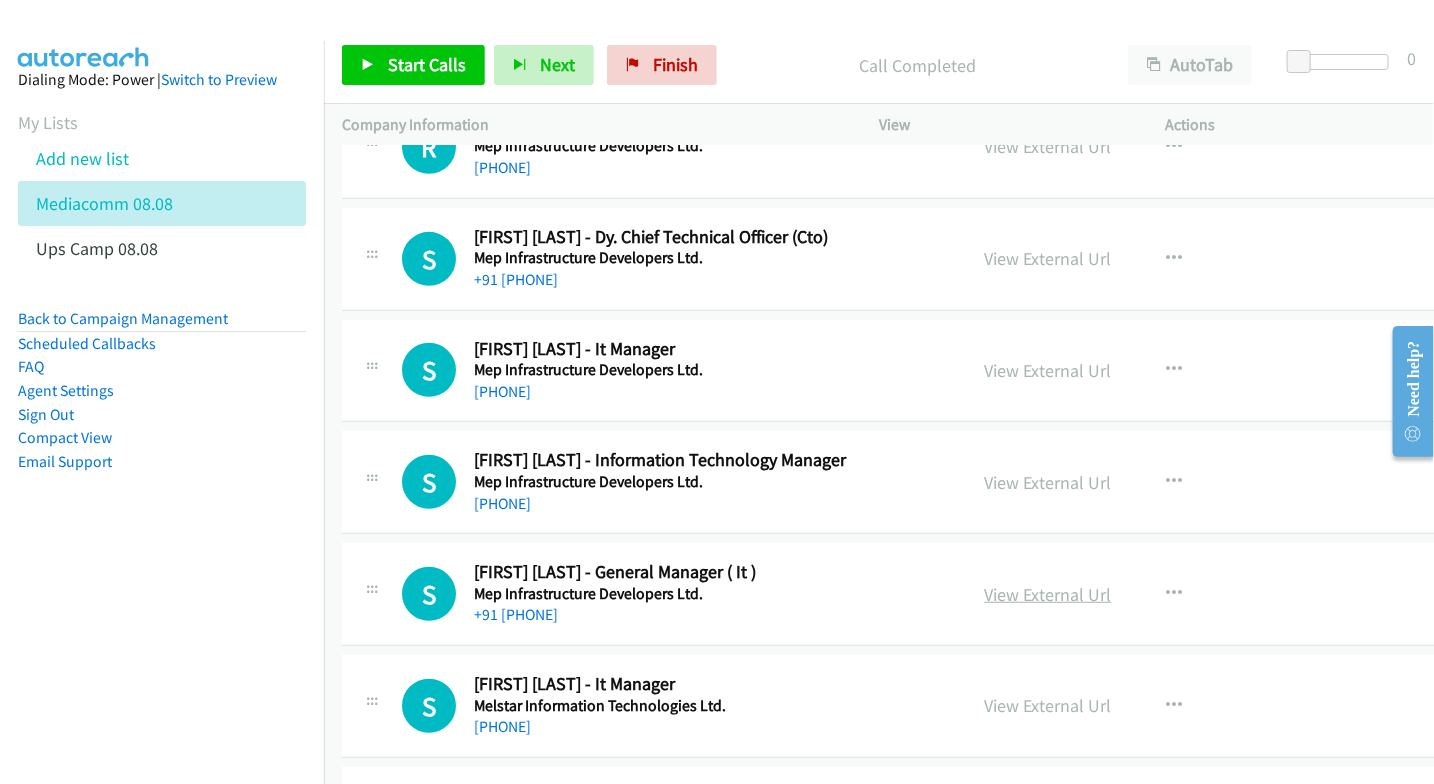 click on "View External Url" at bounding box center [1048, 594] 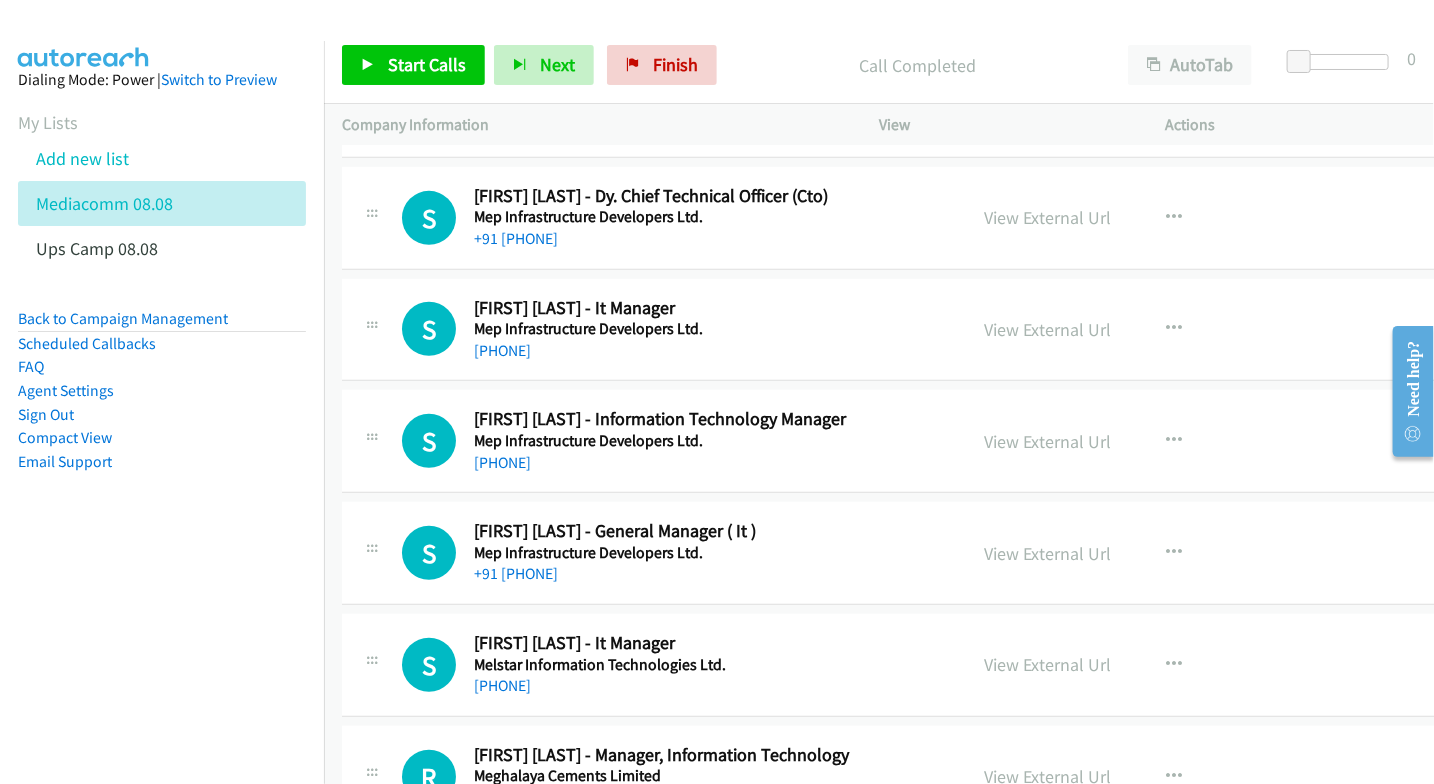 scroll, scrollTop: 16666, scrollLeft: 0, axis: vertical 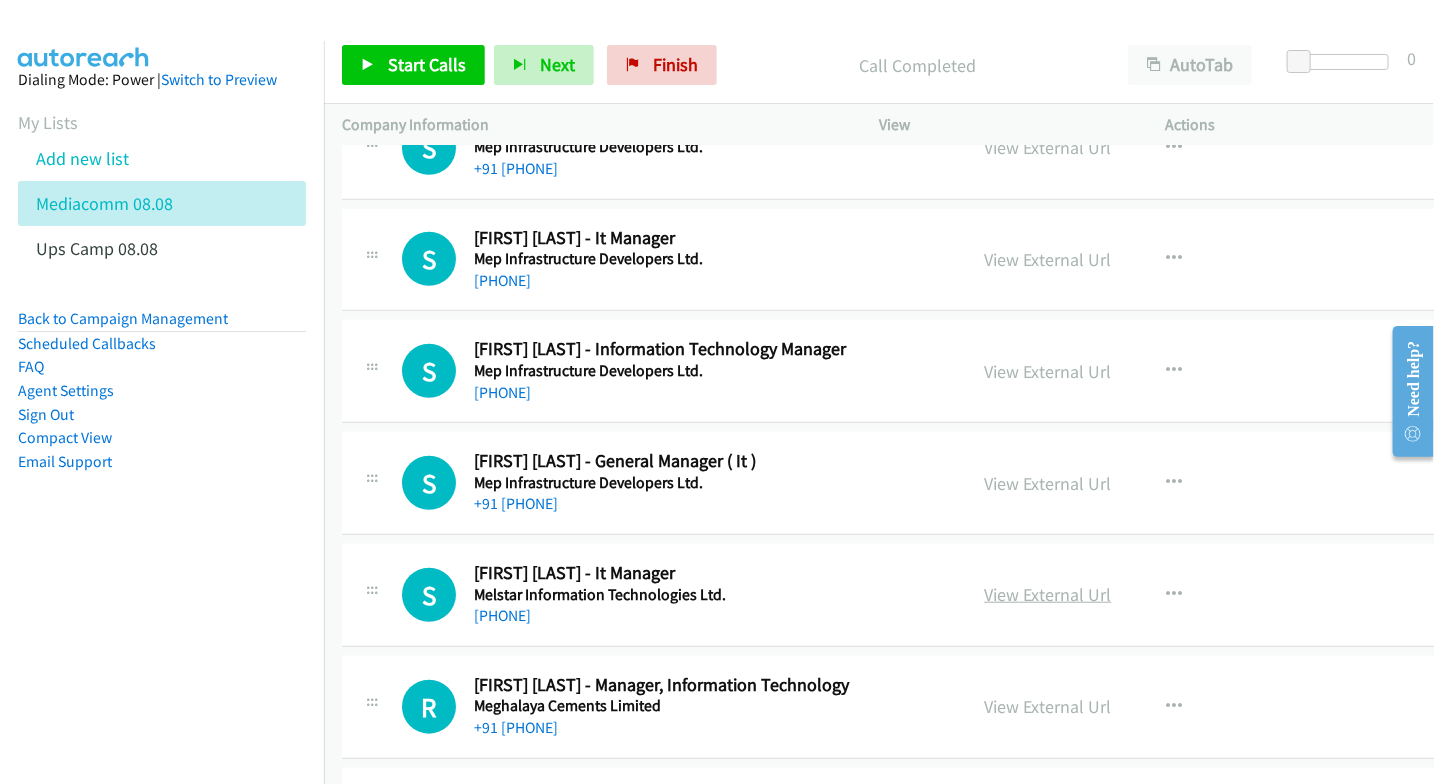 click on "View External Url" at bounding box center [1048, 594] 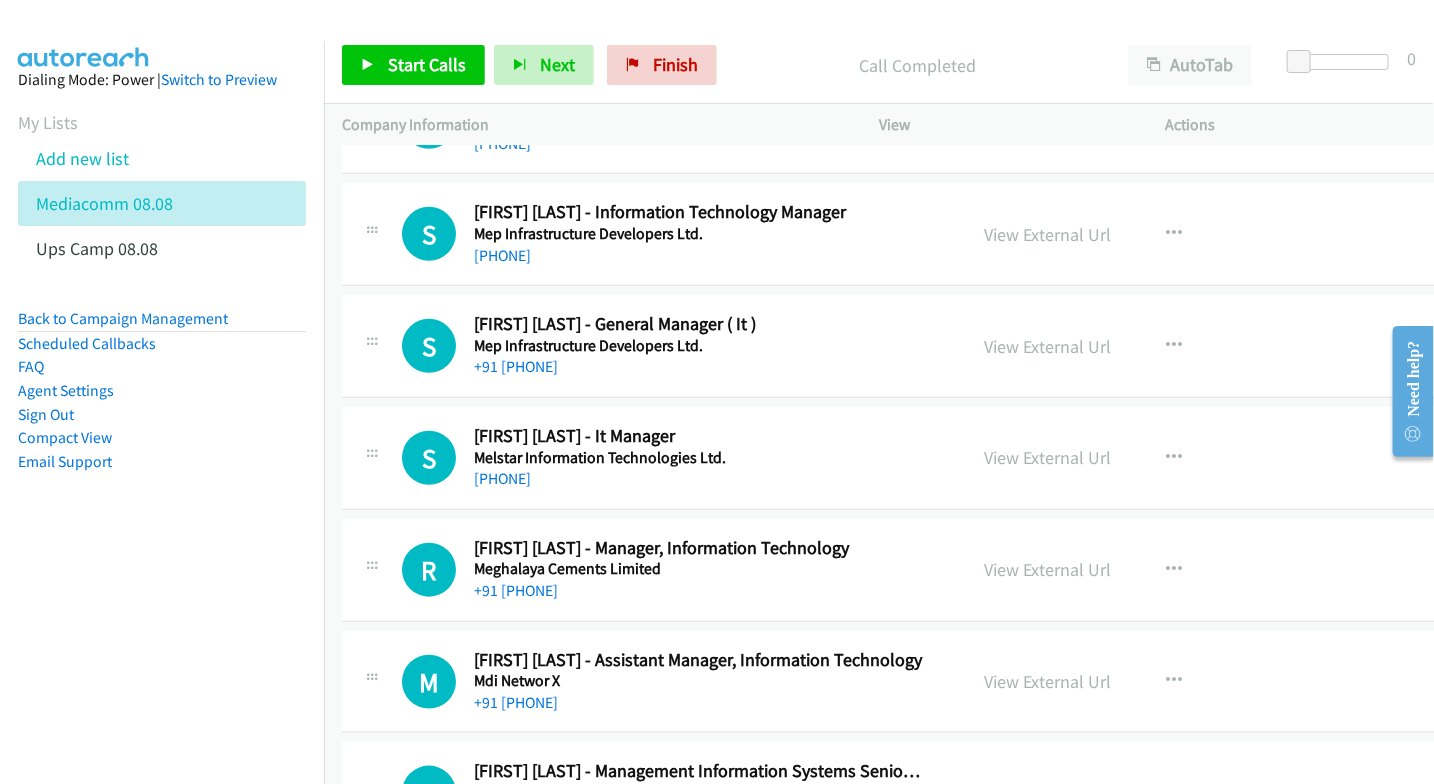 scroll, scrollTop: 16888, scrollLeft: 0, axis: vertical 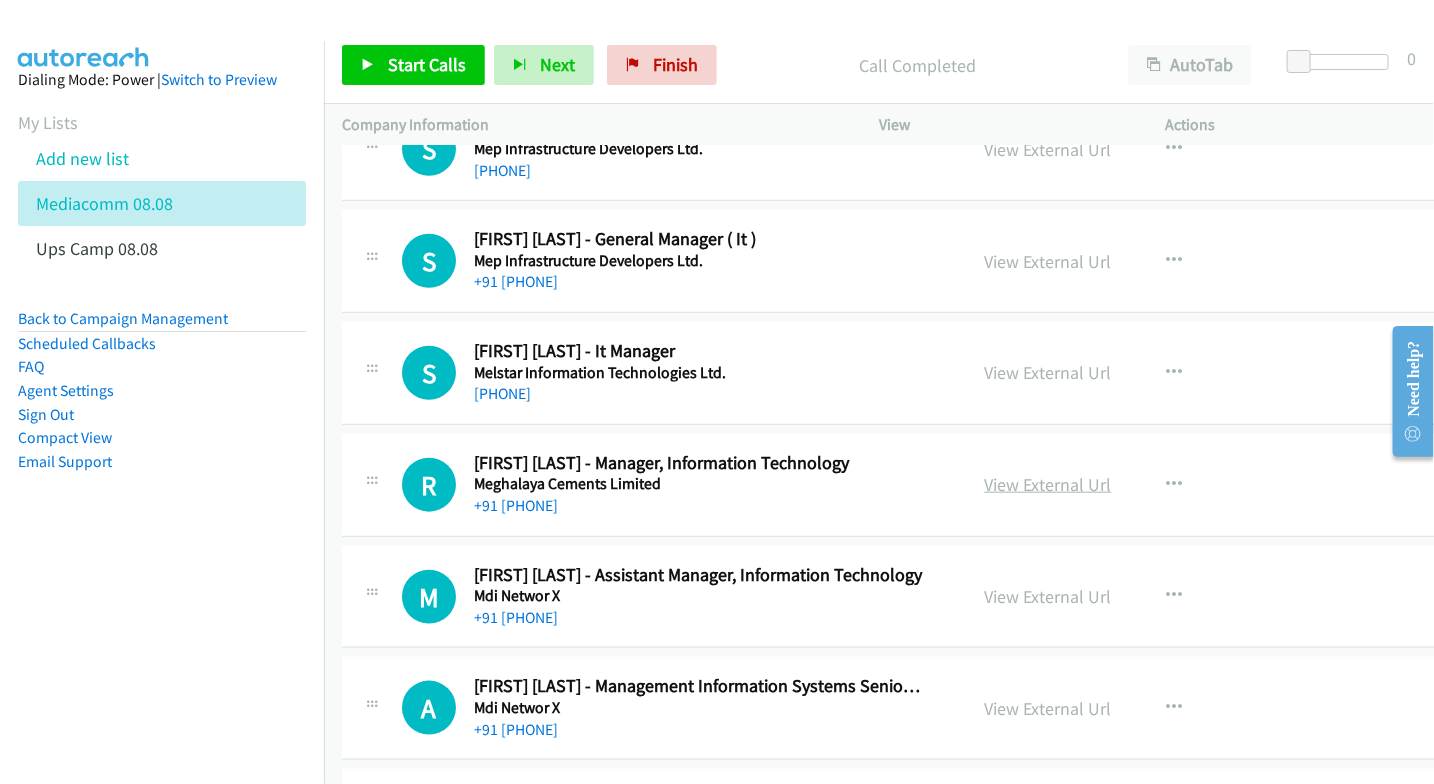 click on "View External Url" at bounding box center (1048, 484) 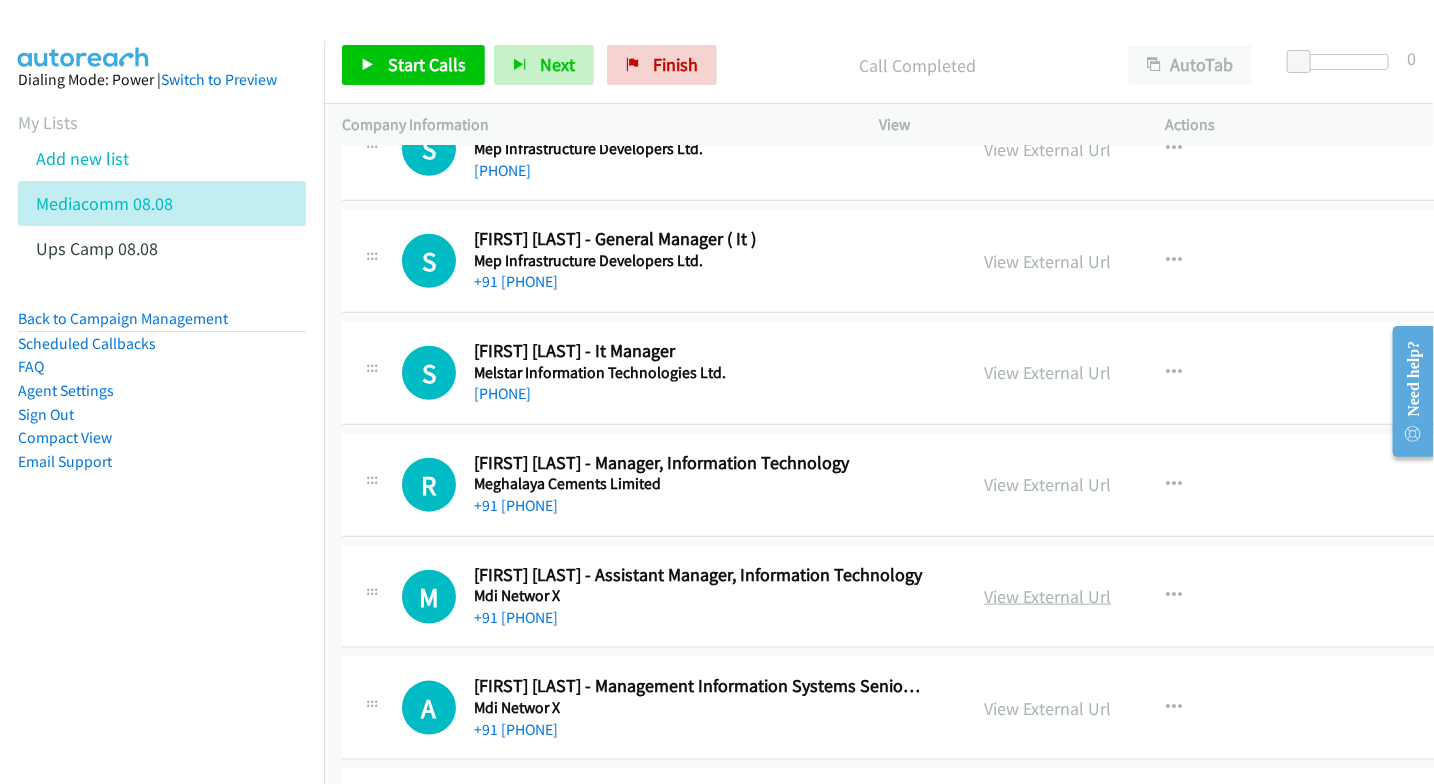 click on "View External Url" at bounding box center [1048, 596] 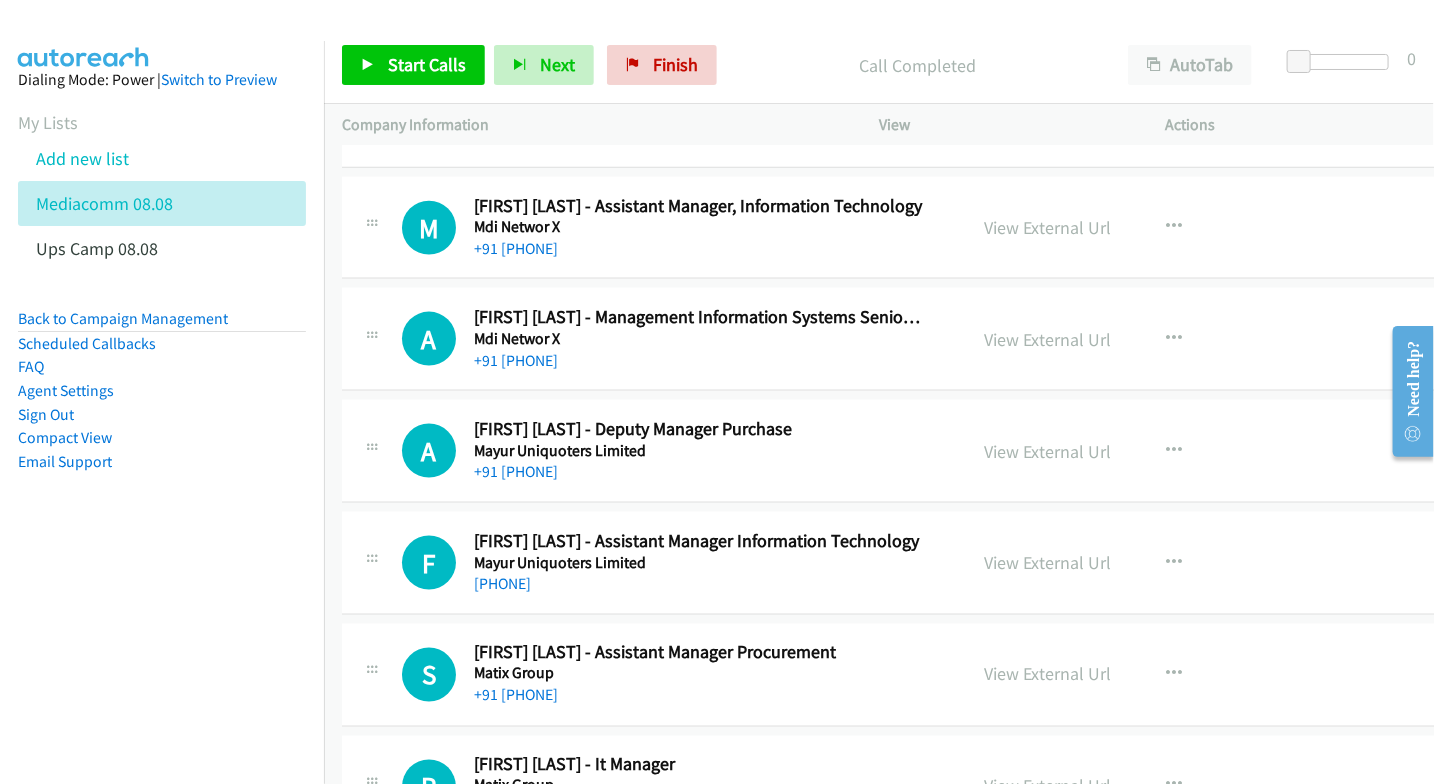 scroll, scrollTop: 17333, scrollLeft: 0, axis: vertical 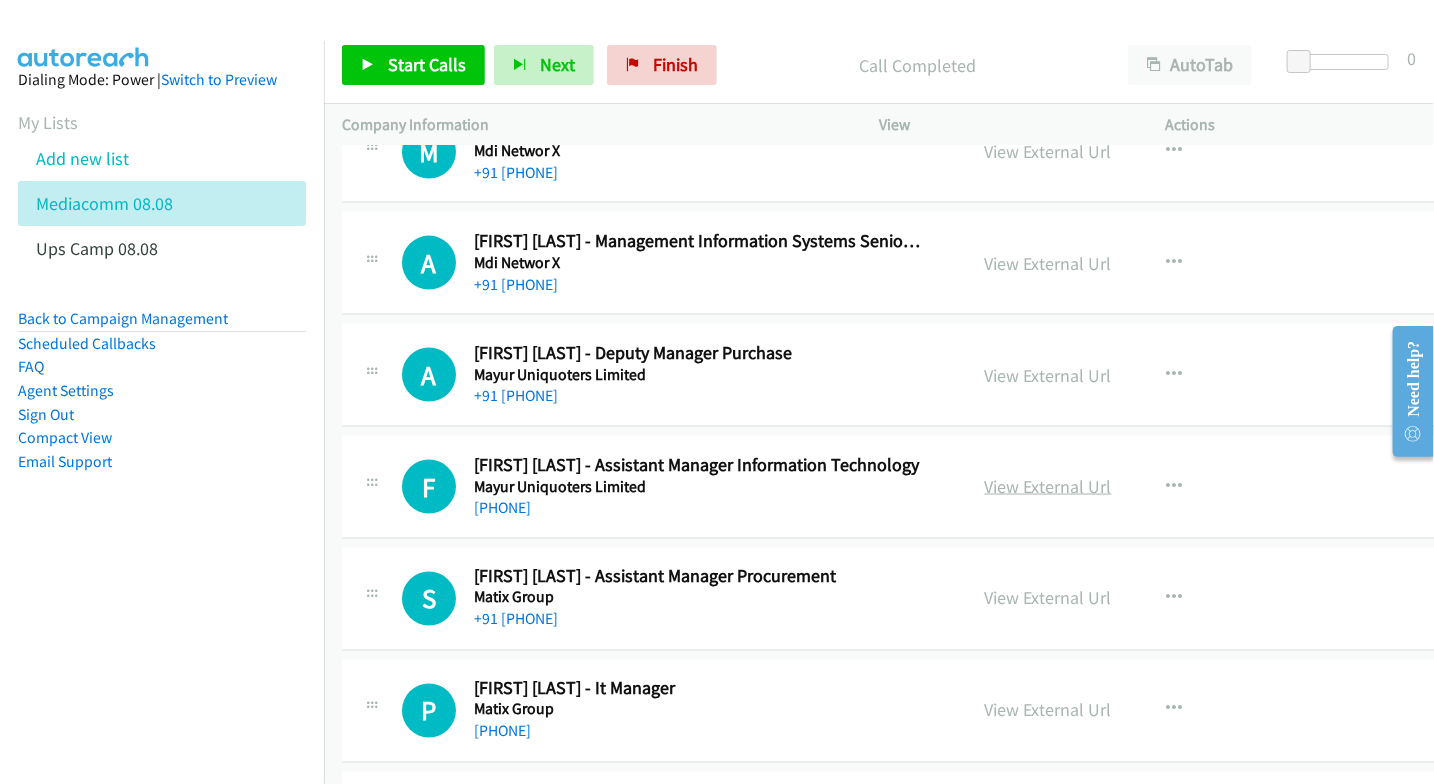 click on "View External Url" at bounding box center [1048, 486] 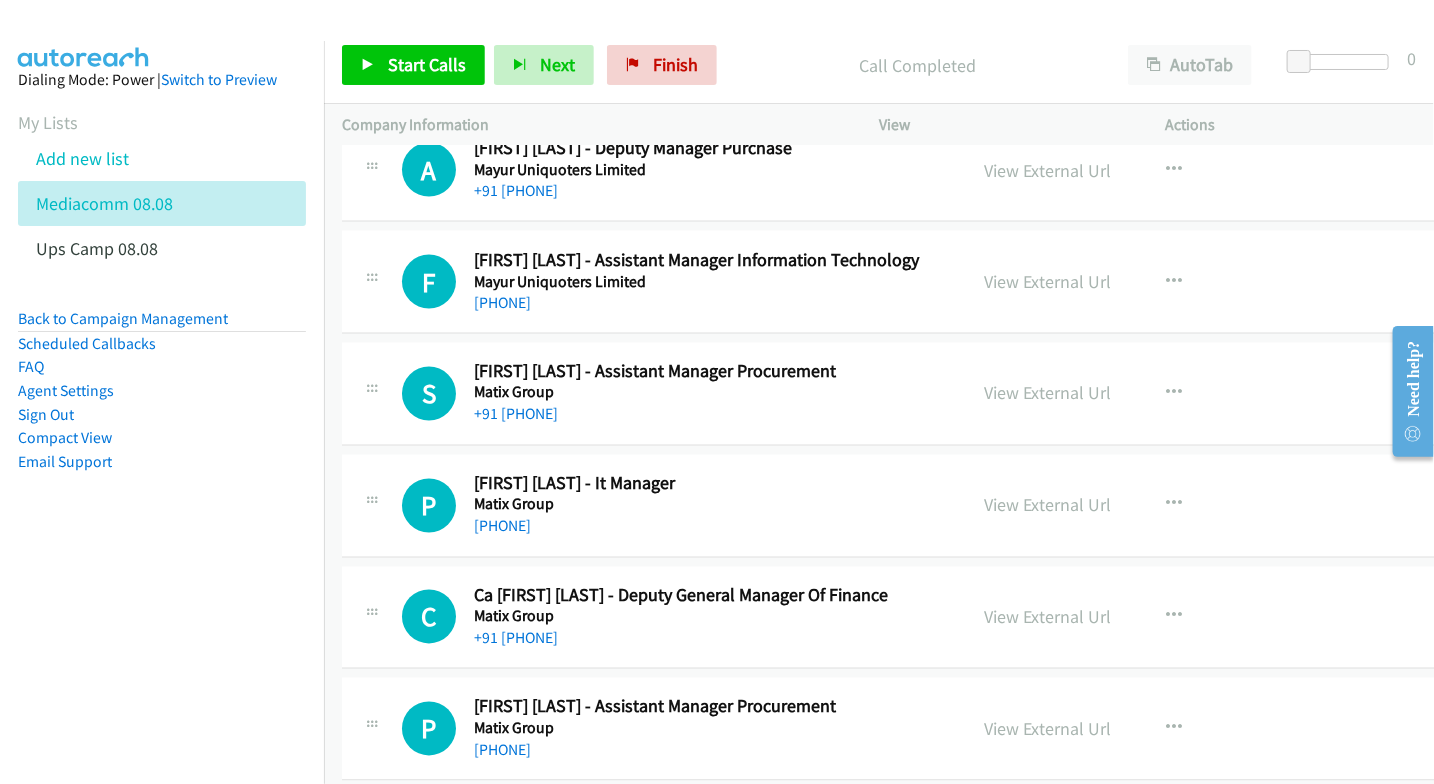 scroll, scrollTop: 17555, scrollLeft: 0, axis: vertical 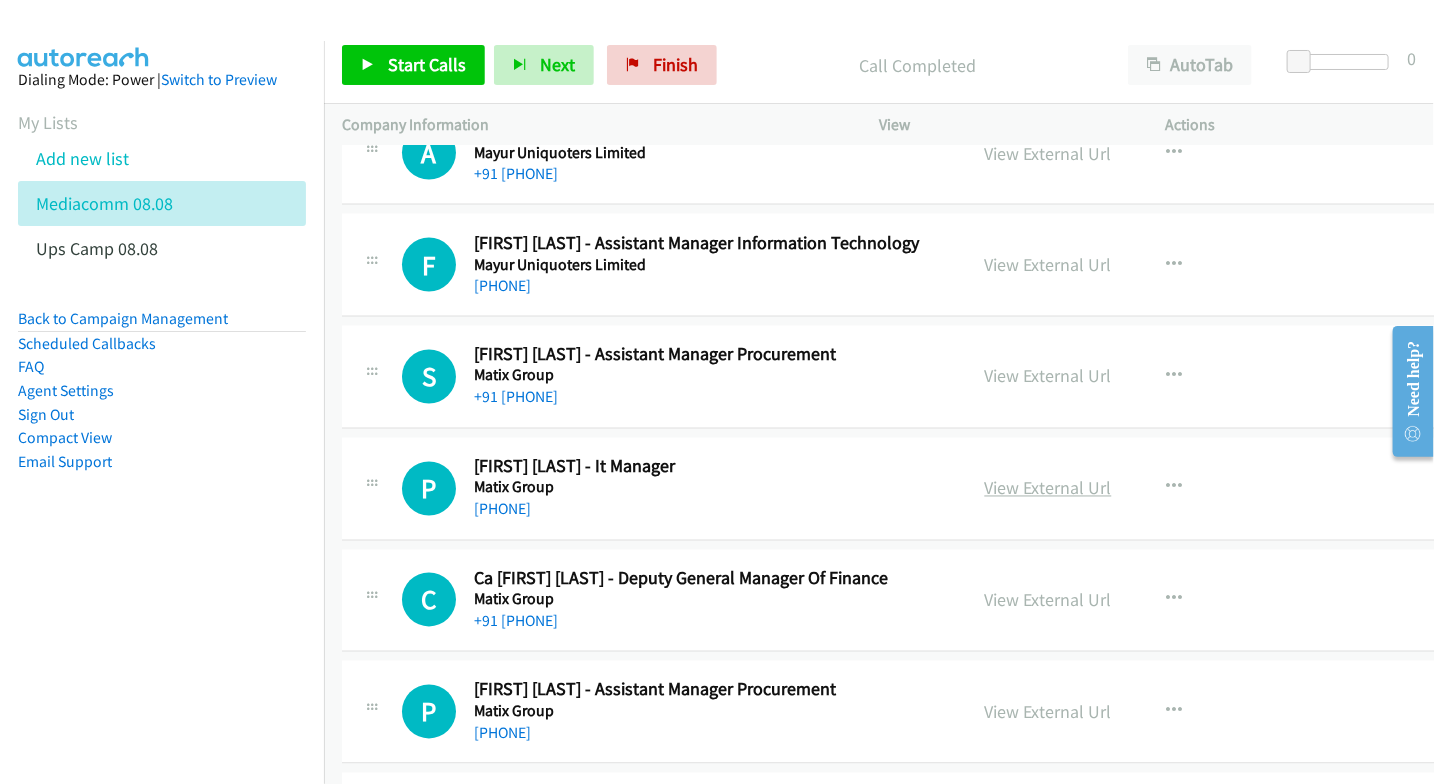 click on "View External Url" at bounding box center [1048, 488] 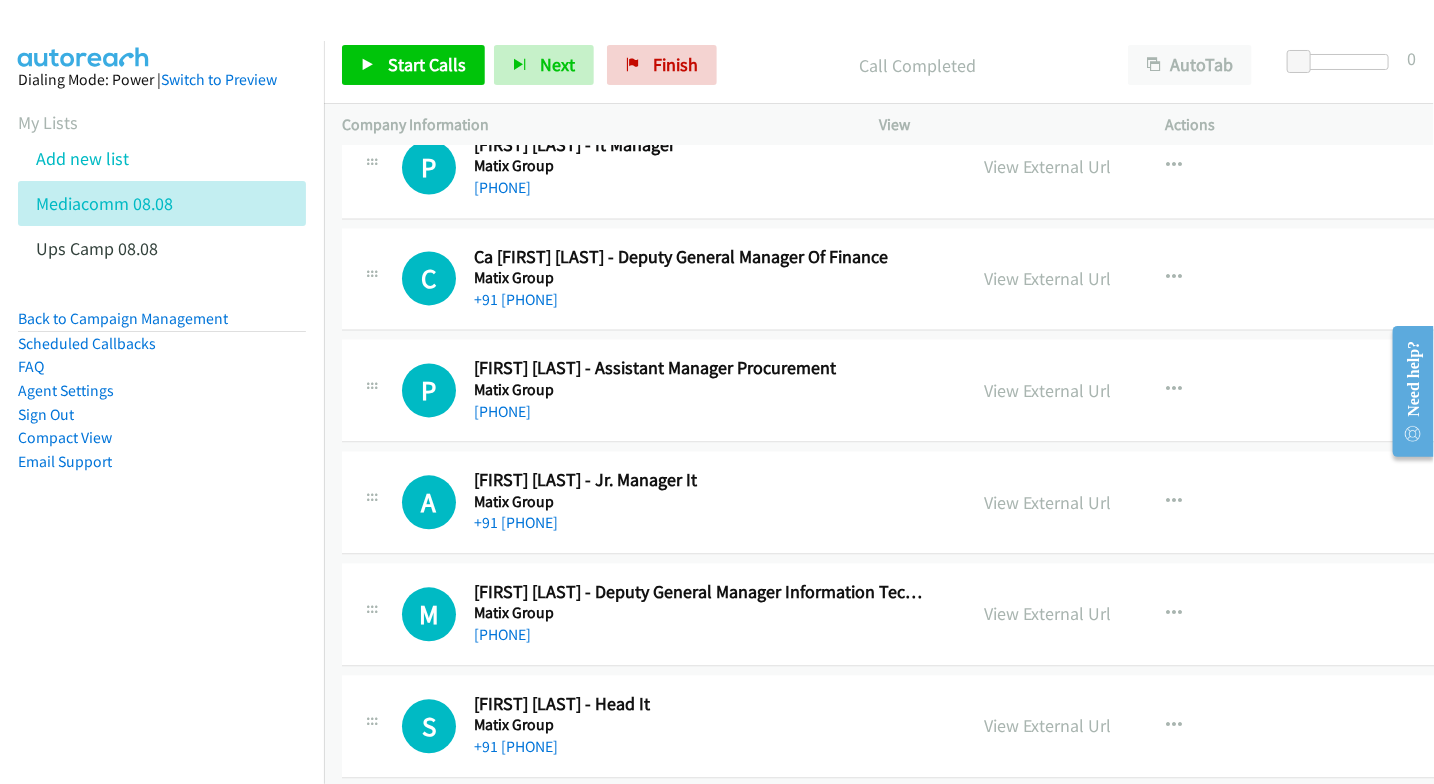 scroll, scrollTop: 17888, scrollLeft: 0, axis: vertical 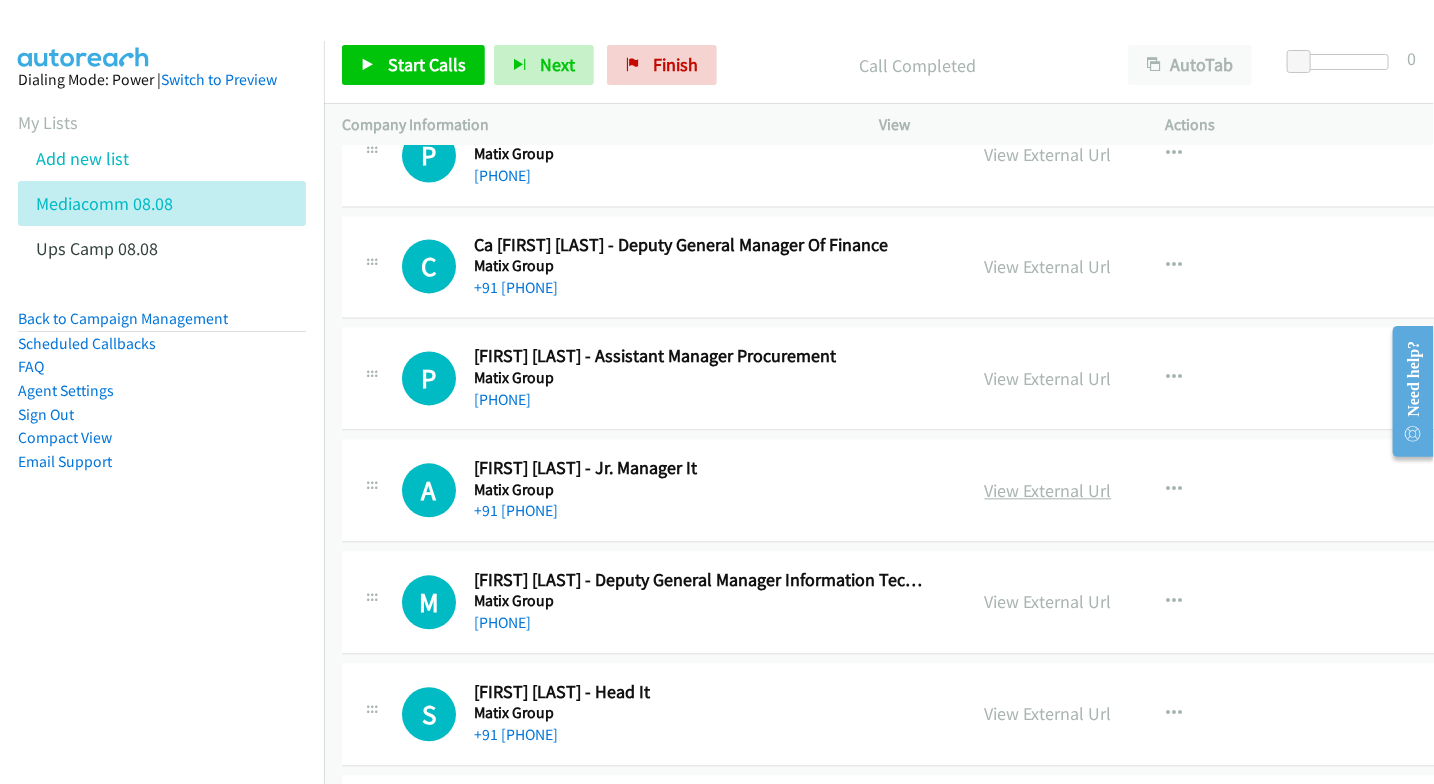 click on "View External Url" at bounding box center (1048, 491) 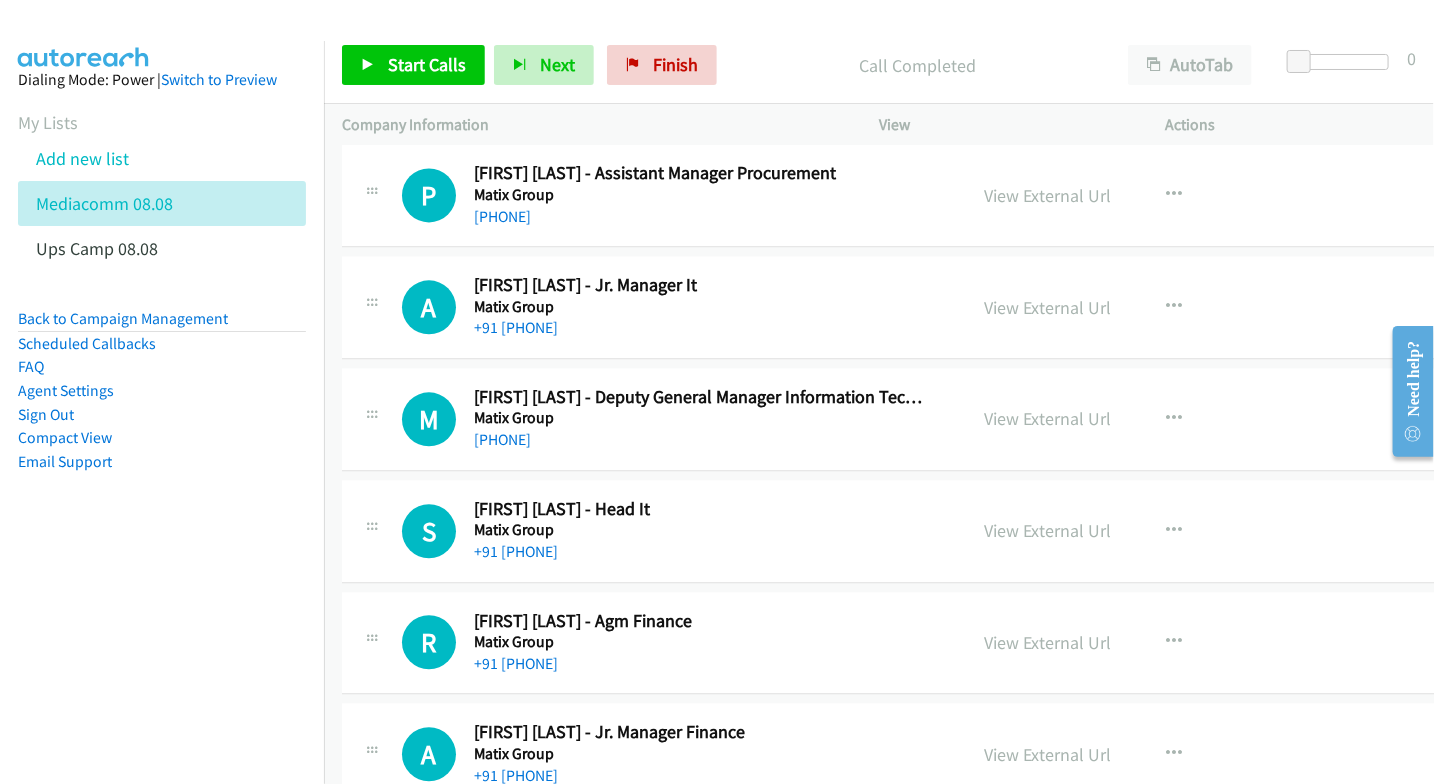 scroll, scrollTop: 18111, scrollLeft: 0, axis: vertical 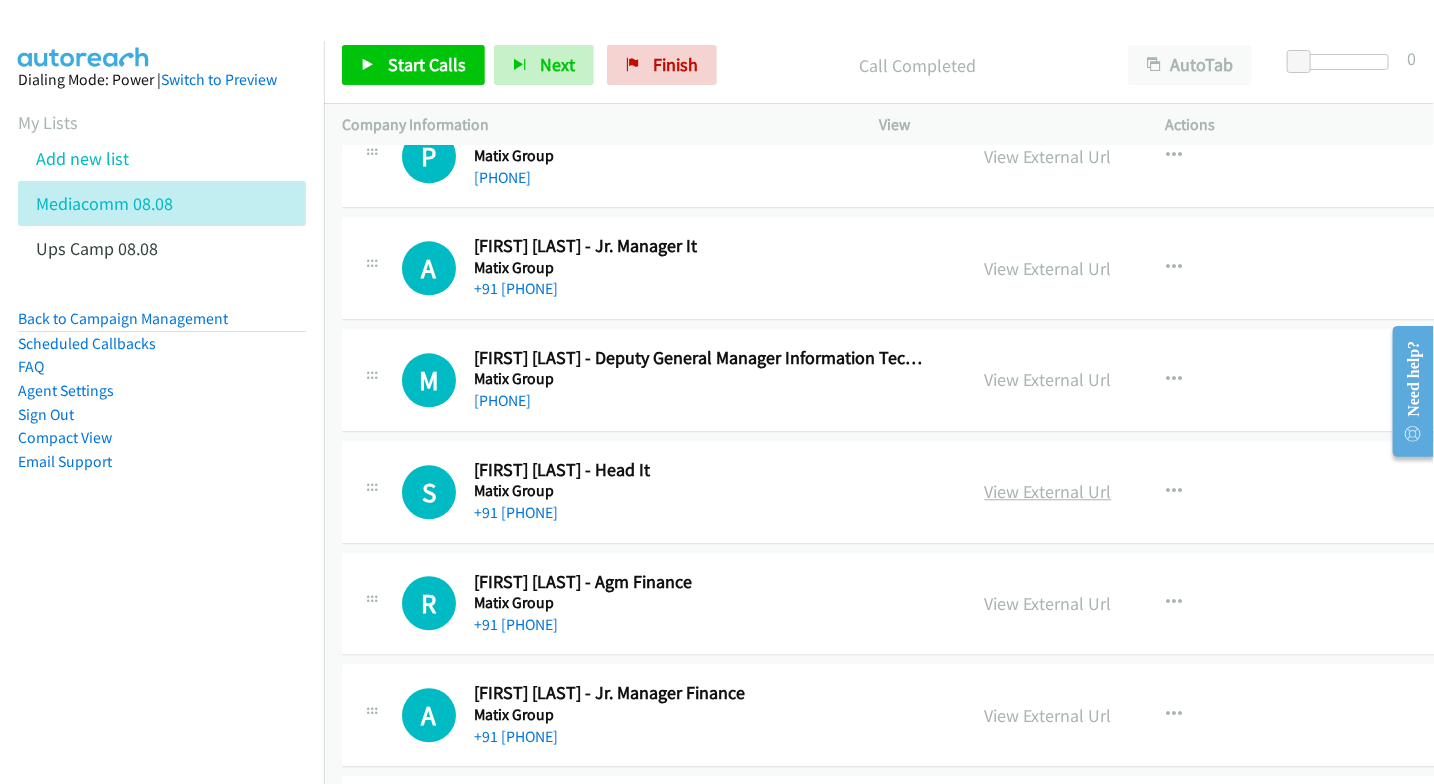 click on "View External Url" at bounding box center (1048, 491) 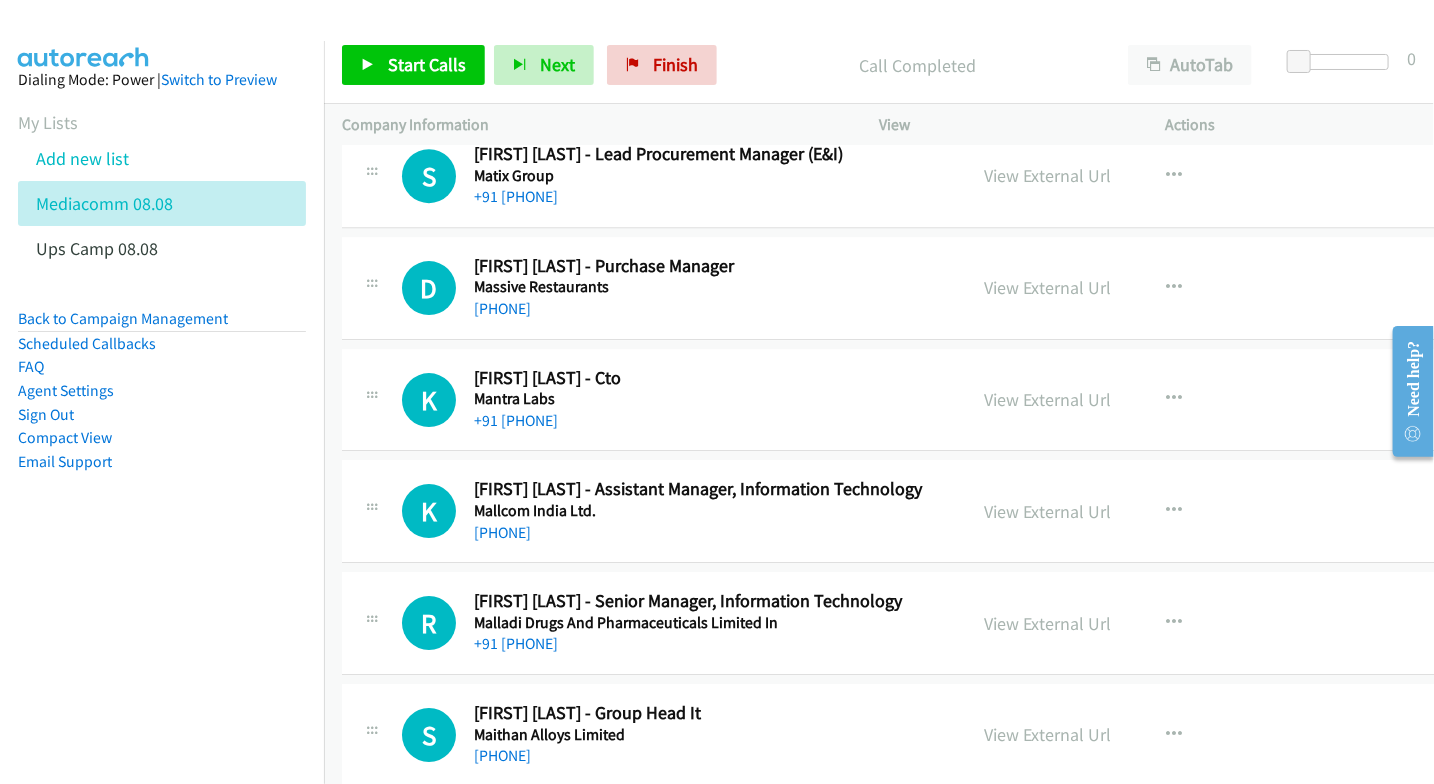 scroll, scrollTop: 18888, scrollLeft: 0, axis: vertical 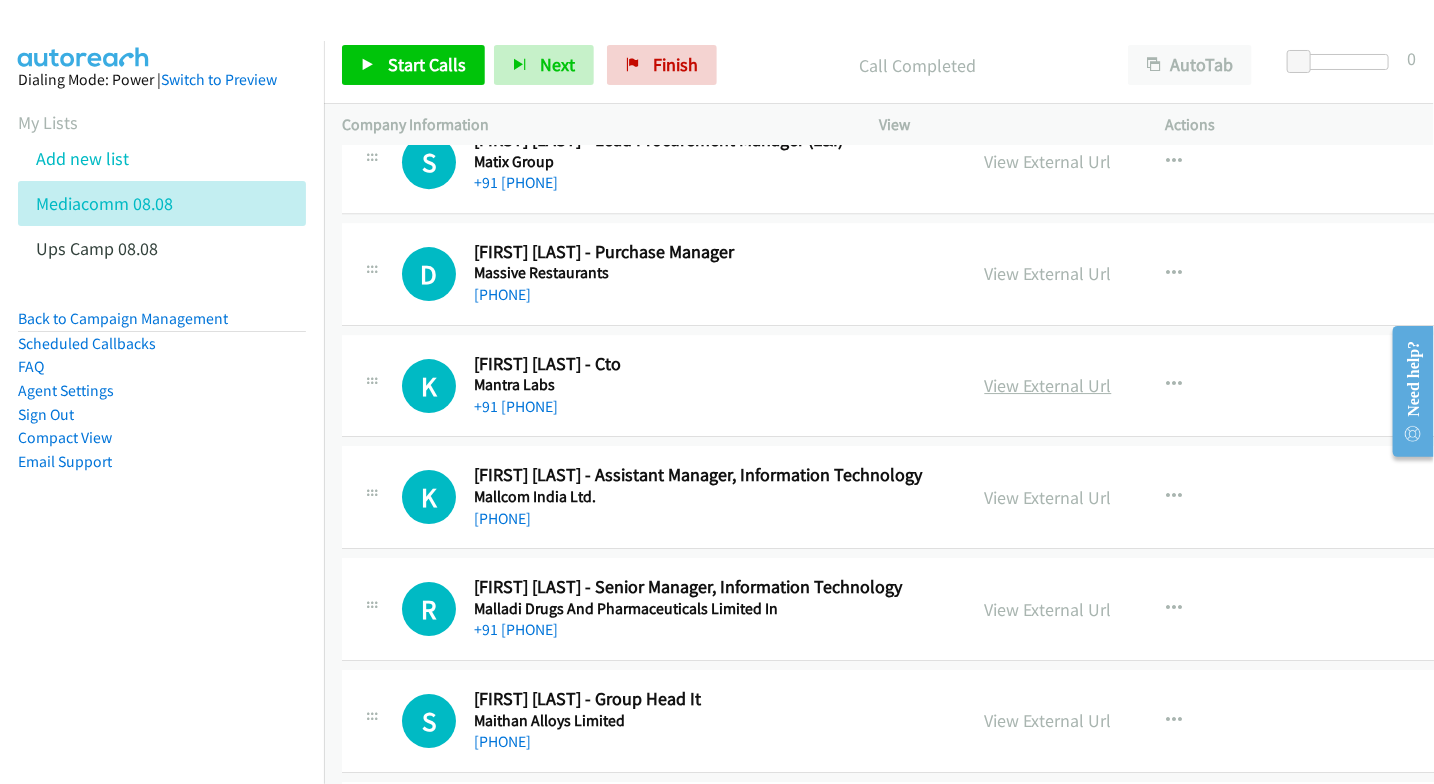 click on "View External Url" at bounding box center [1048, 385] 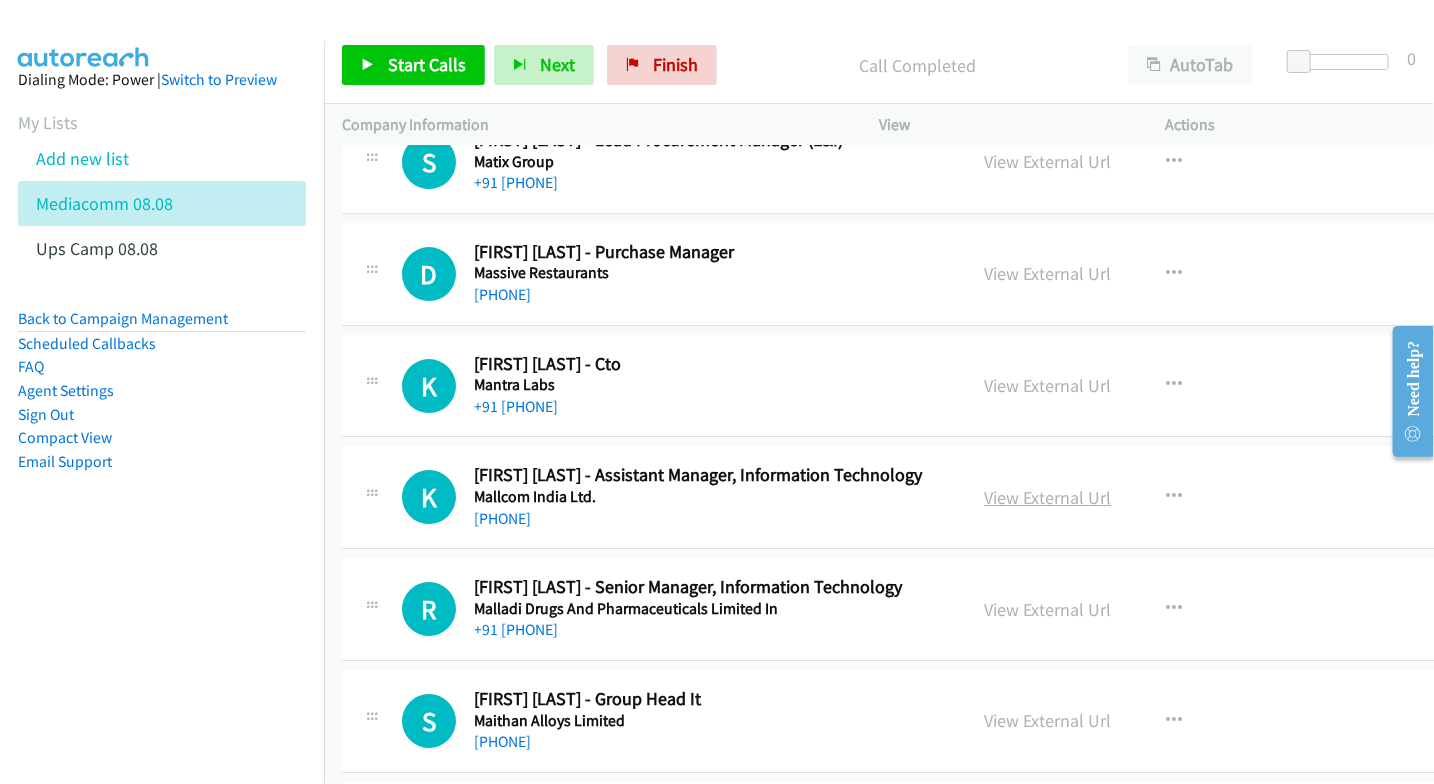 click on "View External Url" at bounding box center (1048, 497) 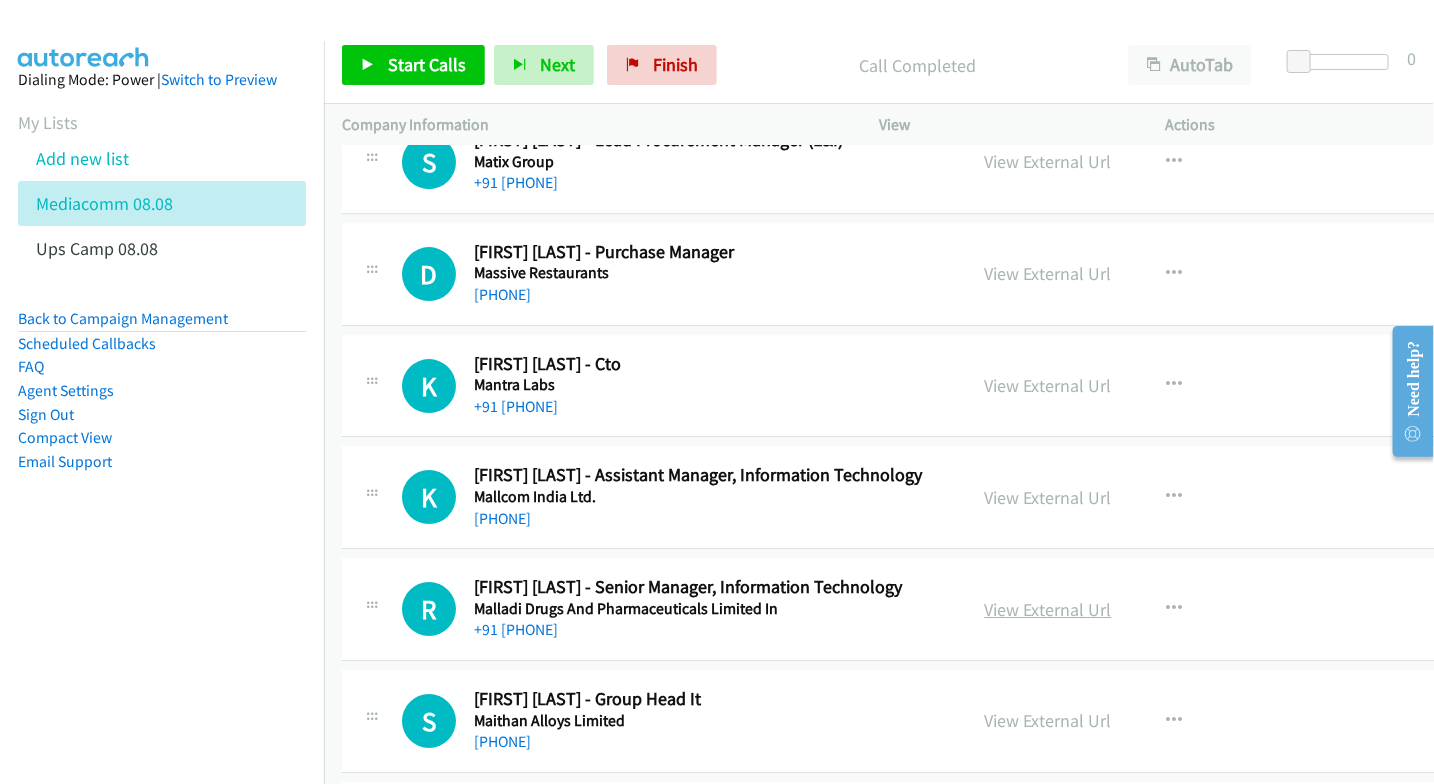 click on "View External Url" at bounding box center [1048, 609] 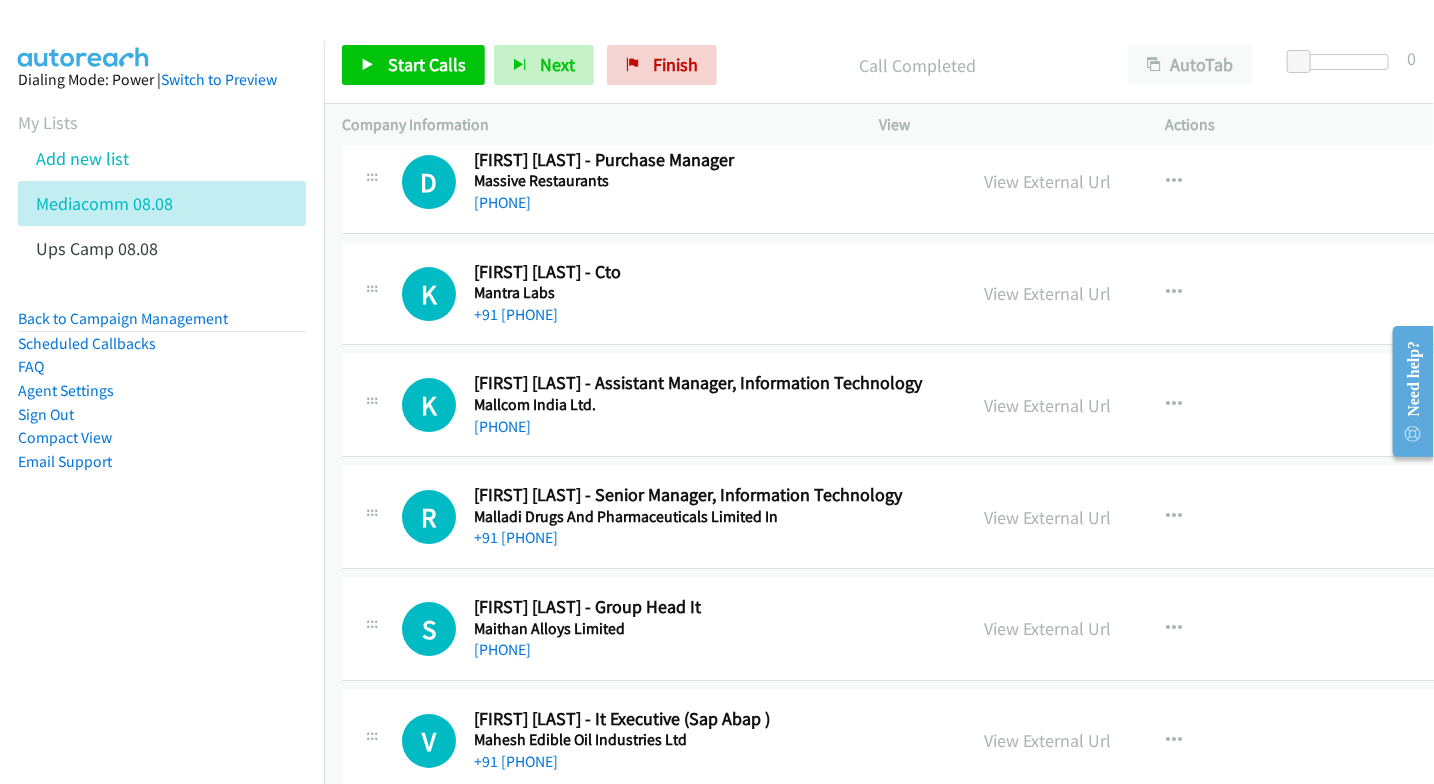 scroll, scrollTop: 19000, scrollLeft: 0, axis: vertical 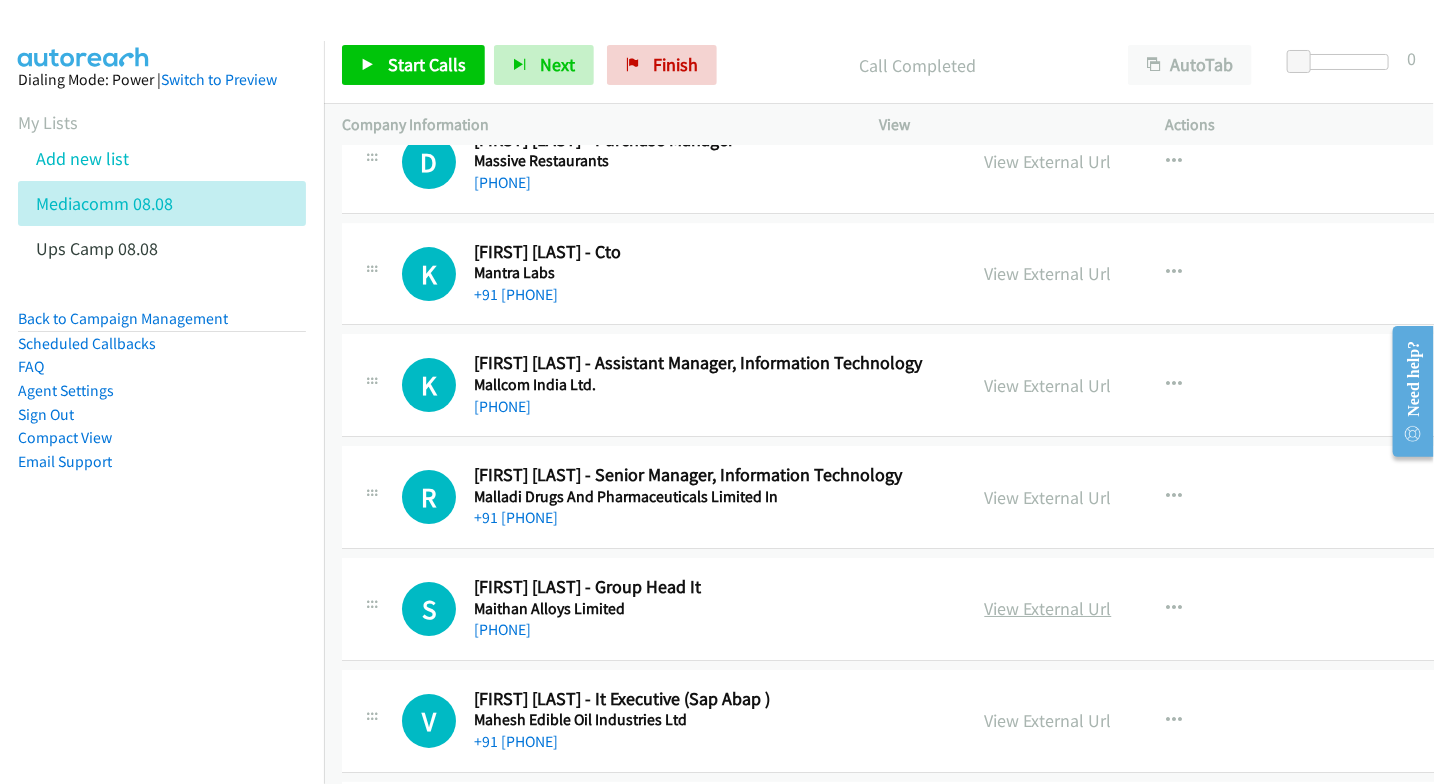 click on "View External Url" at bounding box center [1048, 608] 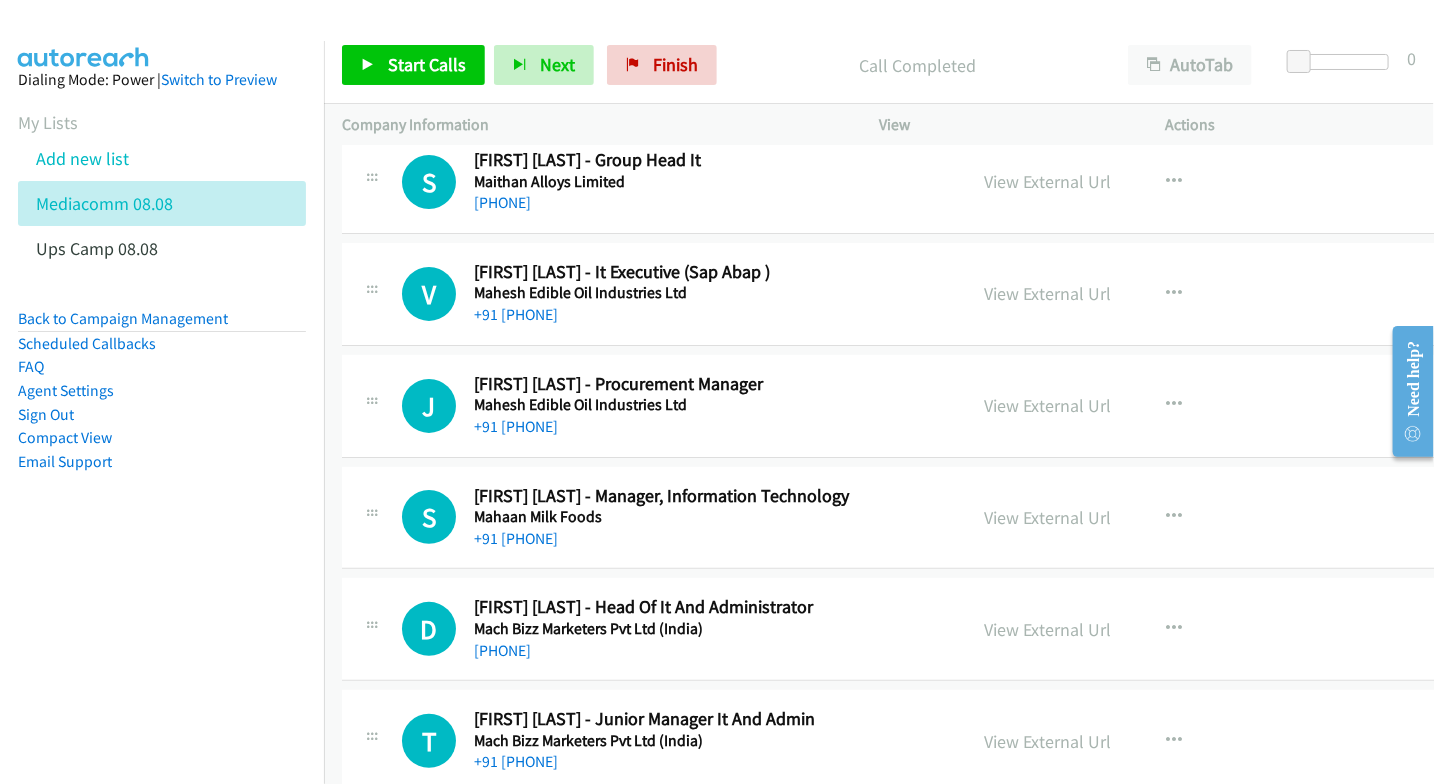 scroll, scrollTop: 19444, scrollLeft: 0, axis: vertical 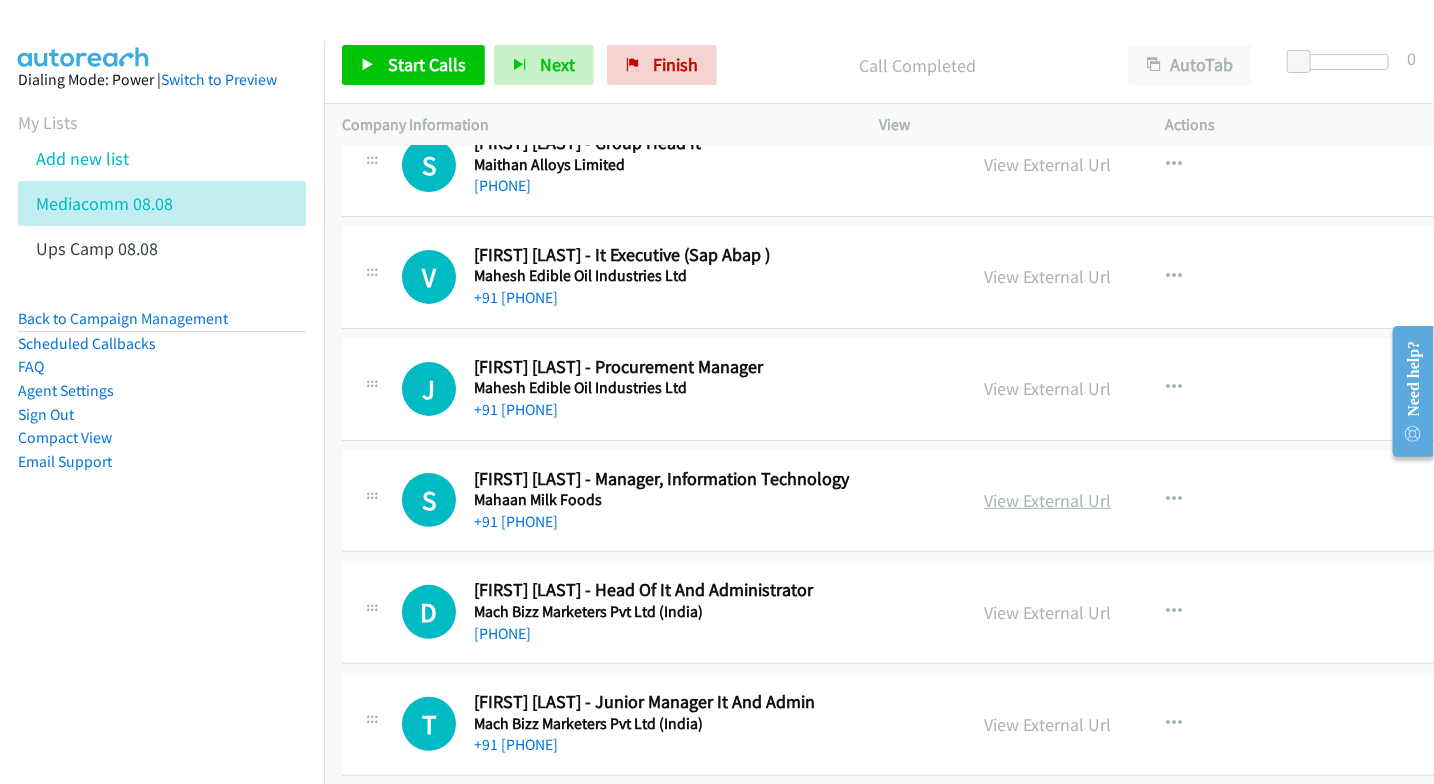 click on "View External Url" at bounding box center (1048, 500) 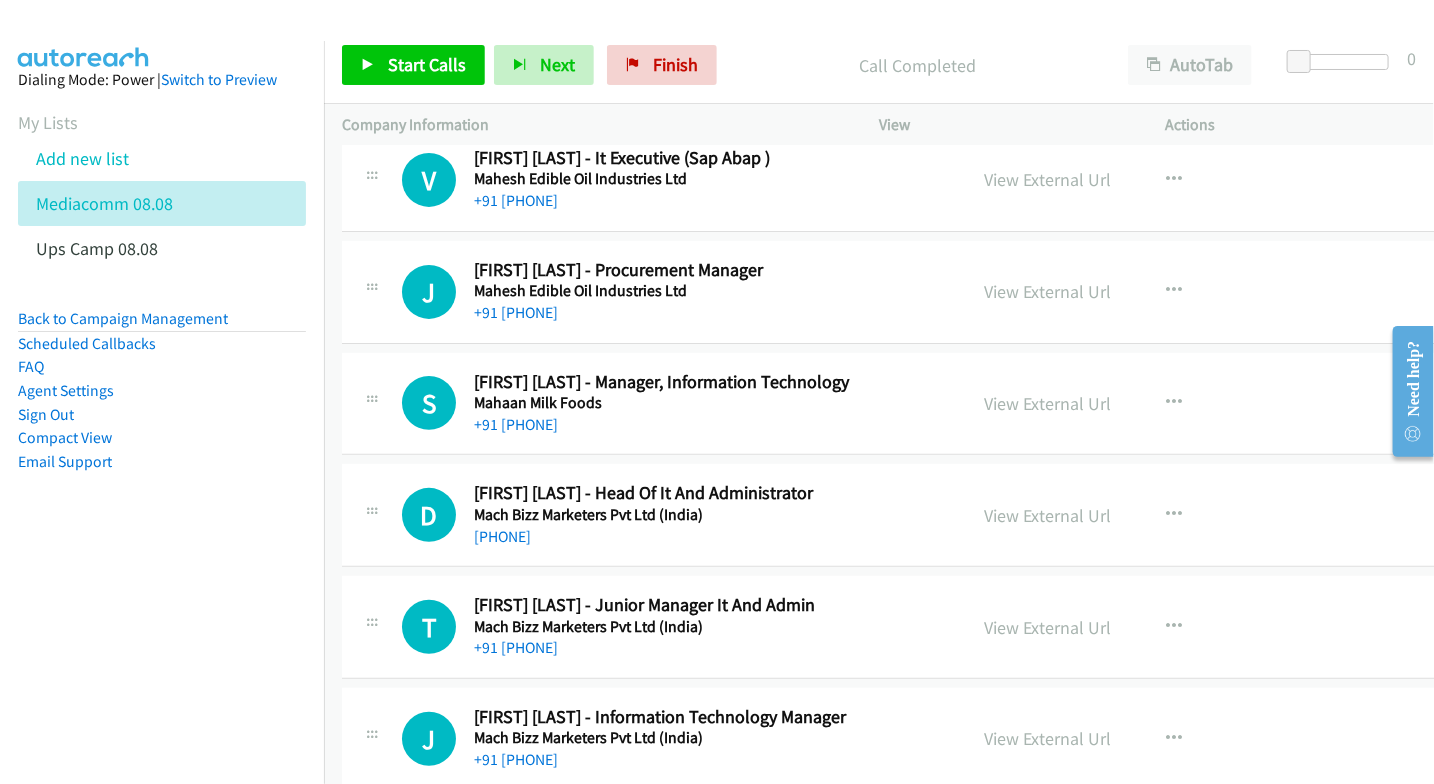 scroll, scrollTop: 19555, scrollLeft: 0, axis: vertical 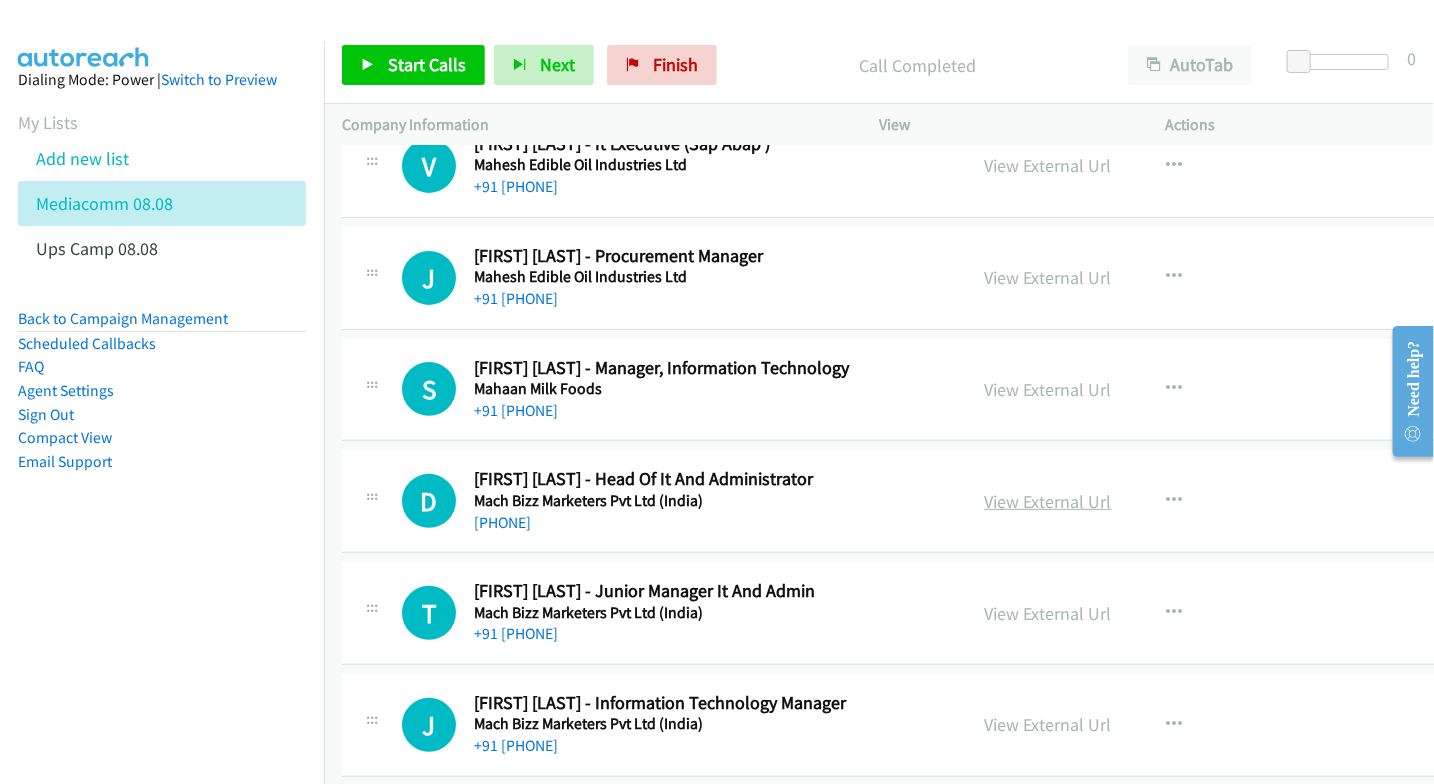 click on "View External Url" at bounding box center [1048, 501] 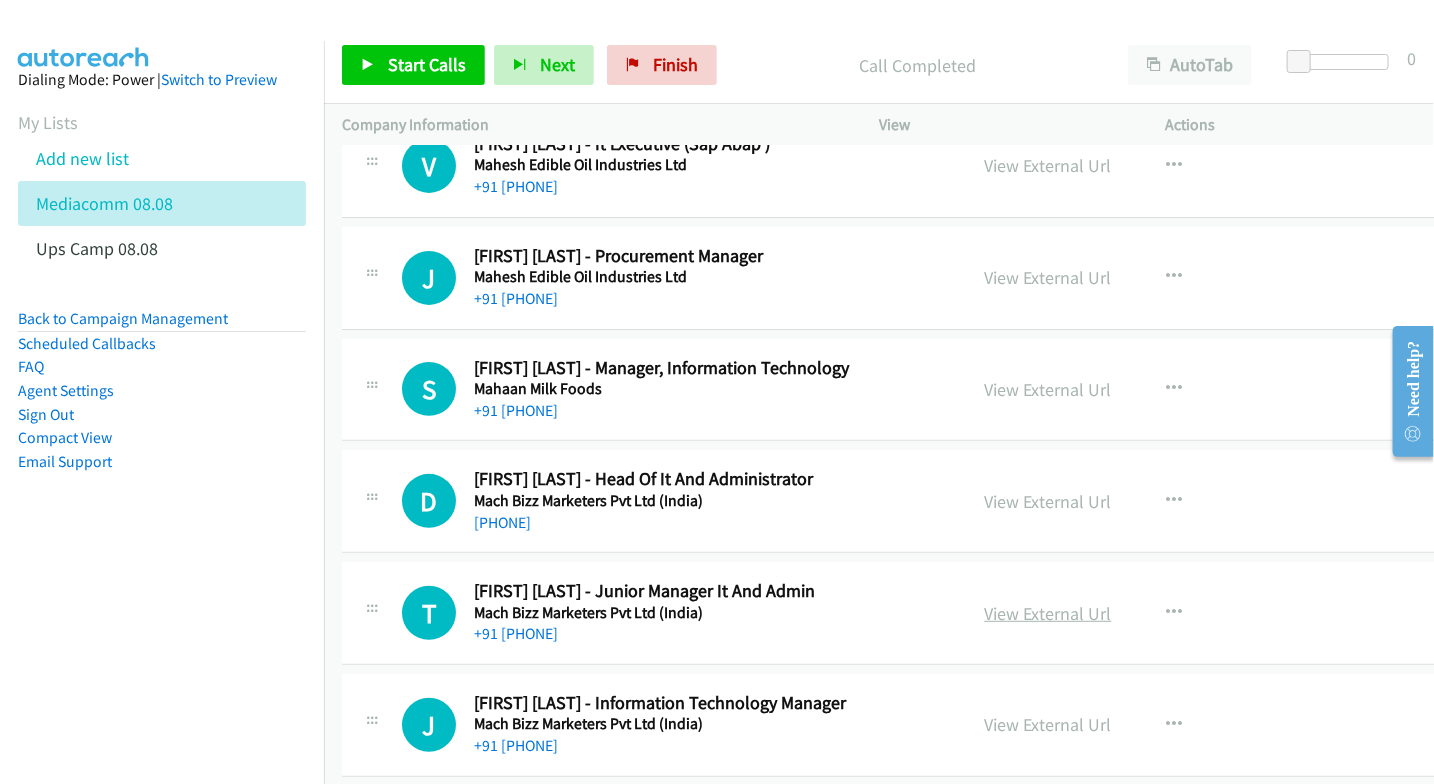 click on "View External Url" at bounding box center [1048, 613] 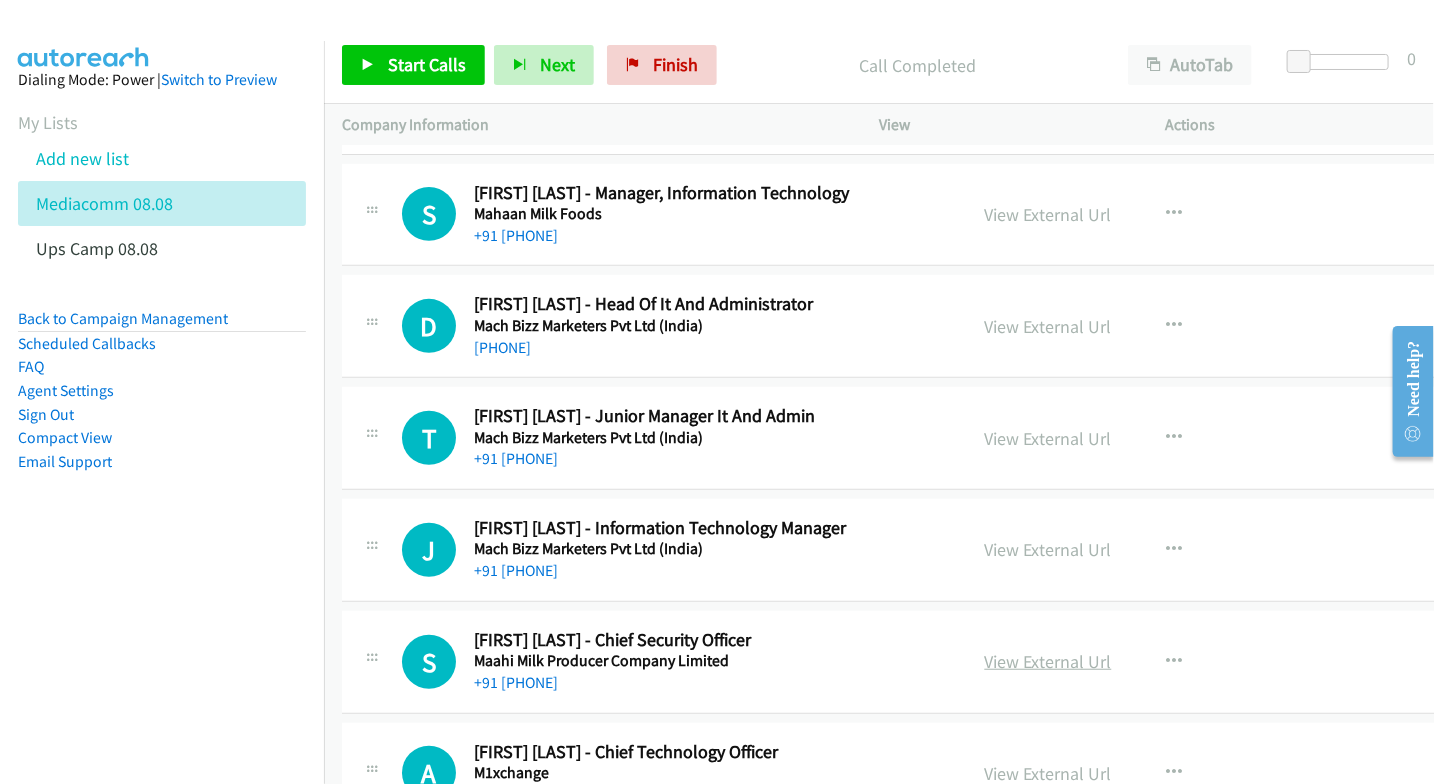 scroll, scrollTop: 19777, scrollLeft: 0, axis: vertical 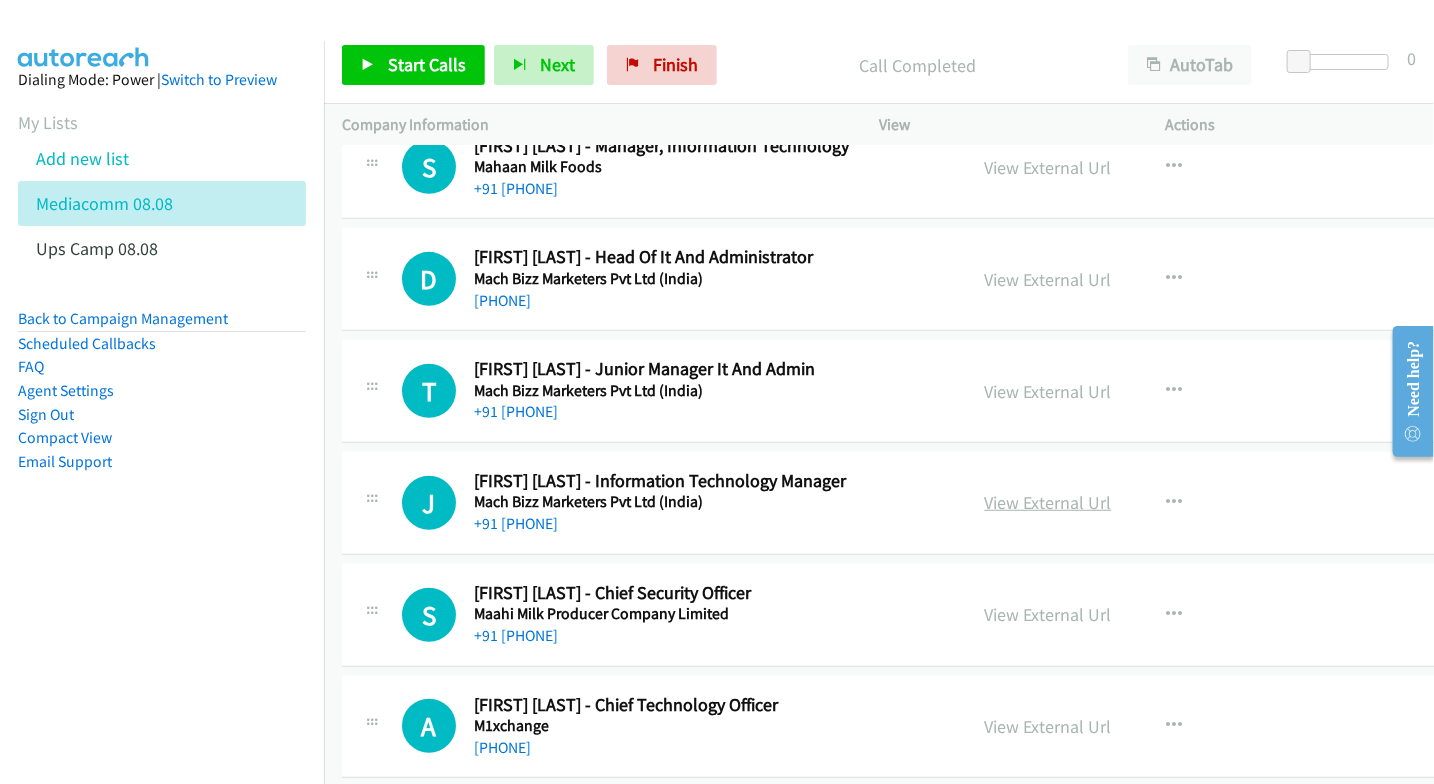 click on "View External Url" at bounding box center [1048, 502] 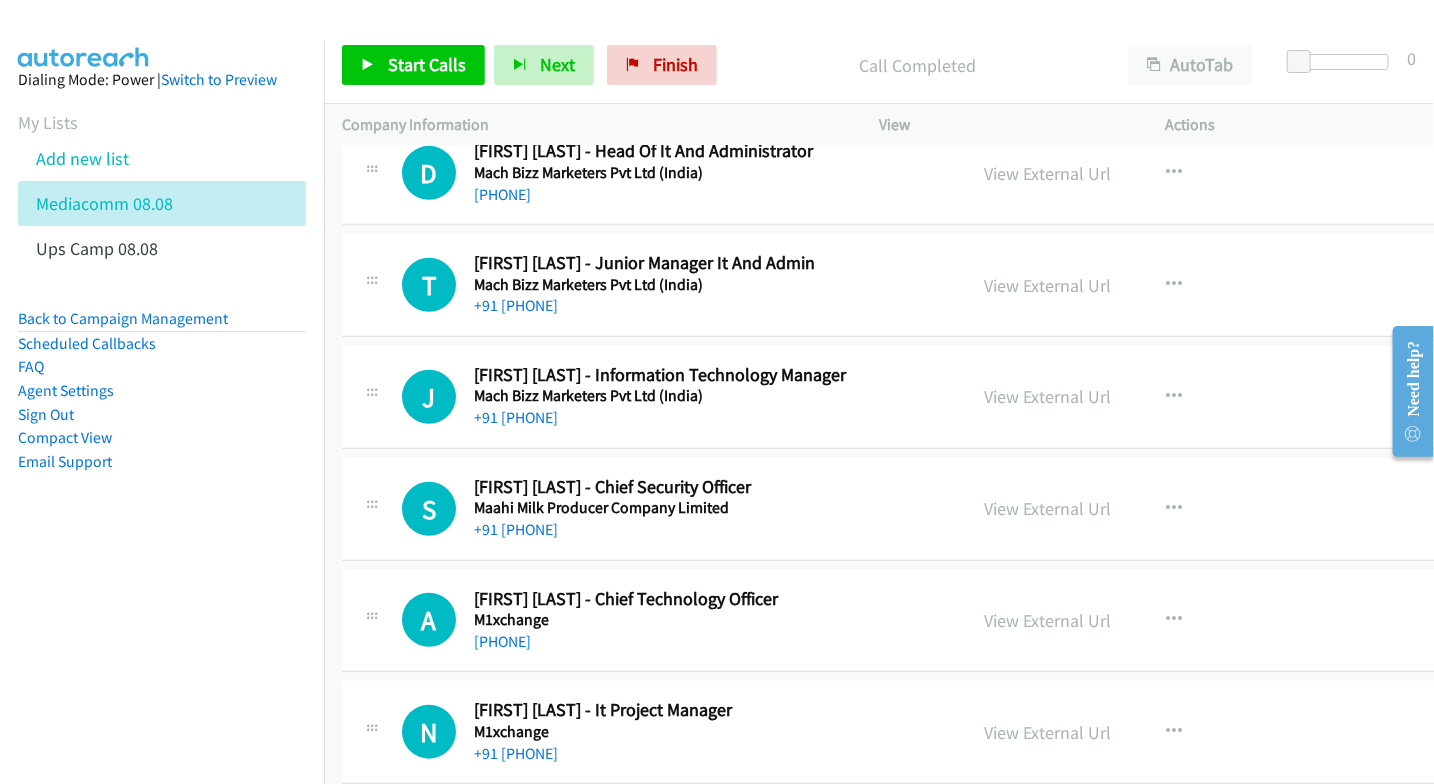 scroll, scrollTop: 20000, scrollLeft: 0, axis: vertical 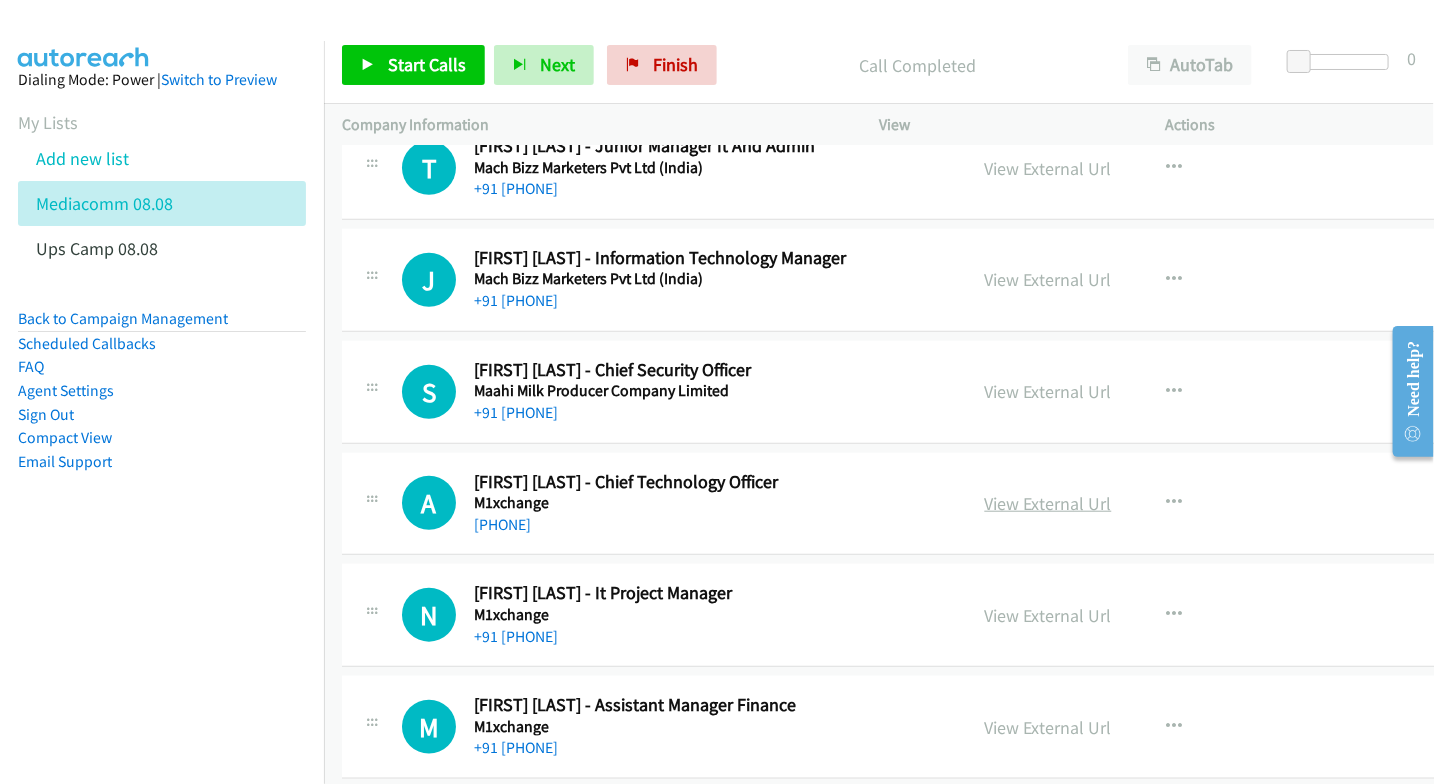 click on "View External Url" at bounding box center [1048, 503] 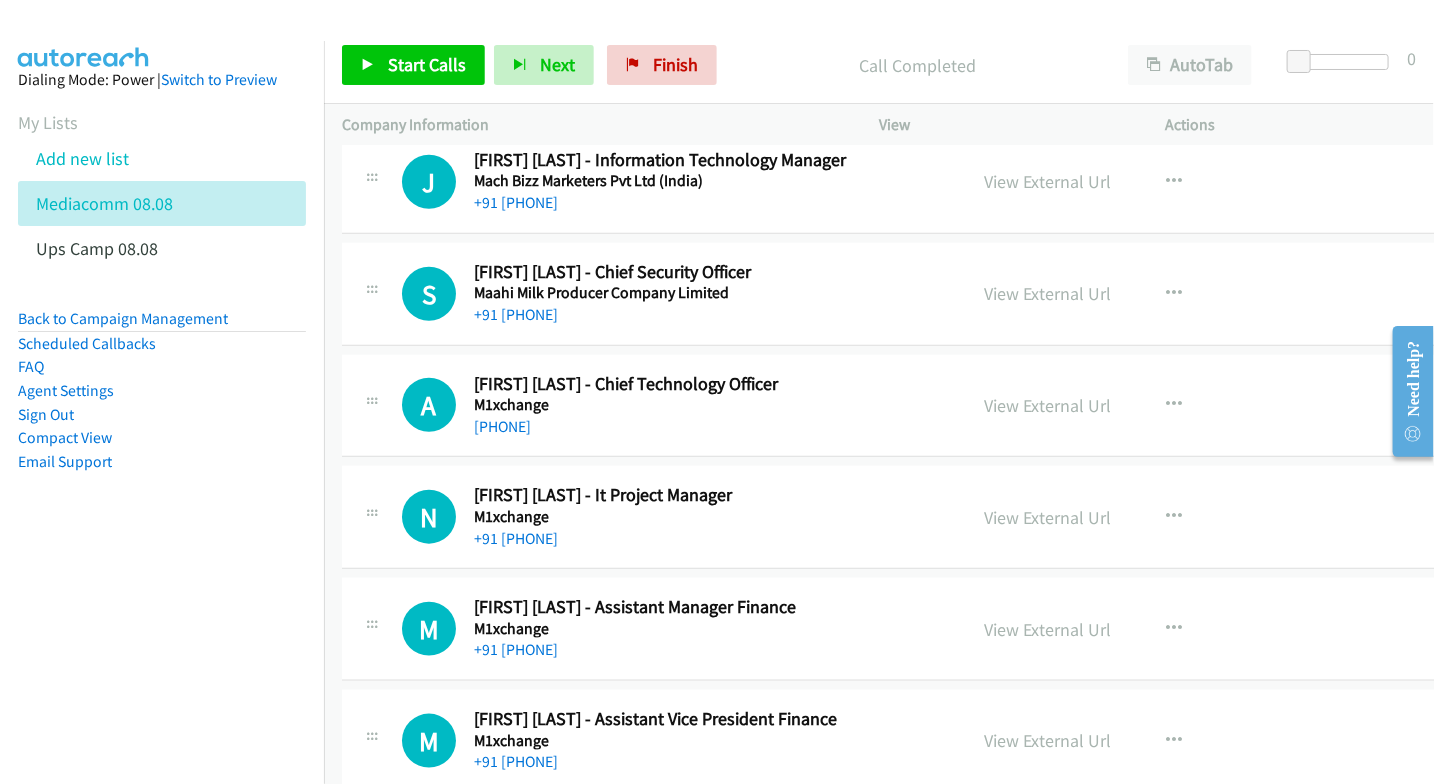 scroll, scrollTop: 20111, scrollLeft: 0, axis: vertical 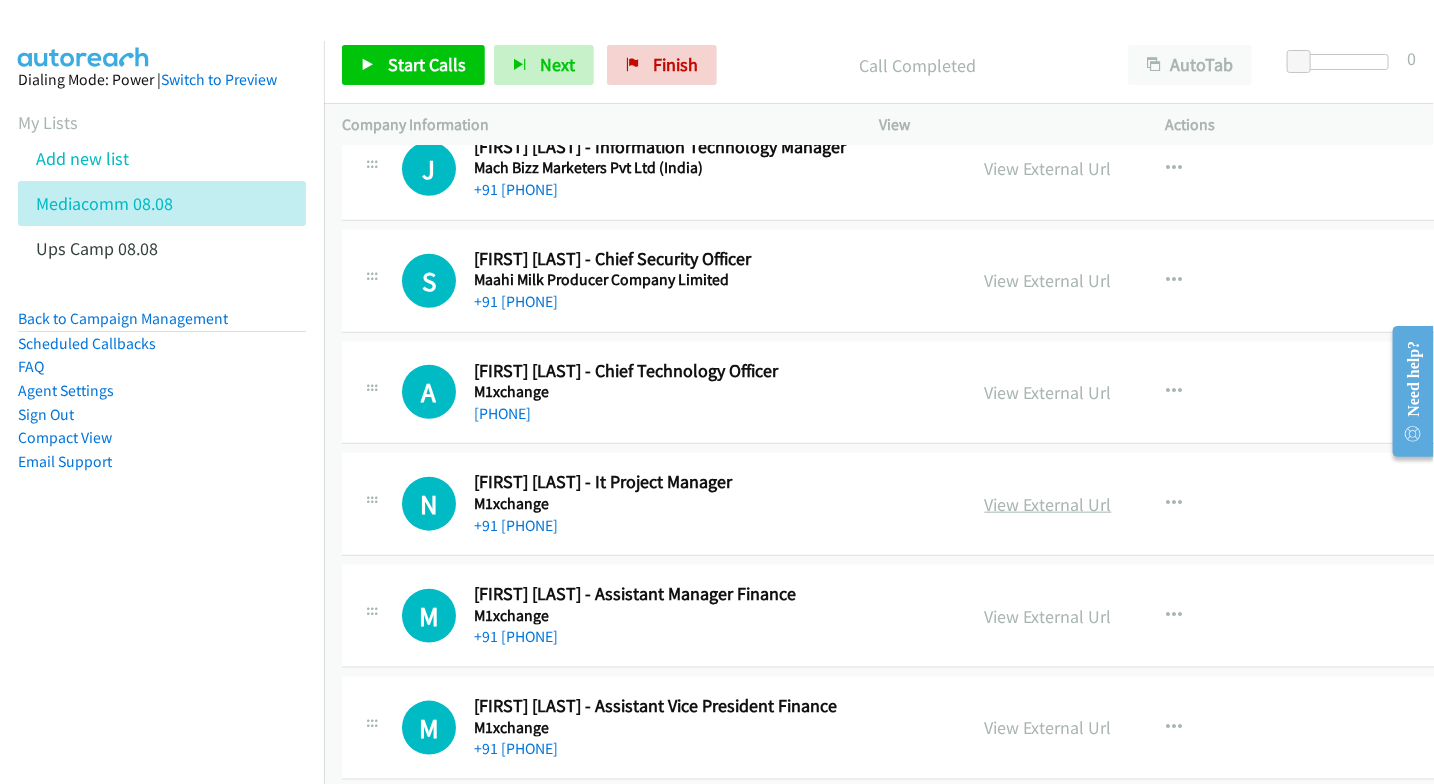 click on "View External Url" at bounding box center [1048, 504] 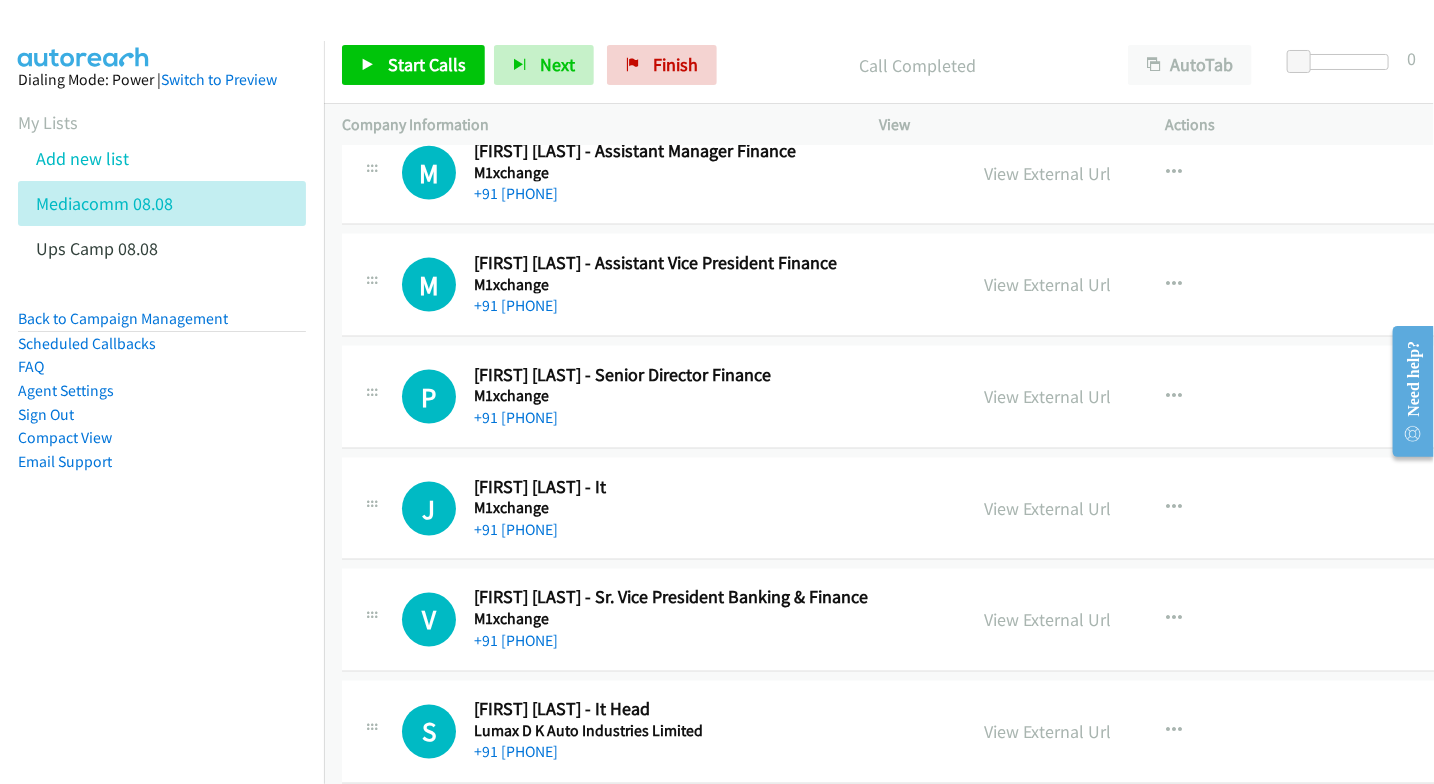 scroll, scrollTop: 20555, scrollLeft: 0, axis: vertical 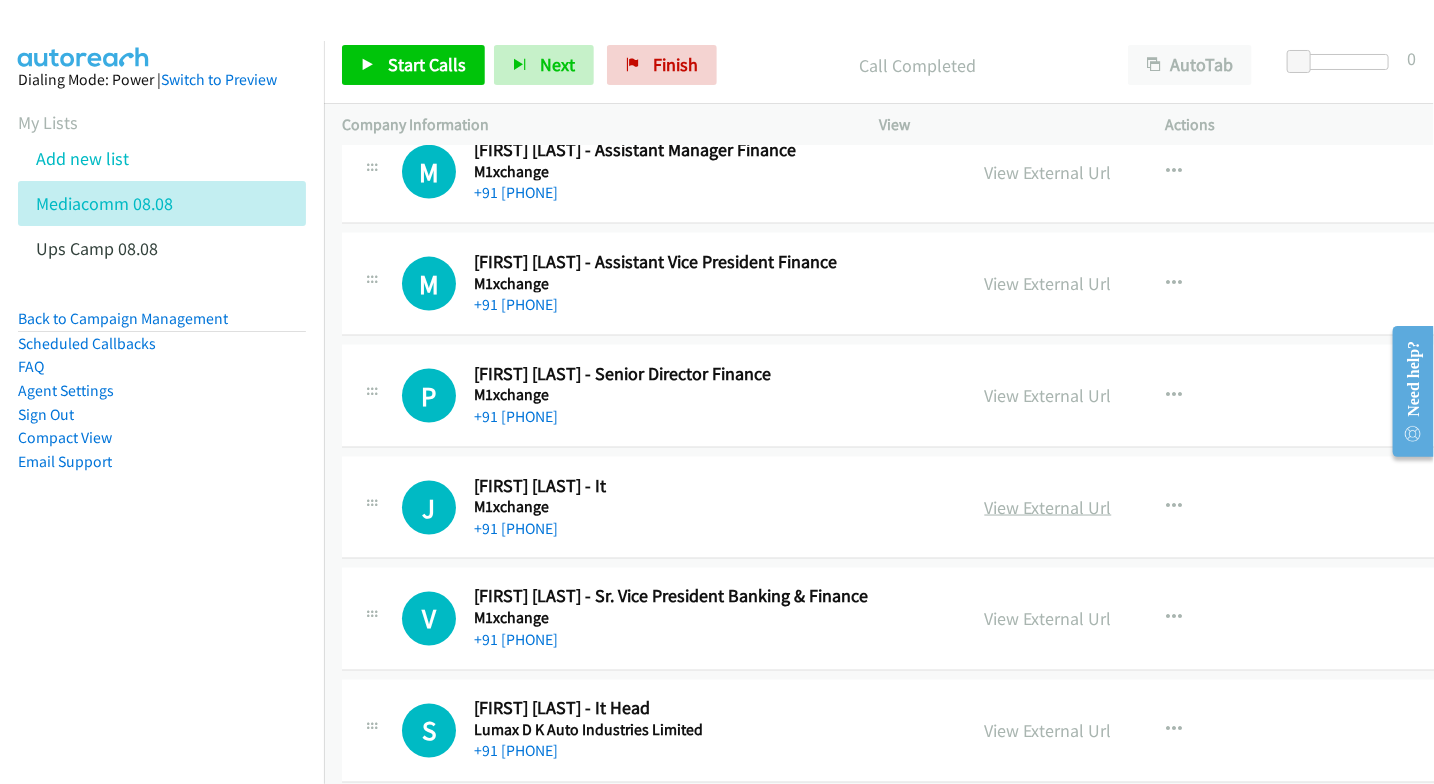 click on "View External Url" at bounding box center [1048, 507] 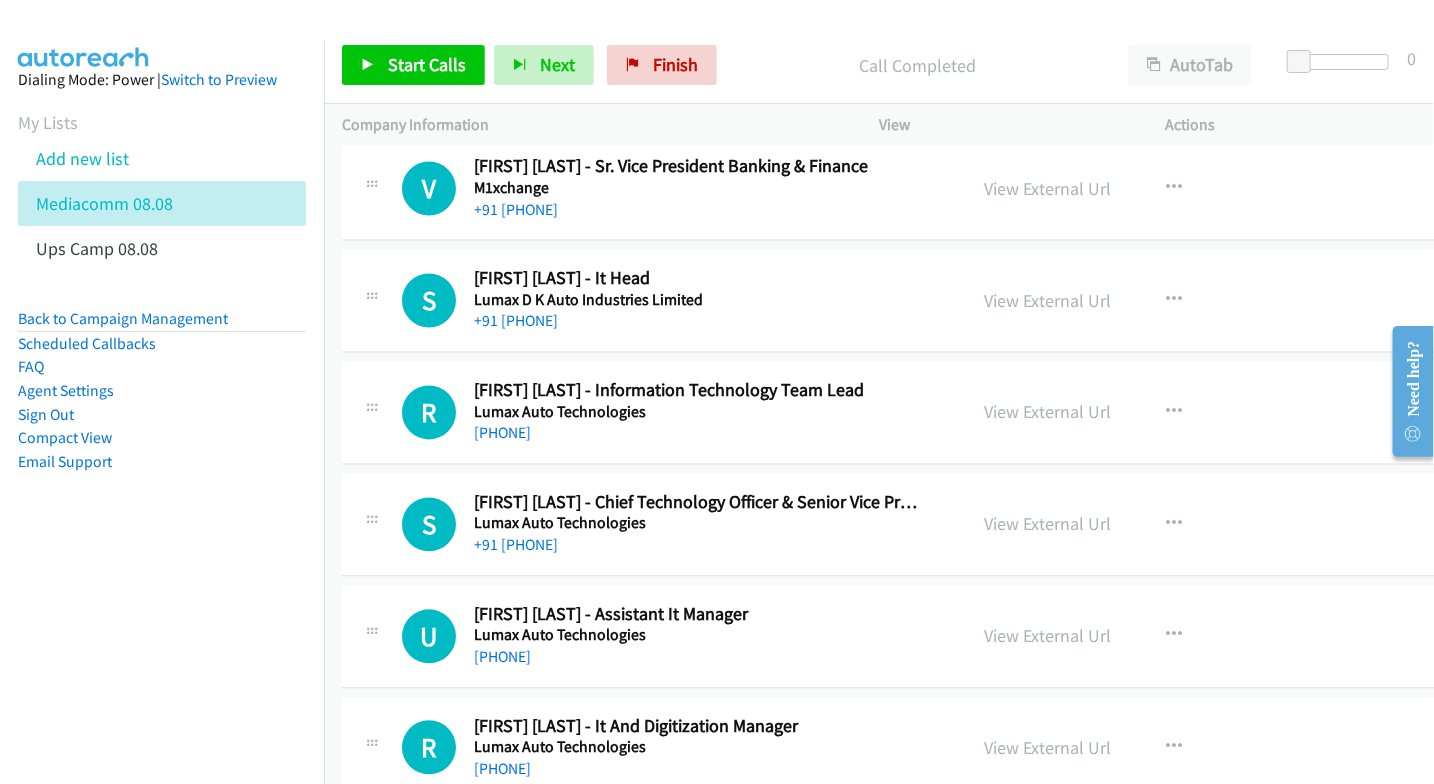 scroll, scrollTop: 21000, scrollLeft: 0, axis: vertical 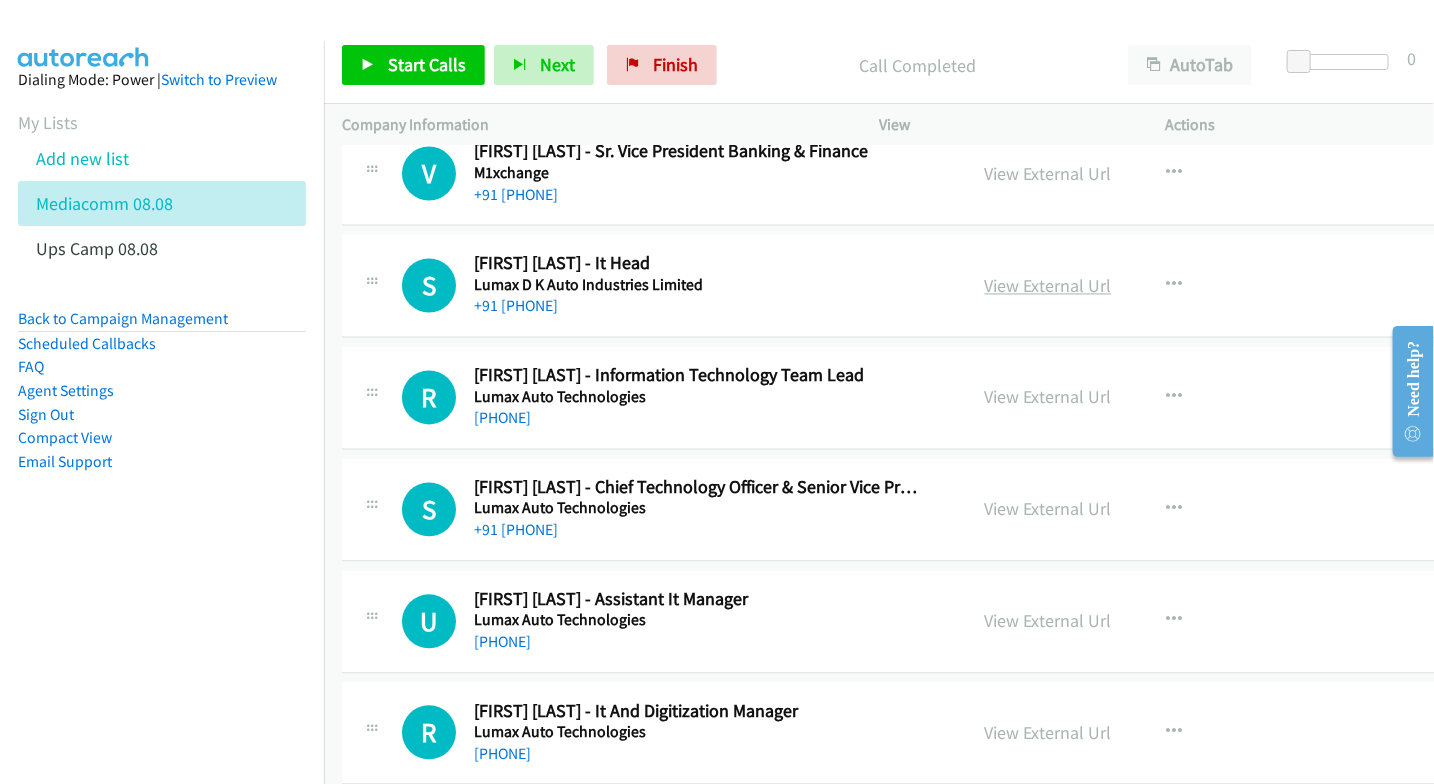 click on "View External Url" at bounding box center (1048, 286) 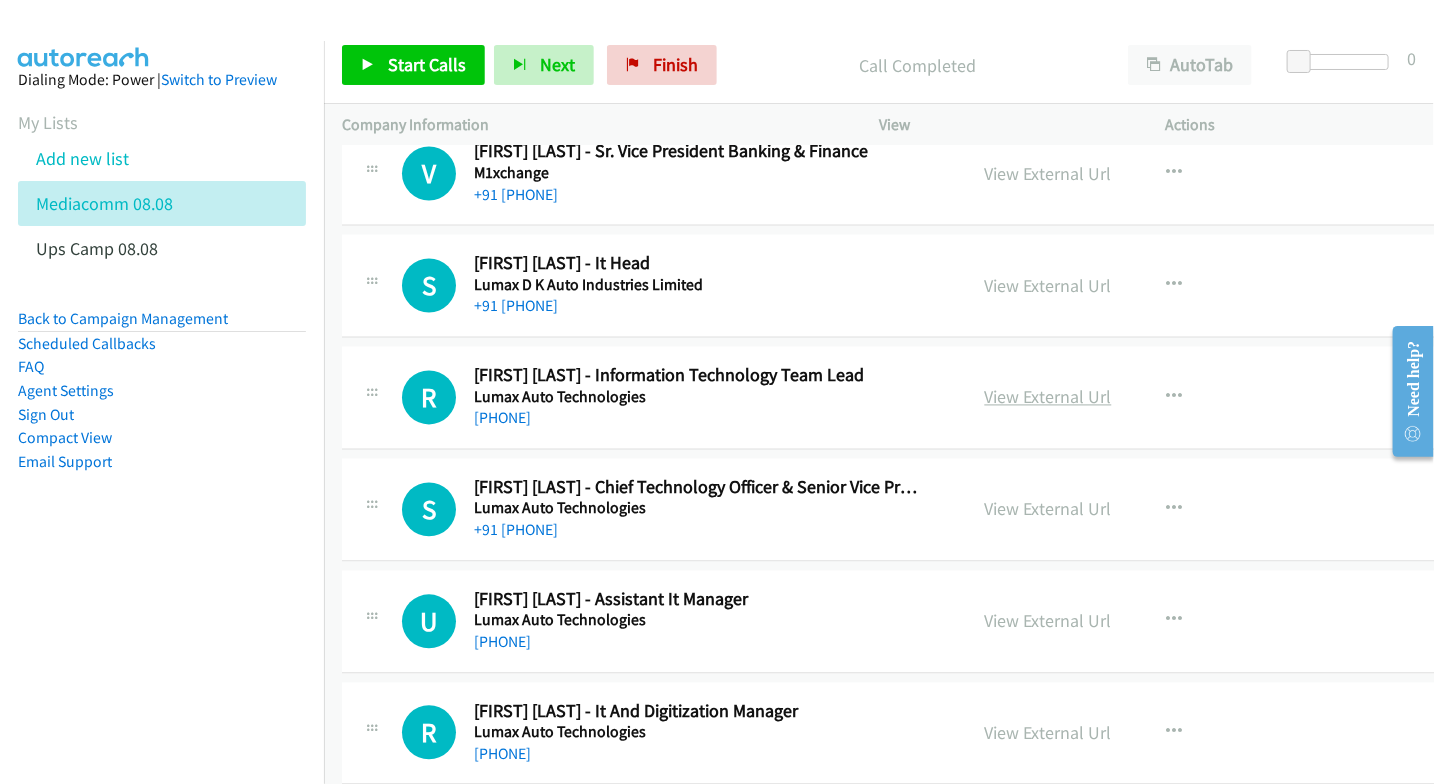 click on "View External Url" at bounding box center [1048, 397] 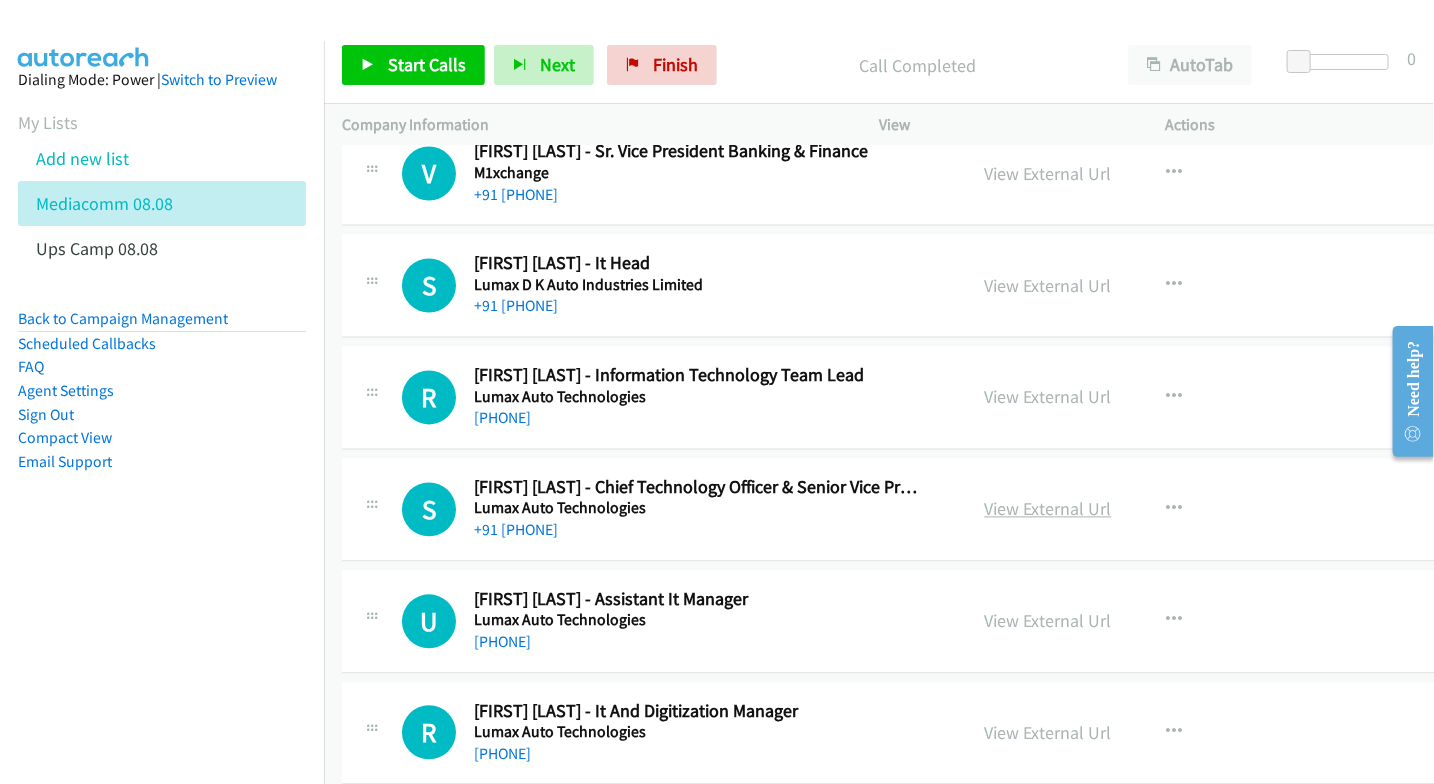 click on "View External Url" at bounding box center [1048, 509] 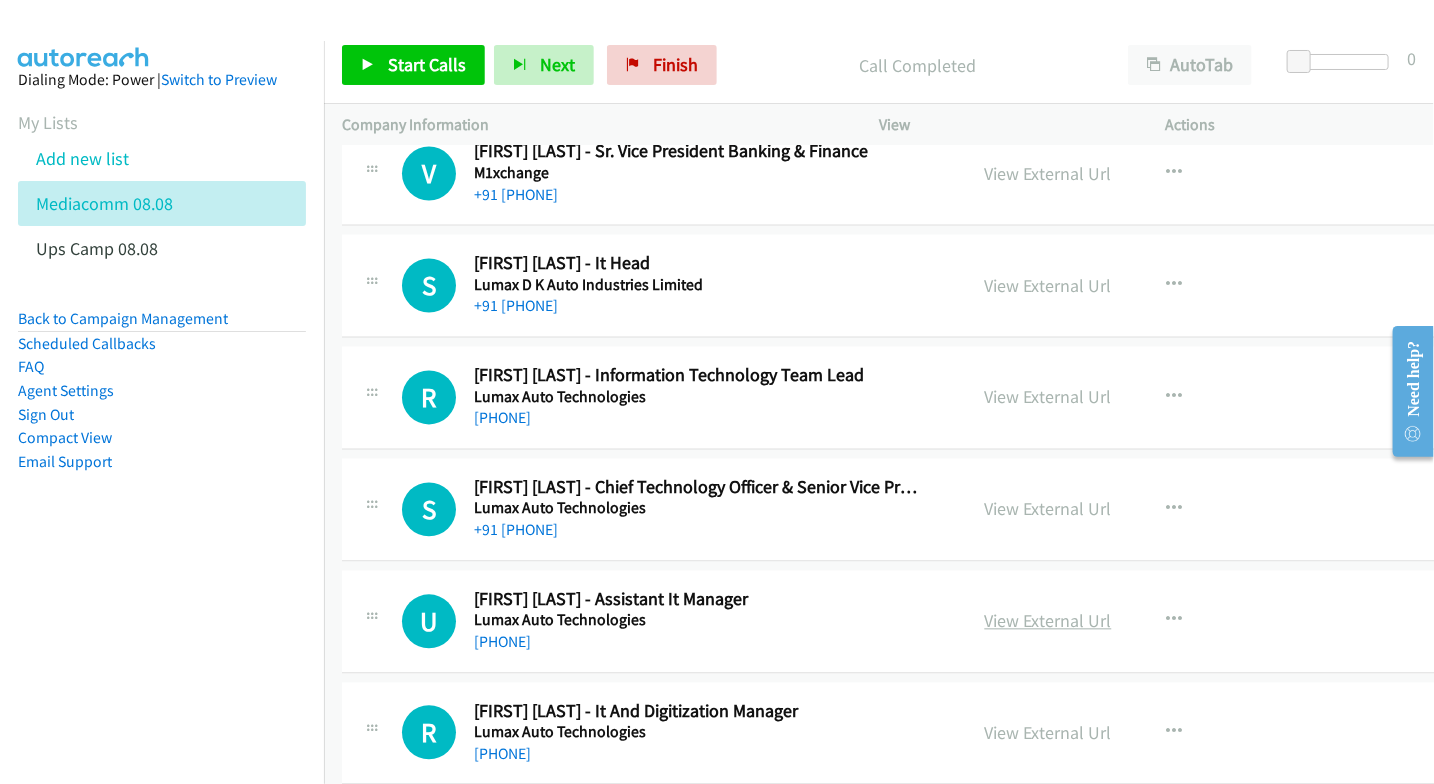 click on "View External Url" at bounding box center [1048, 621] 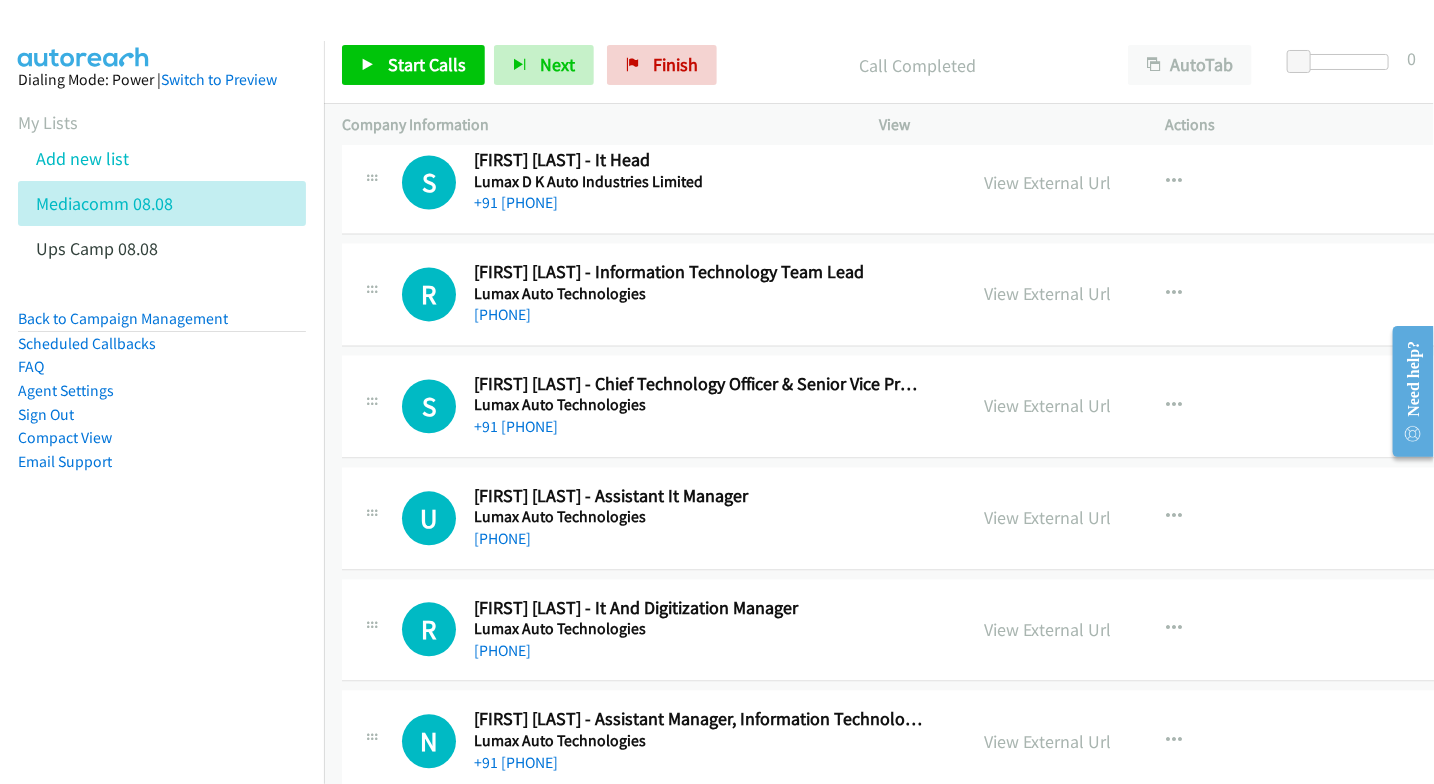 scroll, scrollTop: 21111, scrollLeft: 0, axis: vertical 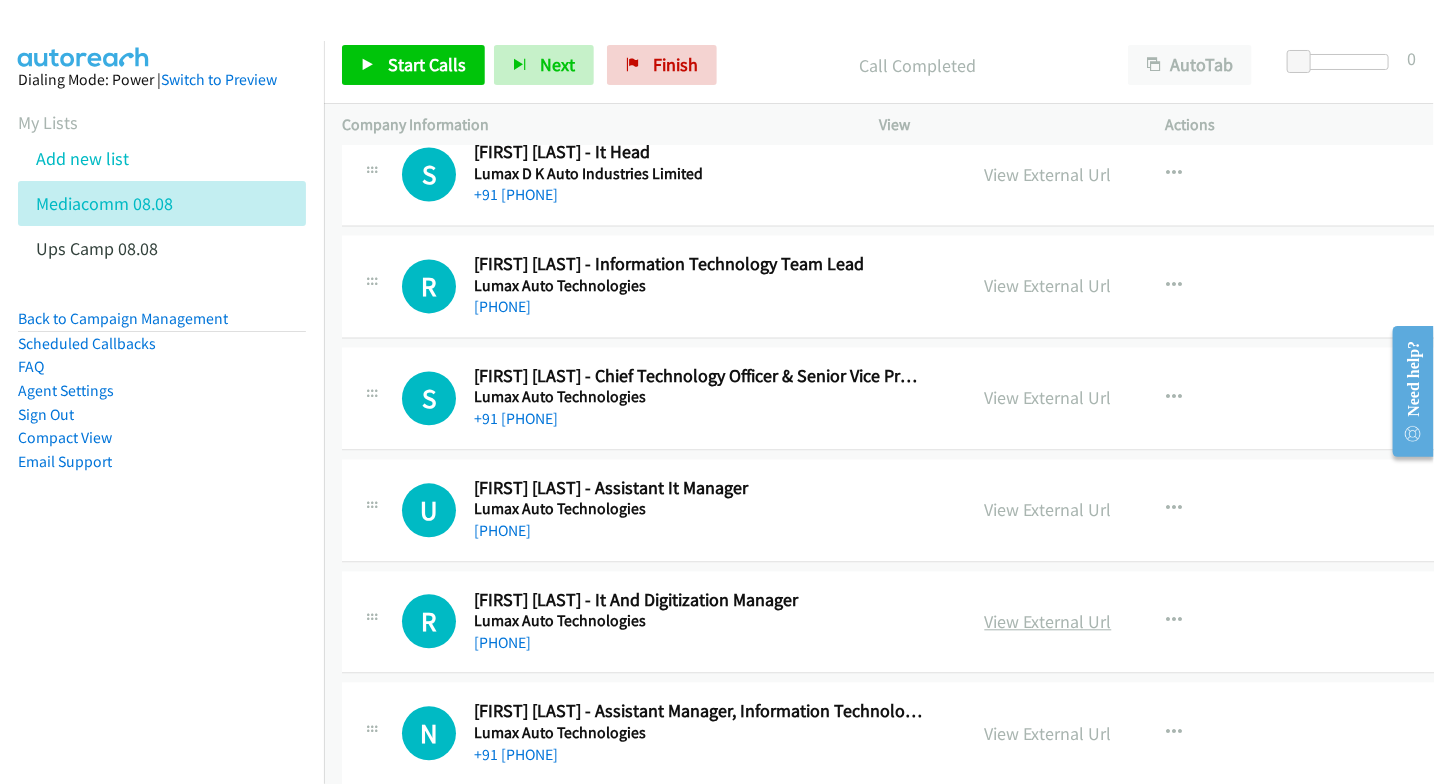 click on "View External Url" at bounding box center (1048, 622) 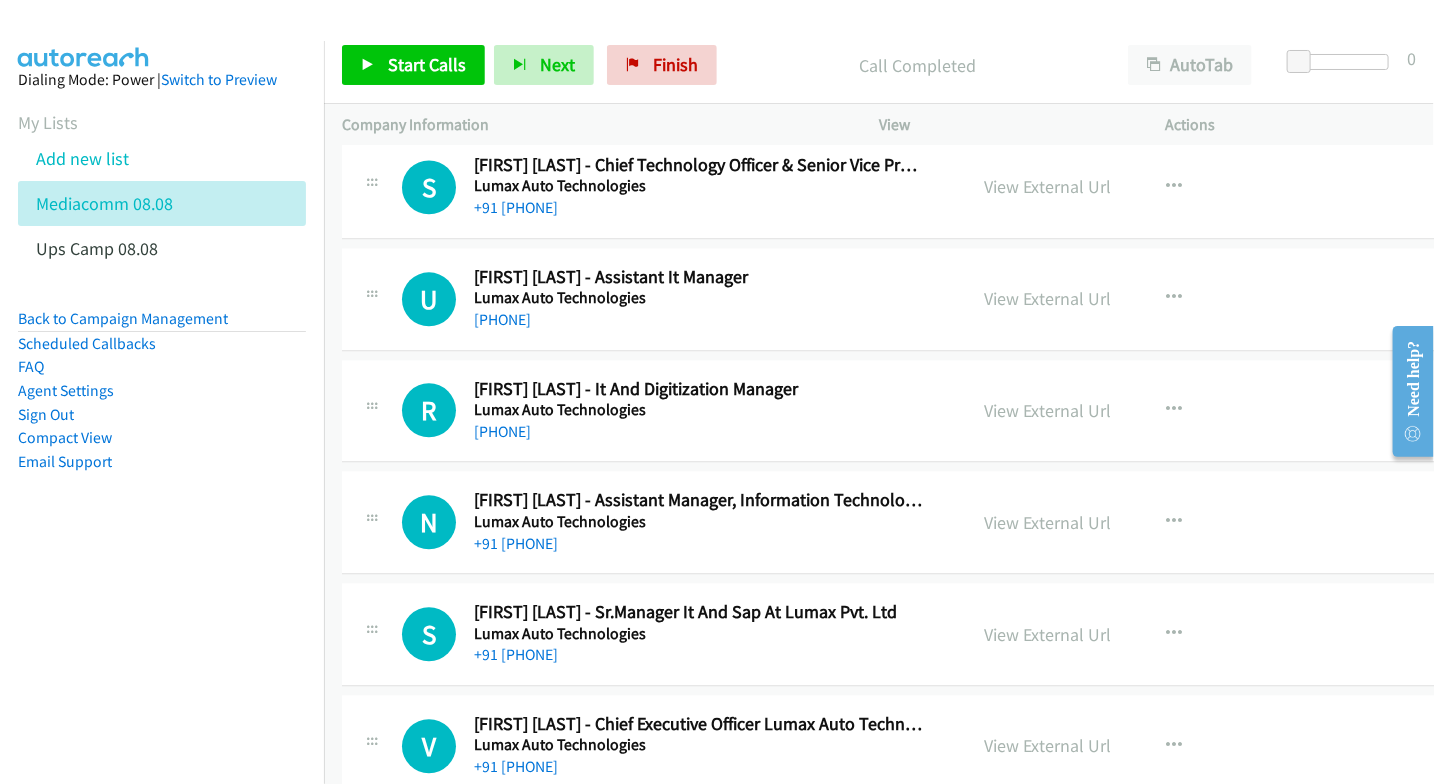 scroll, scrollTop: 21333, scrollLeft: 0, axis: vertical 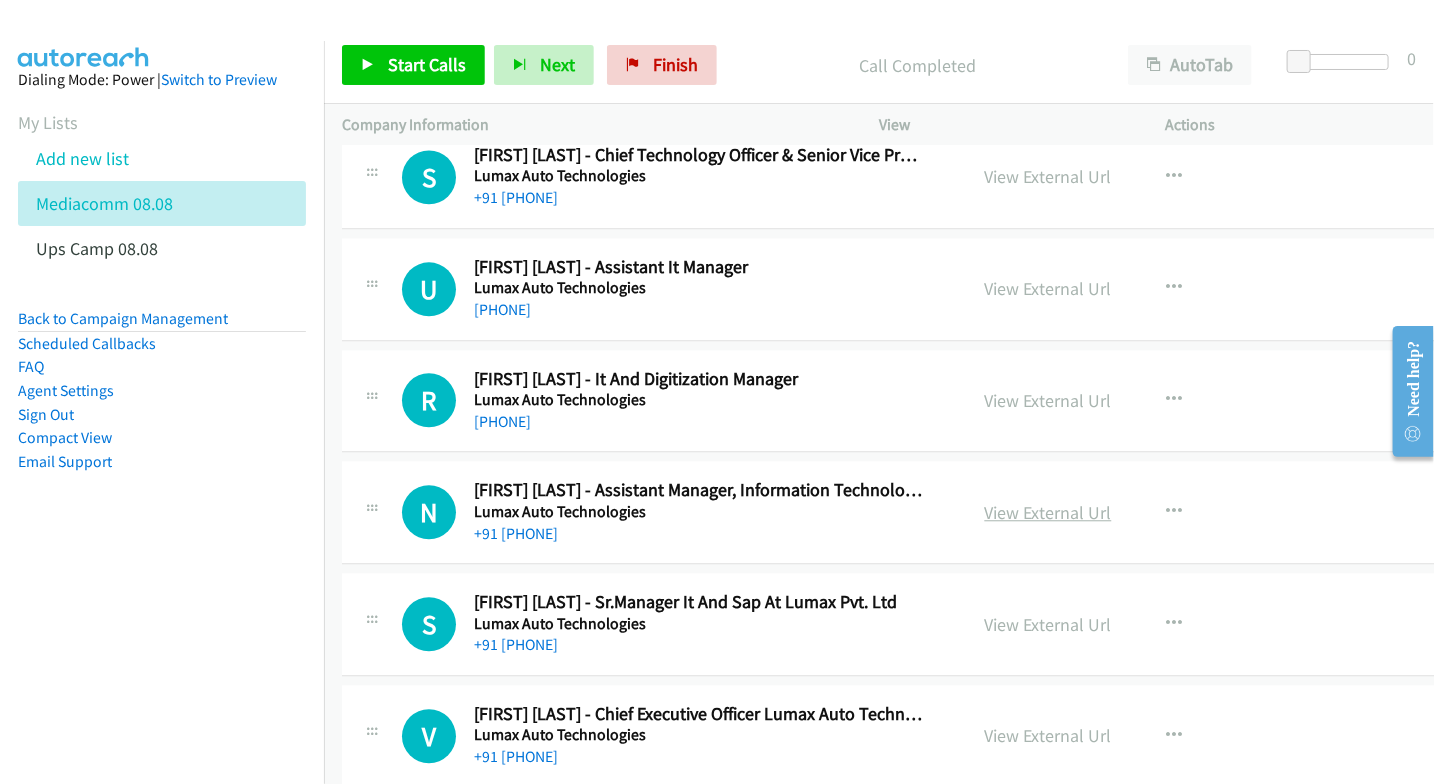 click on "View External Url" at bounding box center (1048, 512) 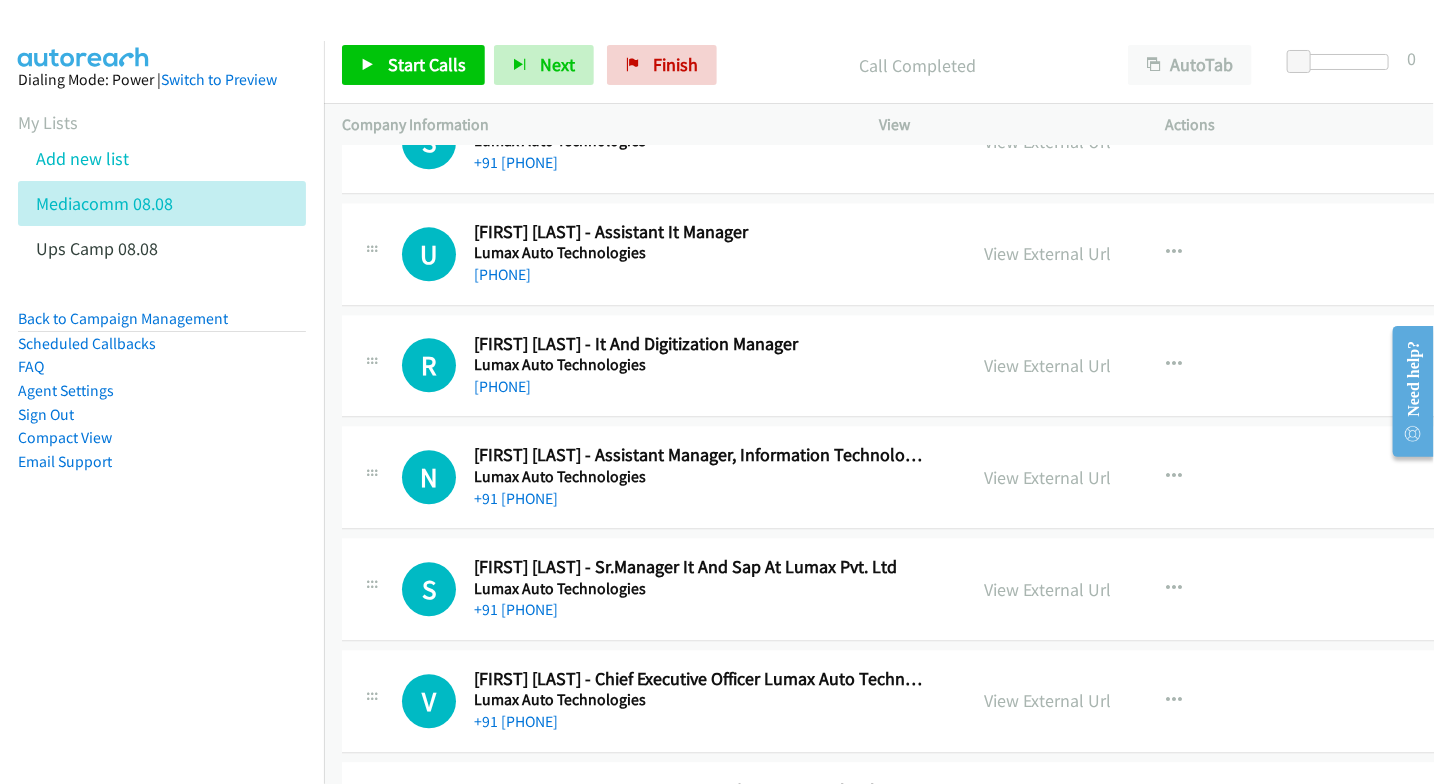 scroll, scrollTop: 21444, scrollLeft: 0, axis: vertical 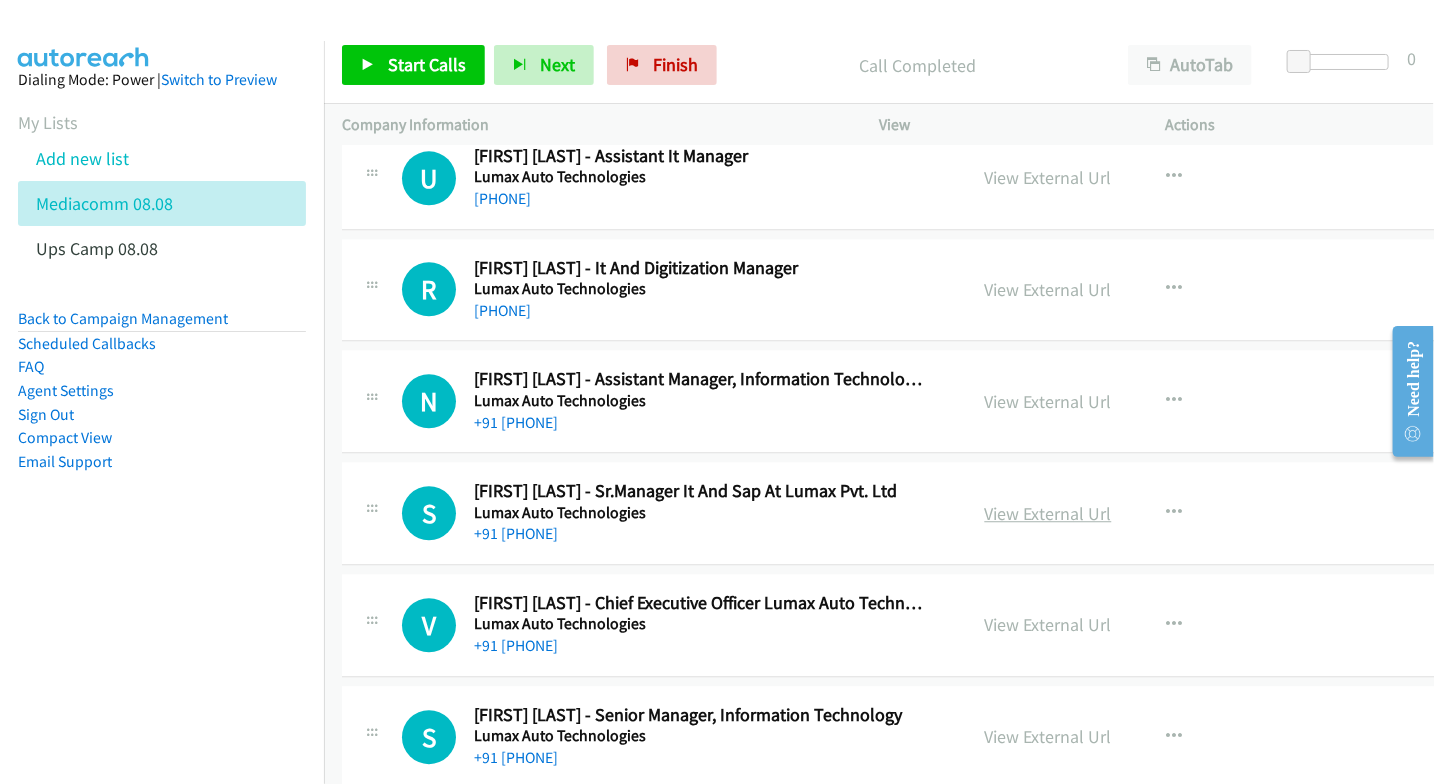 click on "View External Url" at bounding box center [1048, 513] 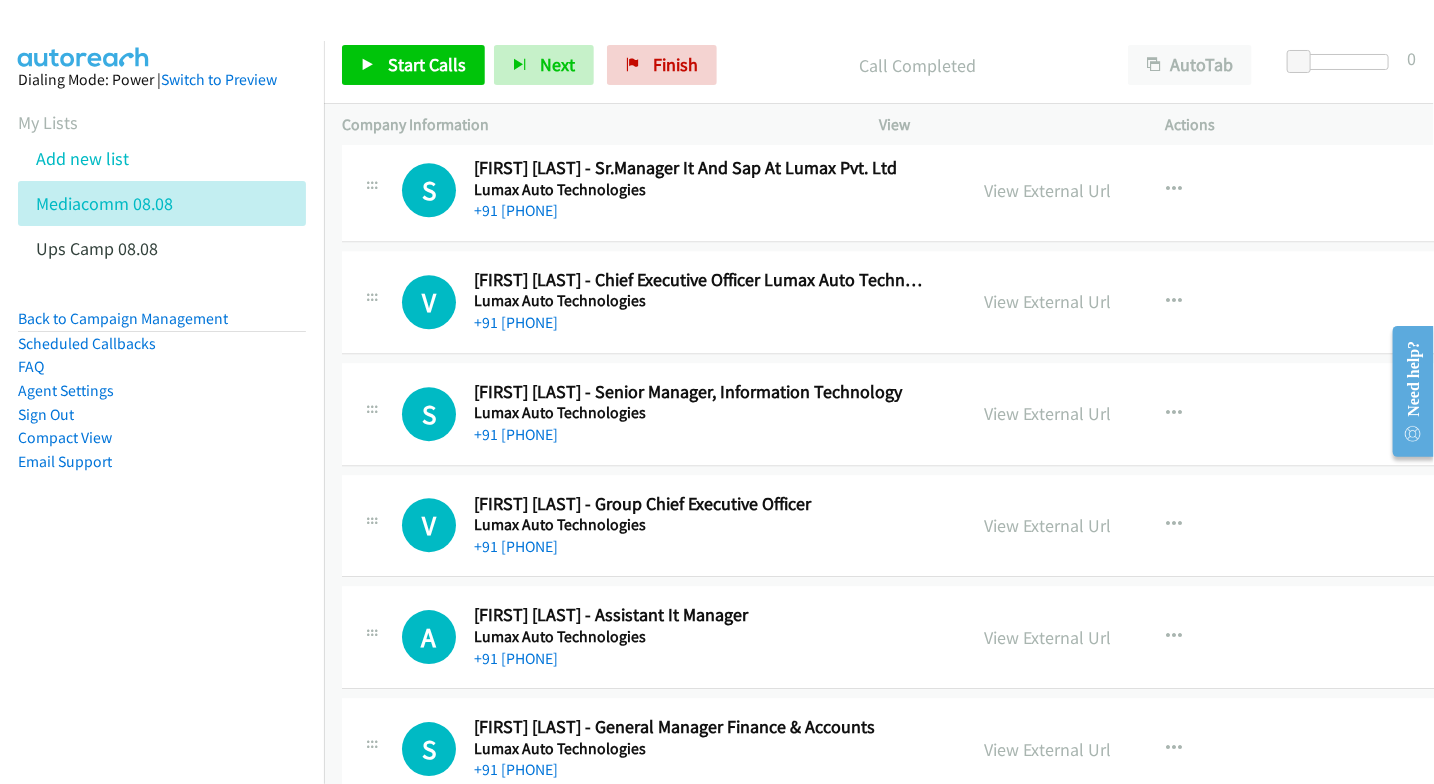 scroll, scrollTop: 21777, scrollLeft: 0, axis: vertical 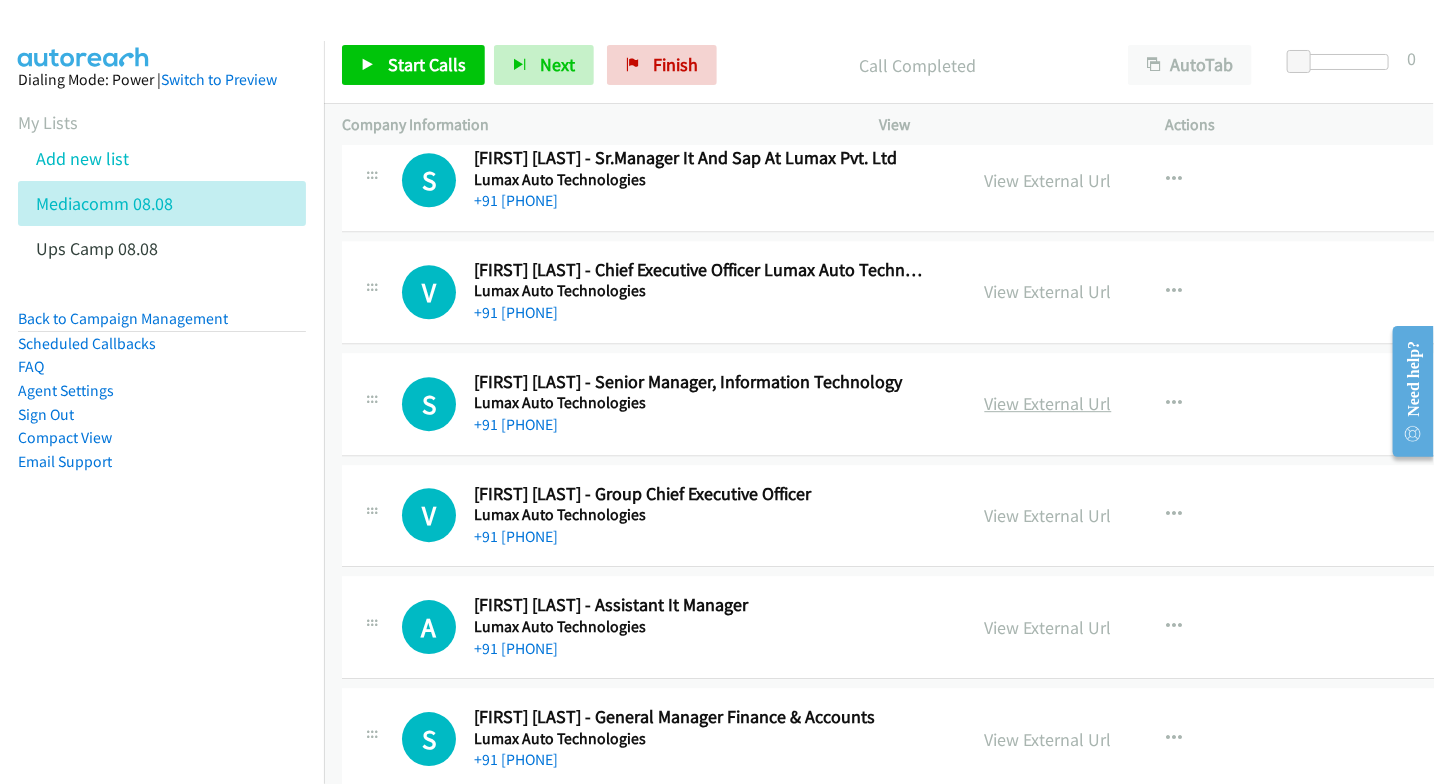 click on "View External Url" at bounding box center [1048, 403] 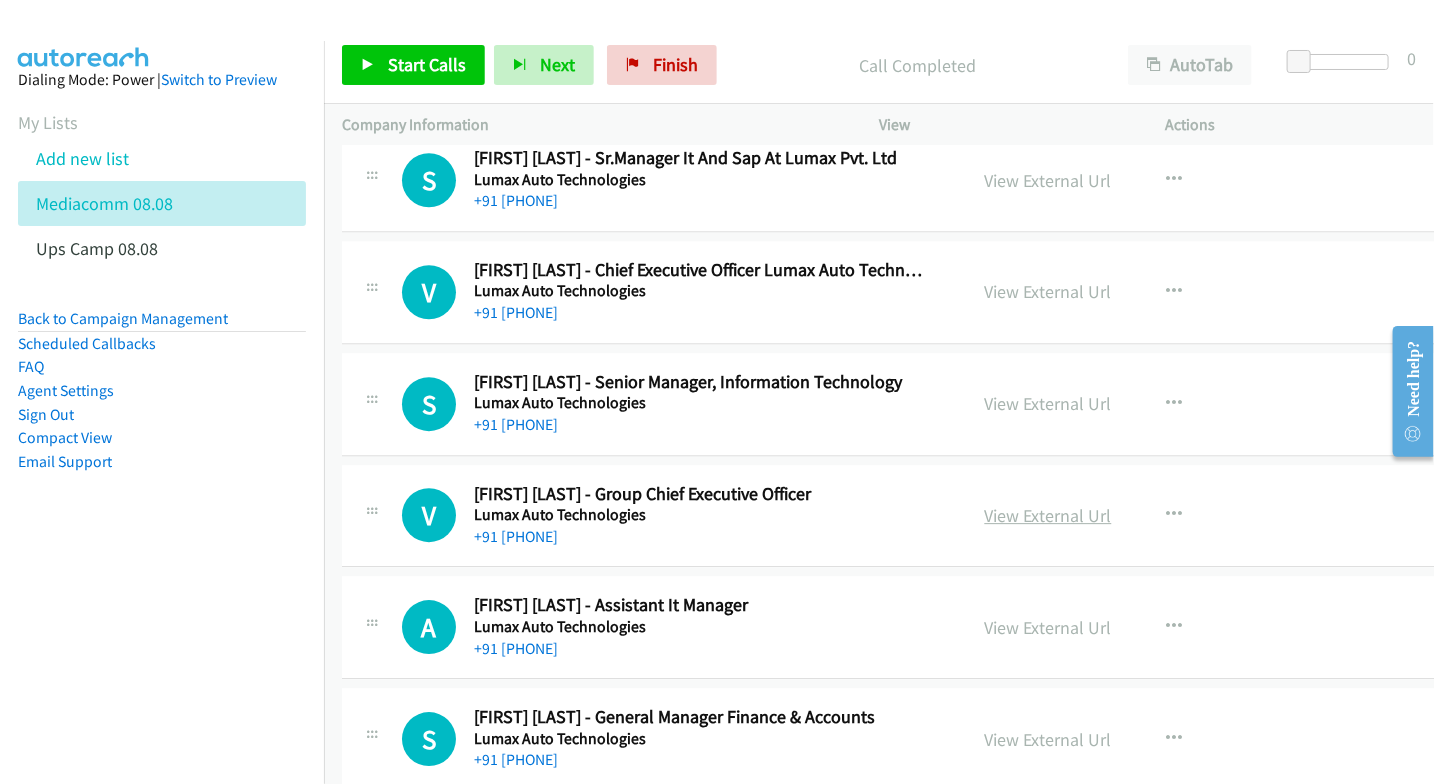 click on "View External Url" at bounding box center (1048, 515) 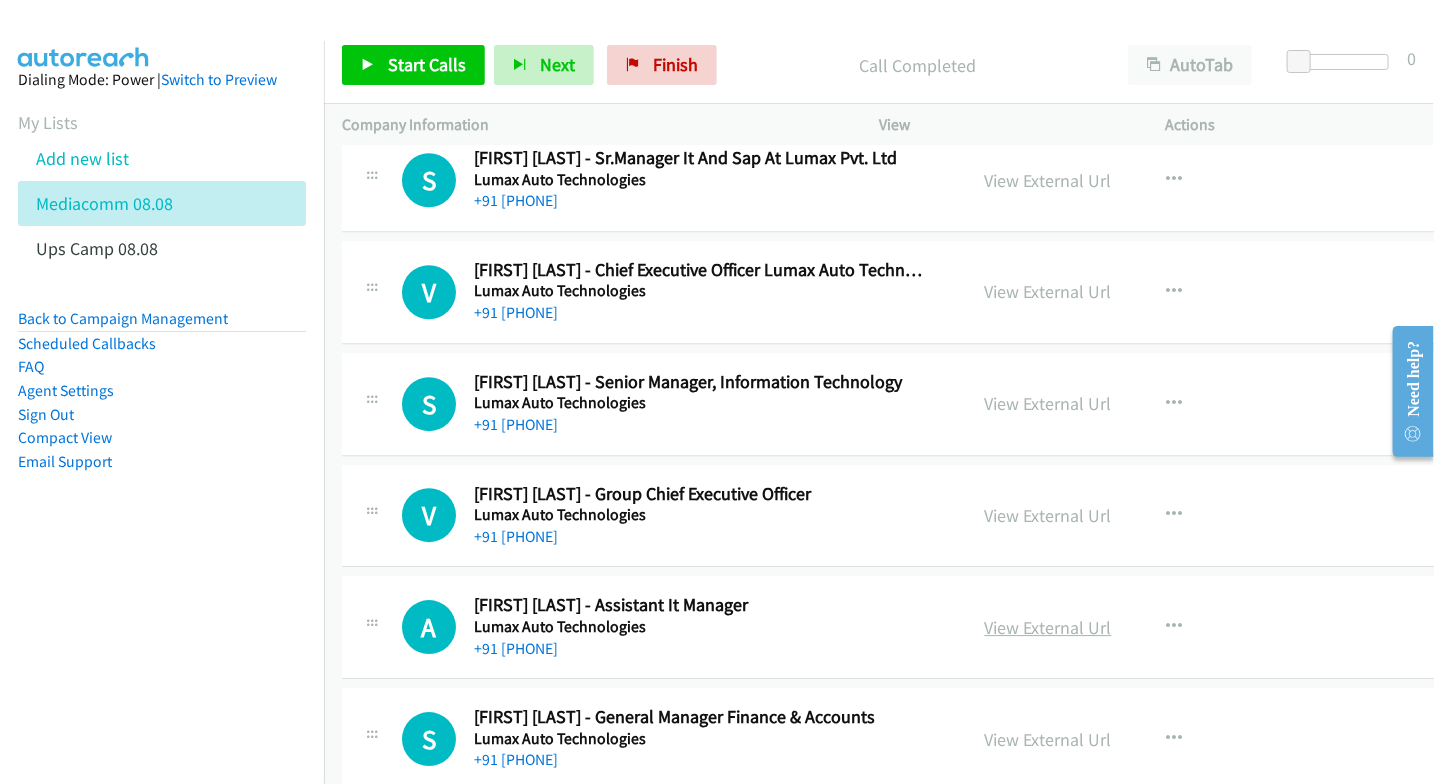 click on "View External Url" at bounding box center (1048, 627) 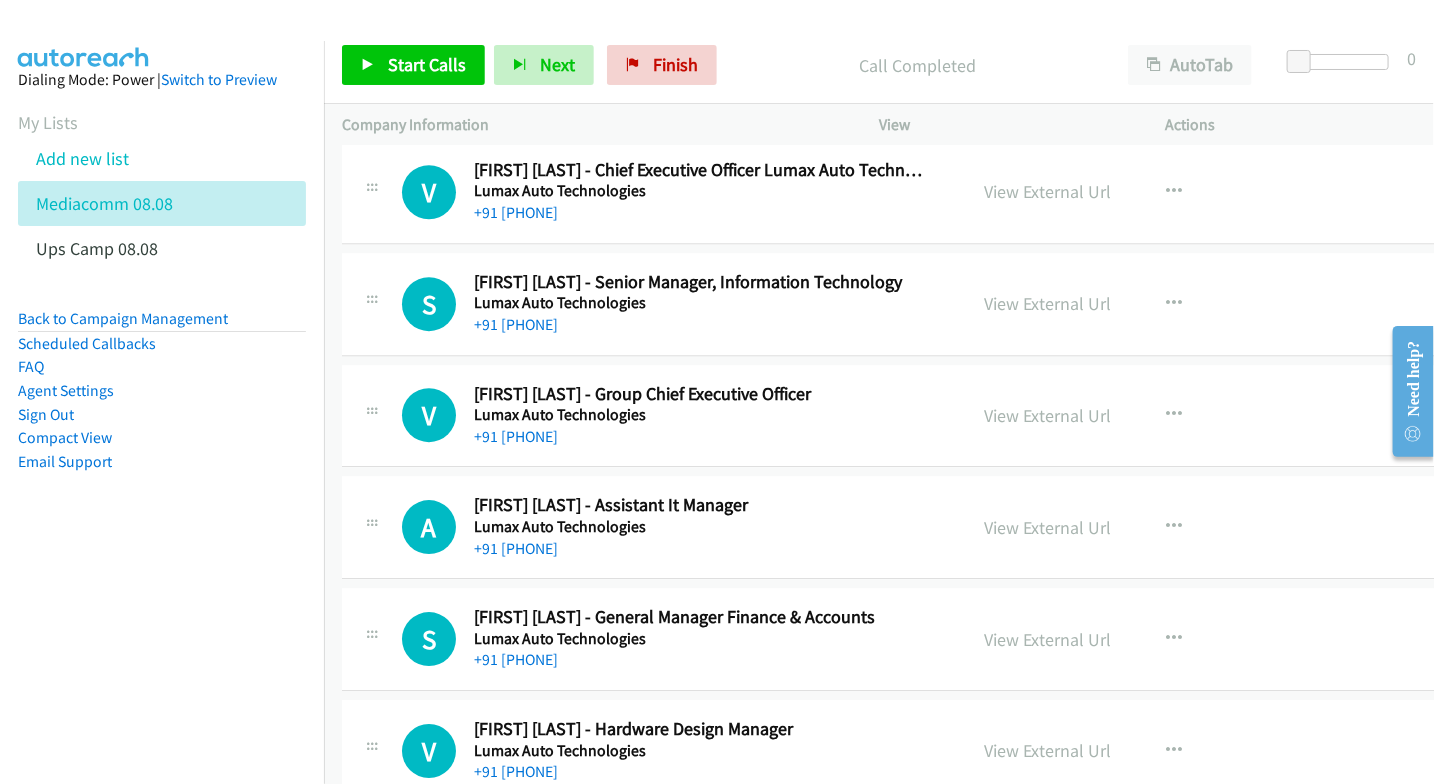 scroll, scrollTop: 21888, scrollLeft: 0, axis: vertical 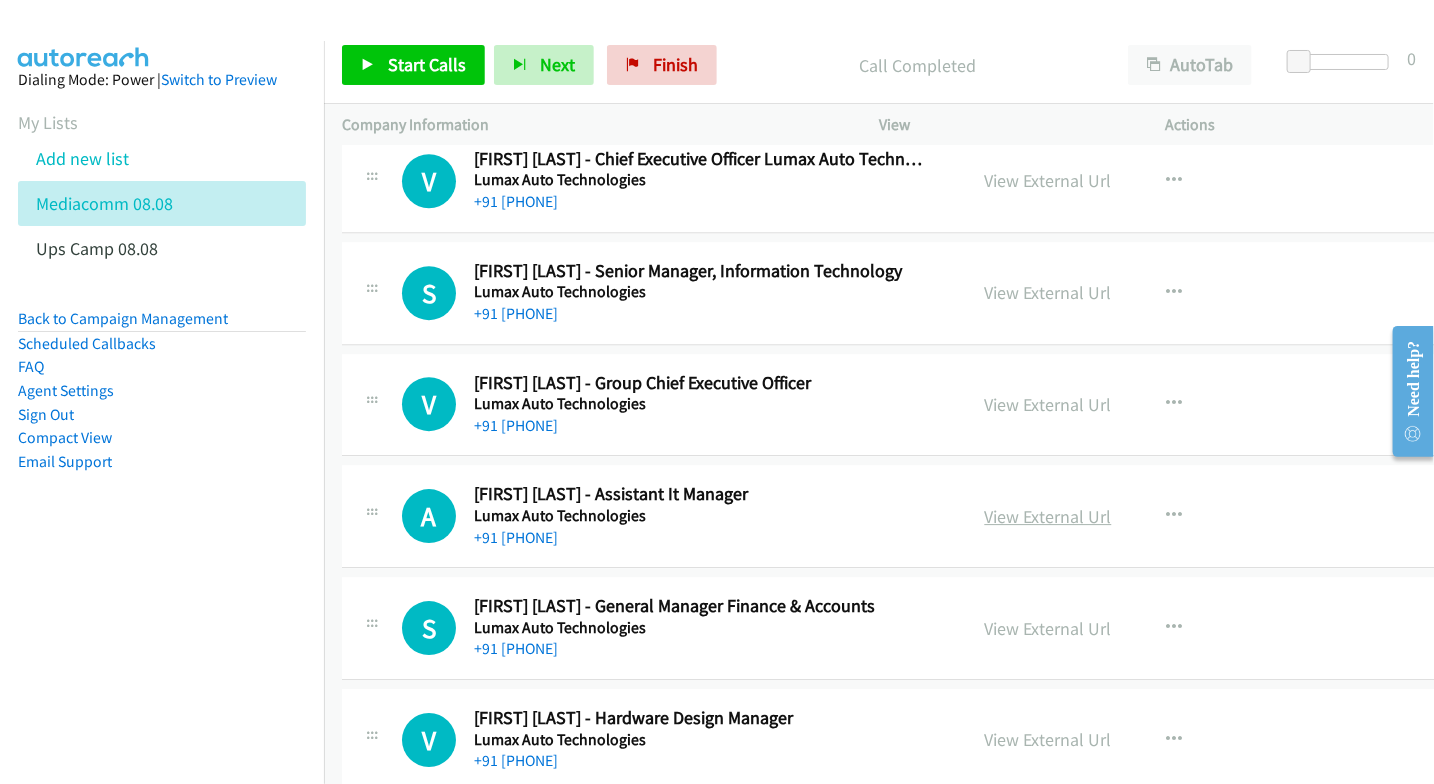 click on "View External Url" at bounding box center (1048, 516) 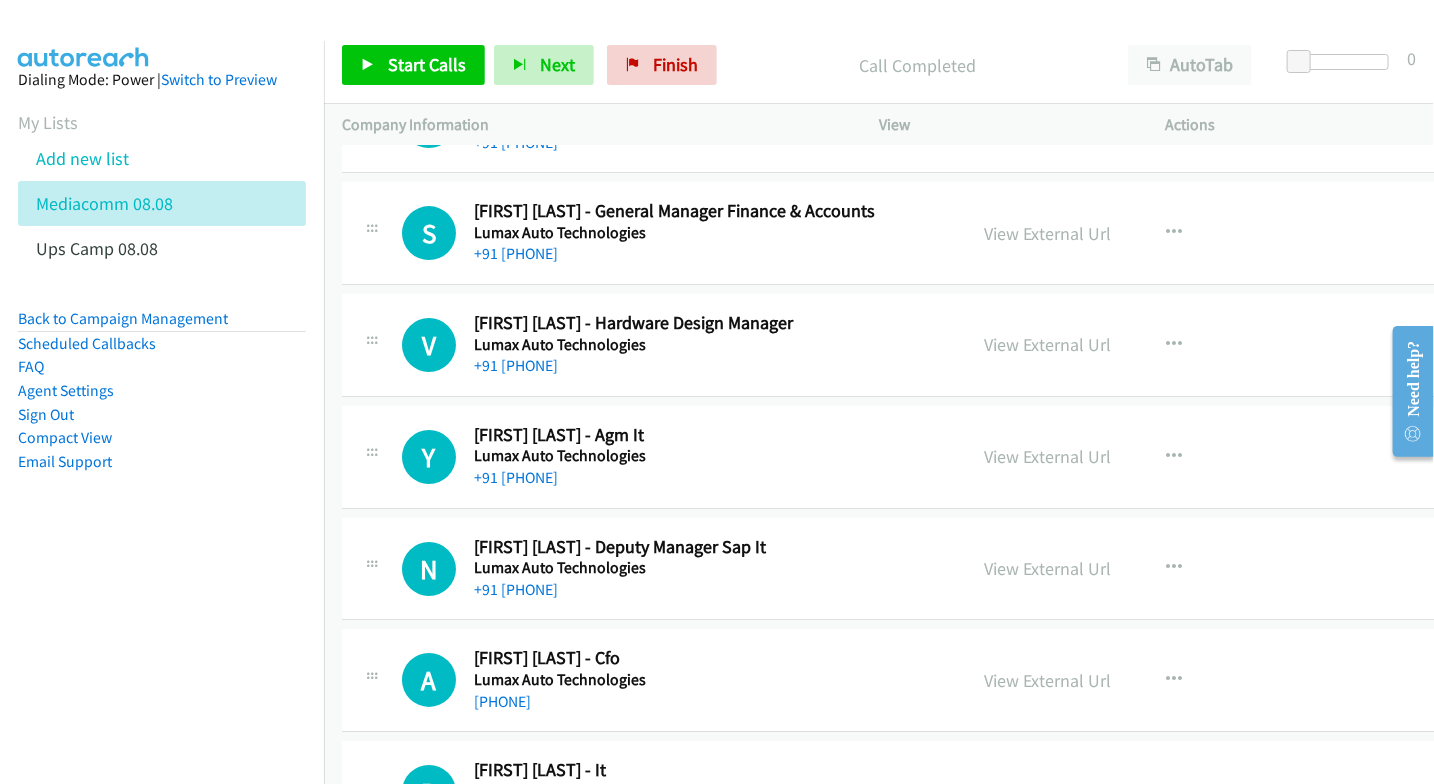 scroll, scrollTop: 22333, scrollLeft: 0, axis: vertical 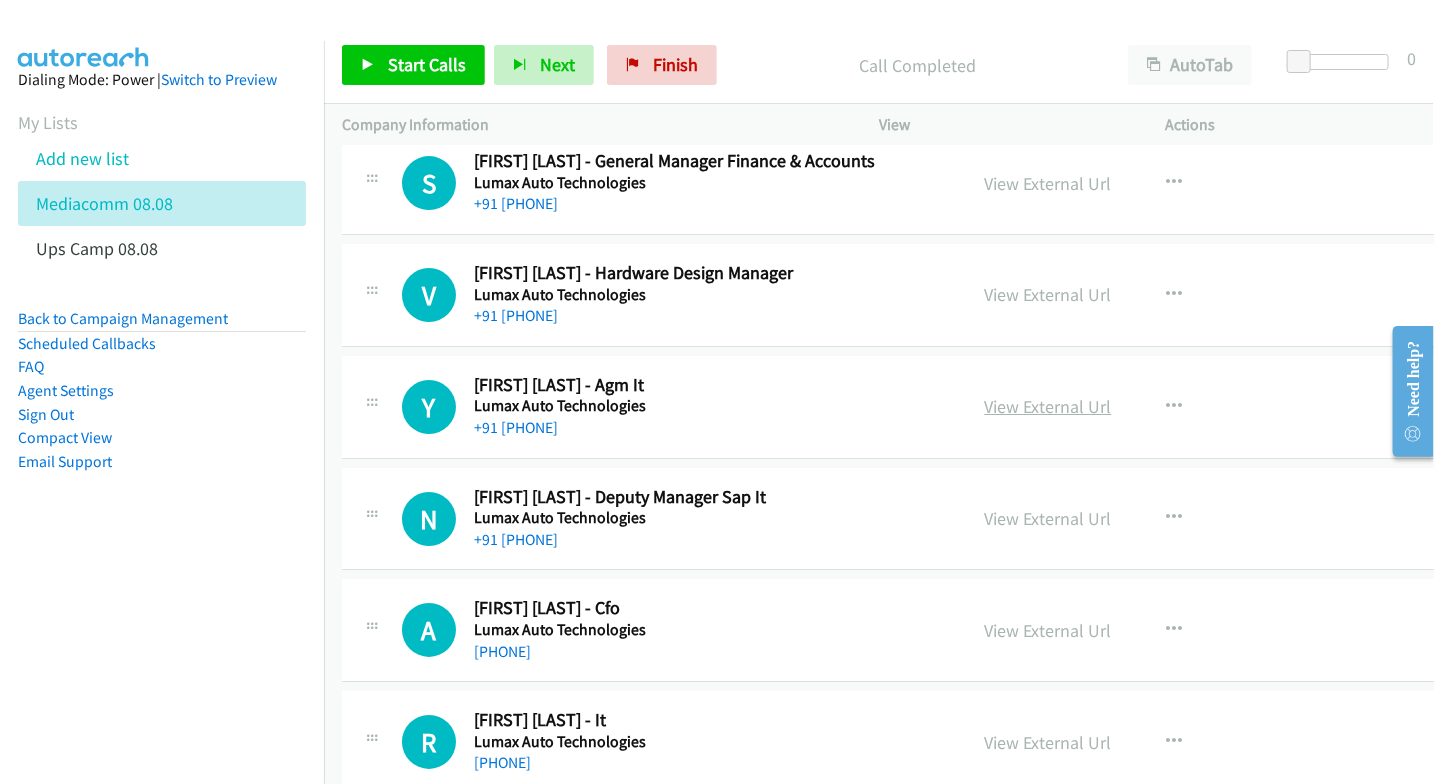 click on "View External Url" at bounding box center [1048, 406] 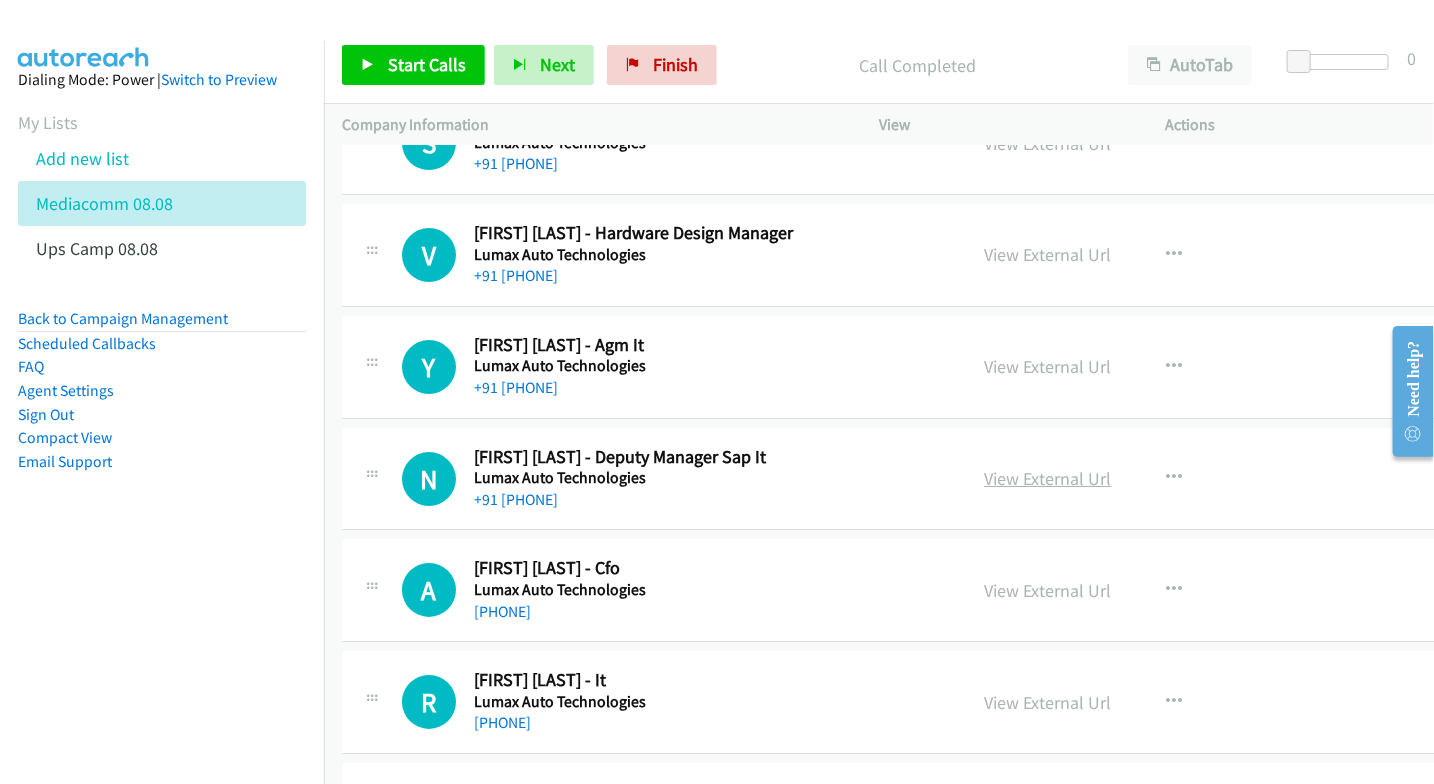 scroll, scrollTop: 22444, scrollLeft: 0, axis: vertical 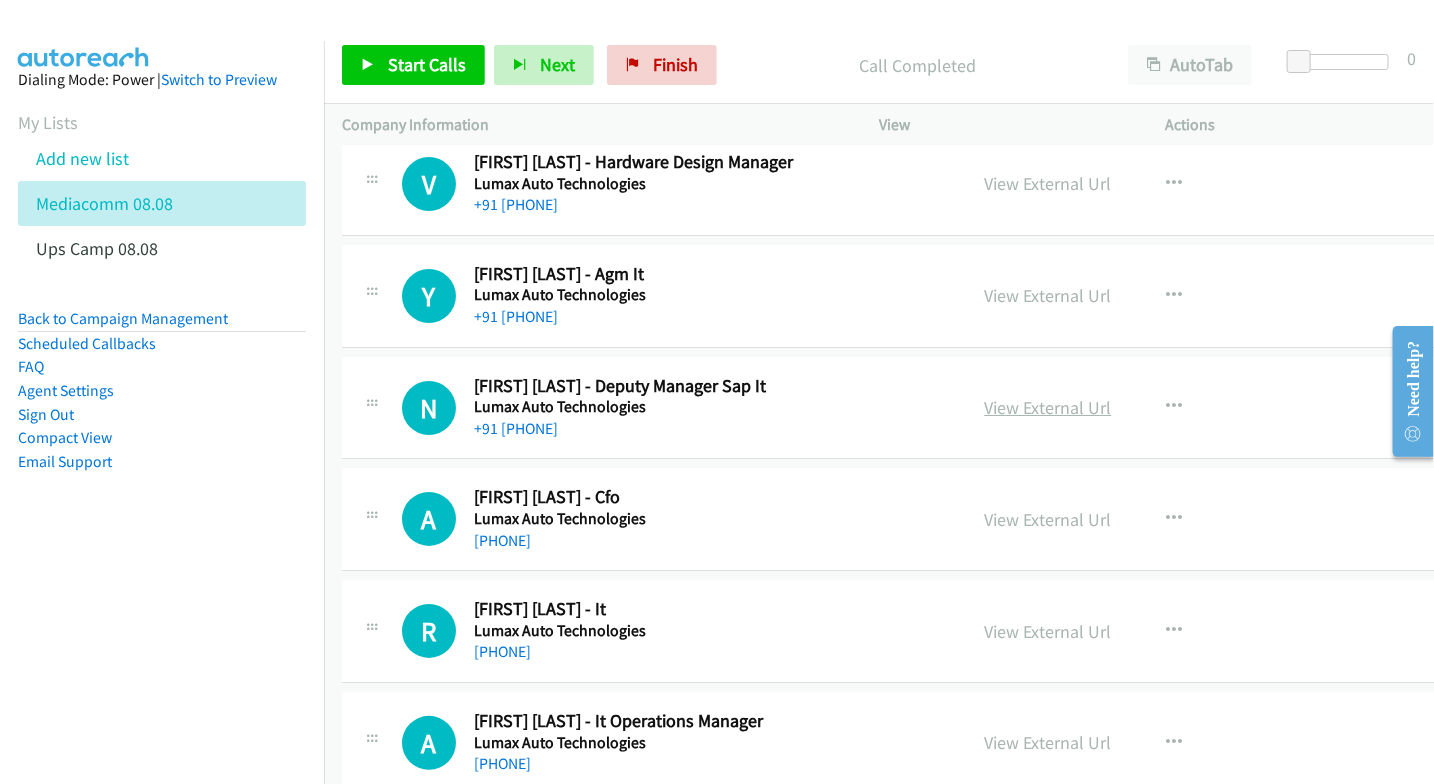 click on "View External Url" at bounding box center (1048, 407) 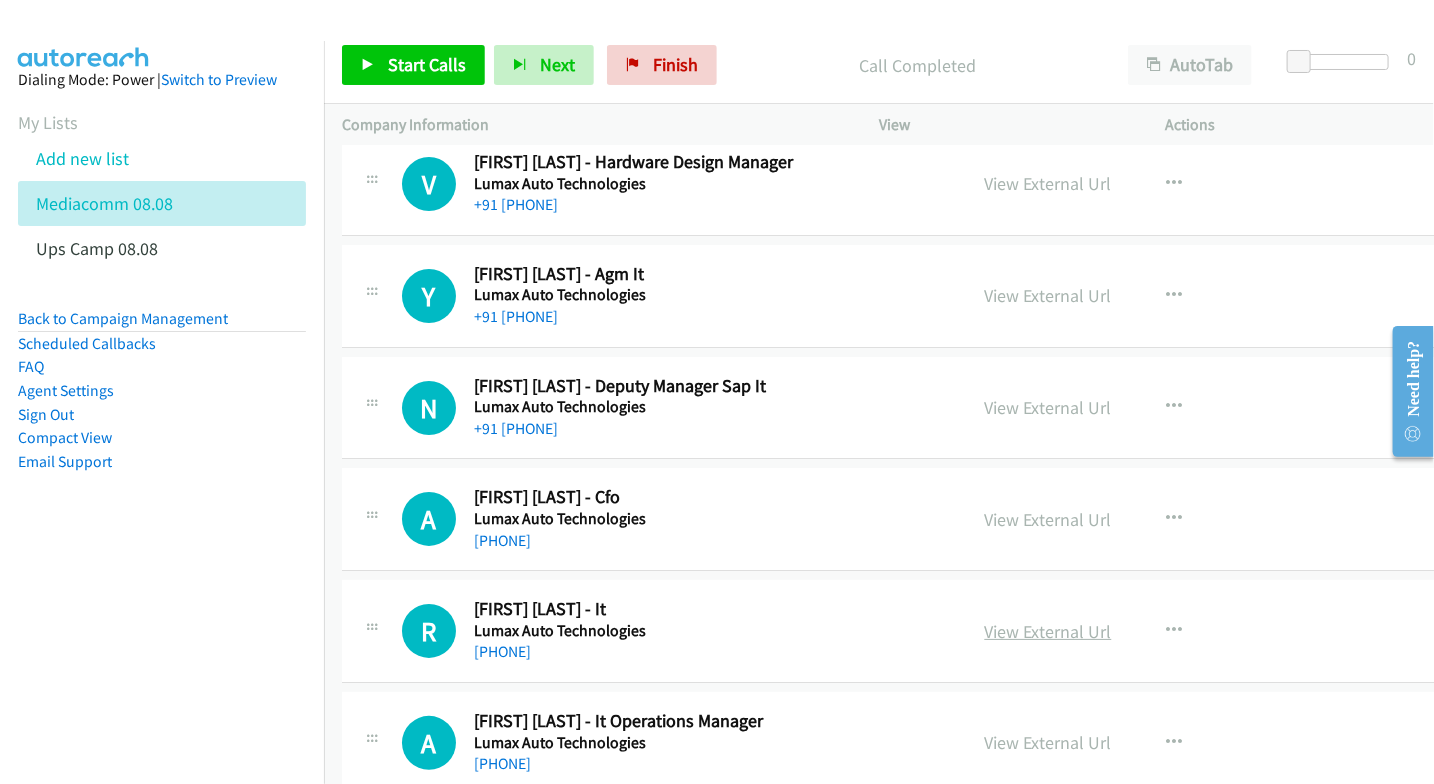 click on "View External Url" at bounding box center [1048, 631] 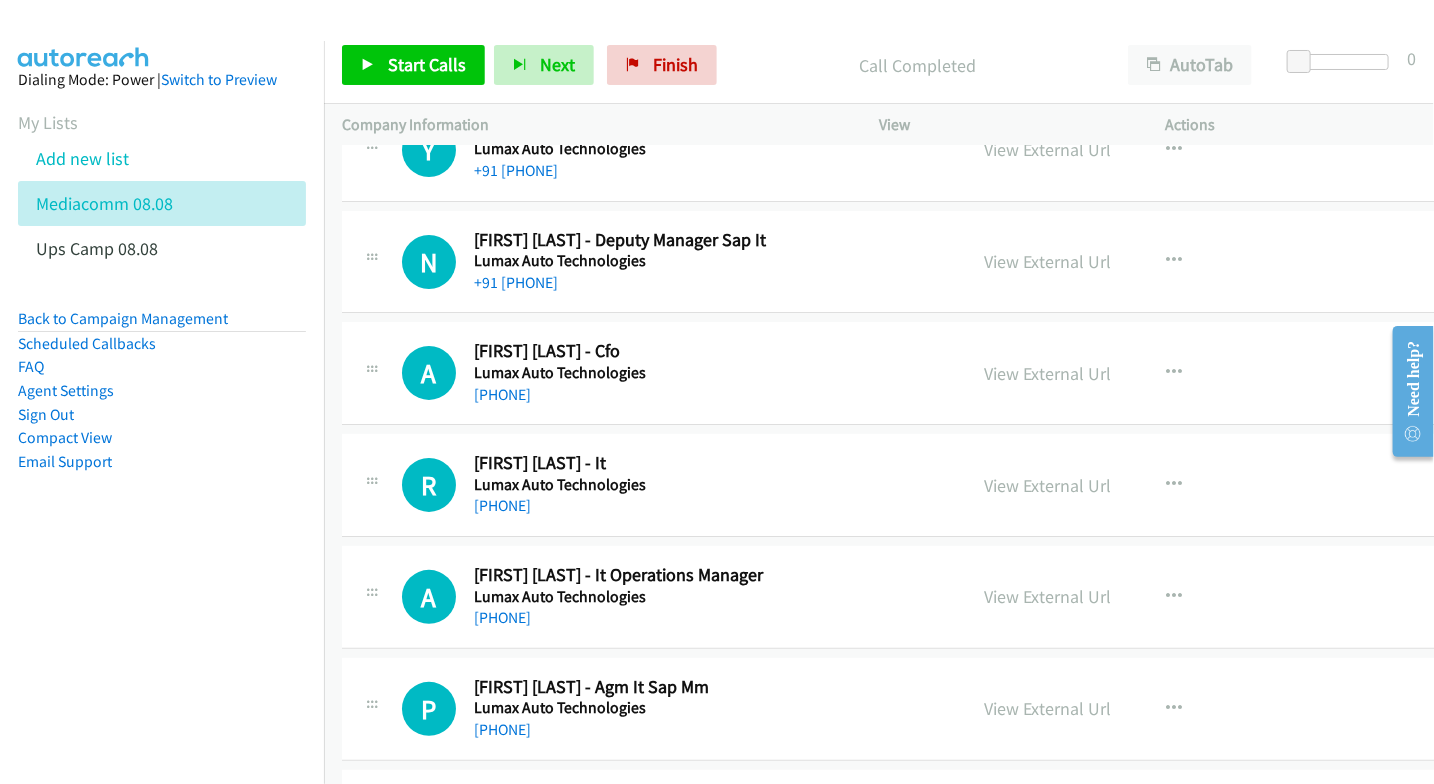scroll, scrollTop: 22666, scrollLeft: 0, axis: vertical 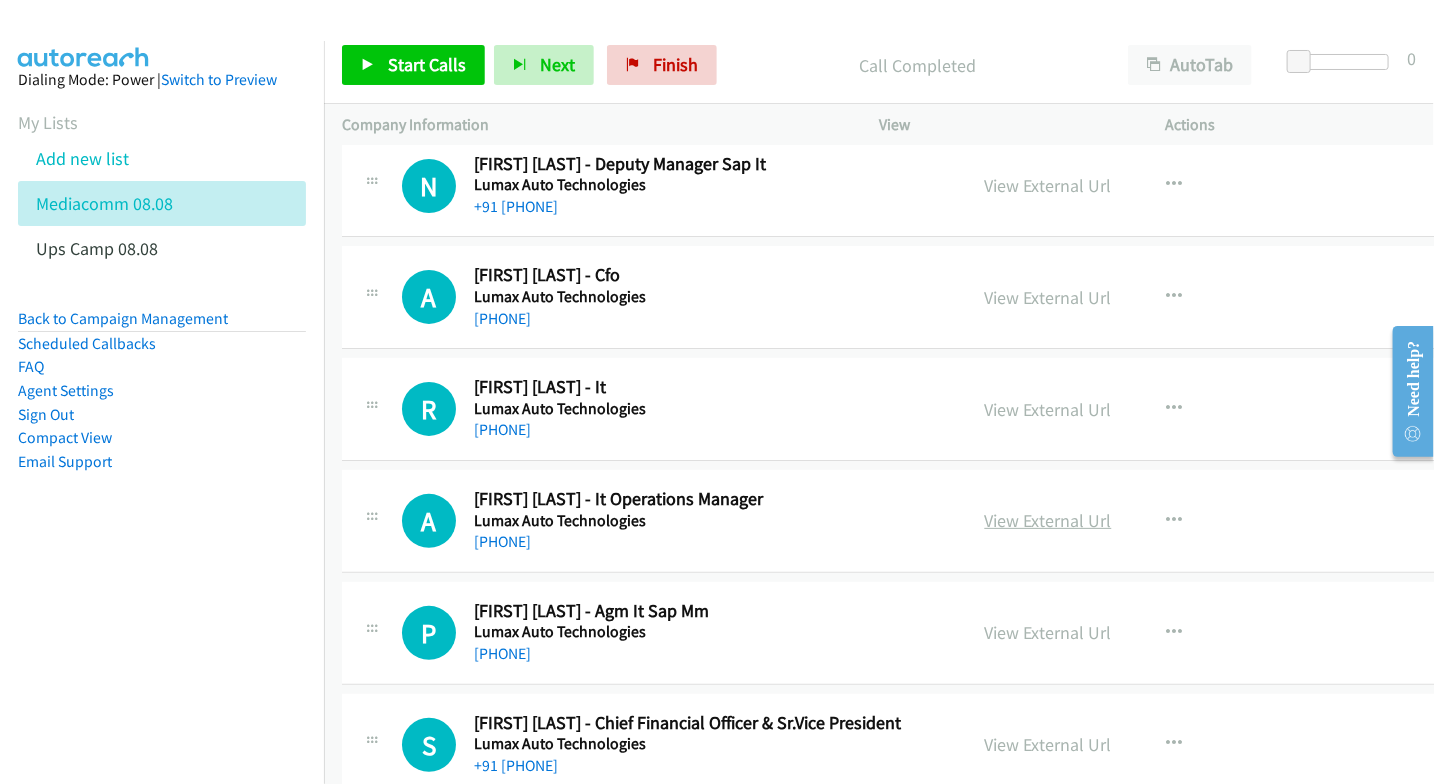 click on "View External Url" at bounding box center [1048, 520] 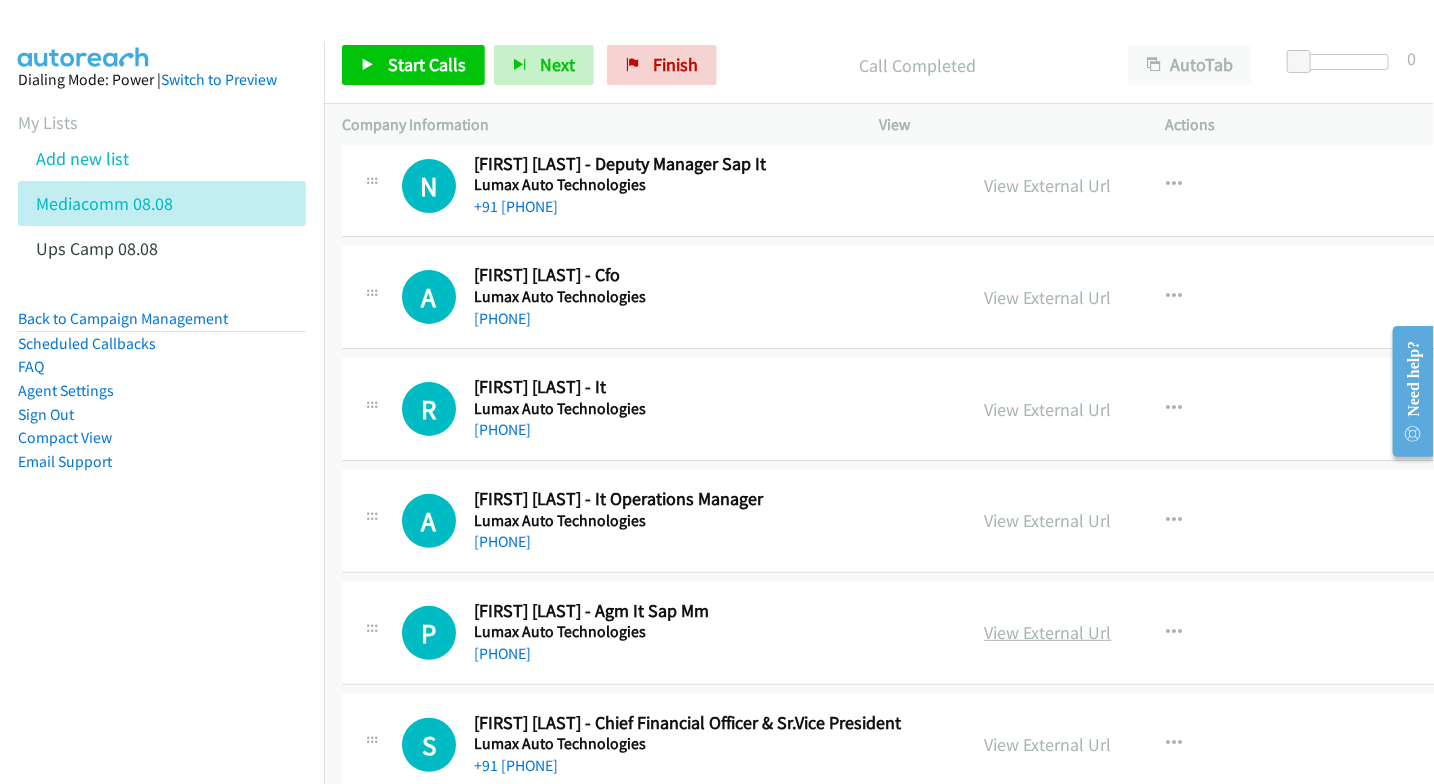 click on "View External Url" at bounding box center [1048, 632] 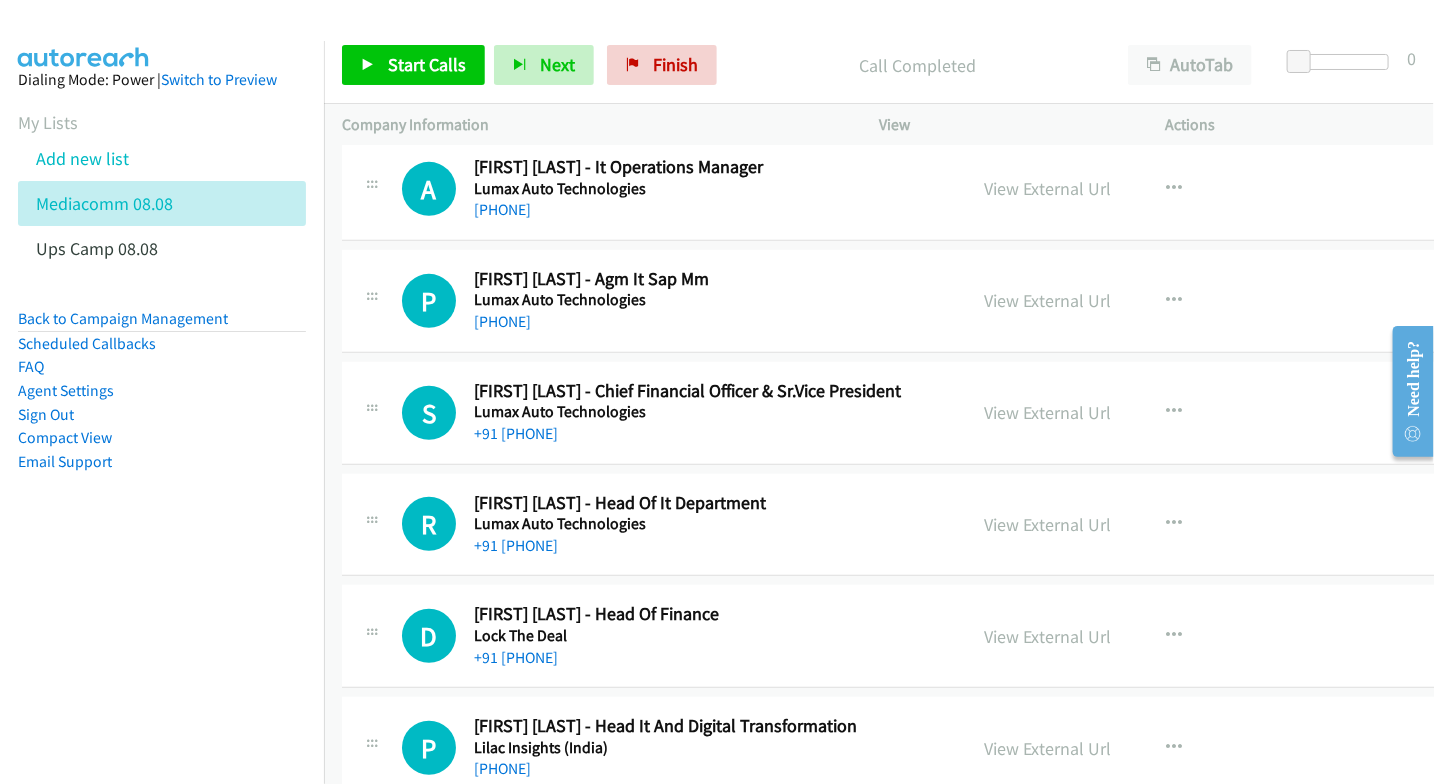 scroll, scrollTop: 23000, scrollLeft: 0, axis: vertical 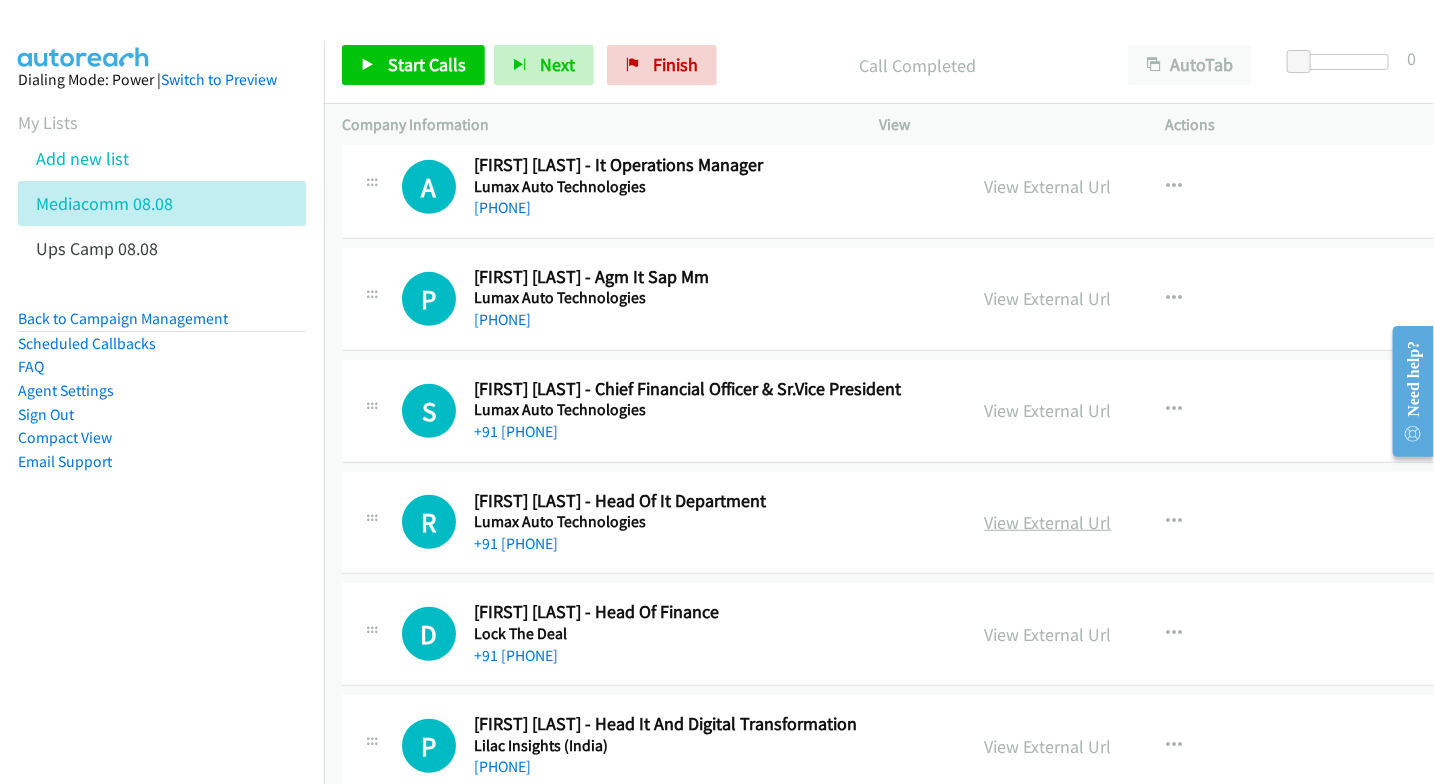 click on "View External Url" at bounding box center (1048, 522) 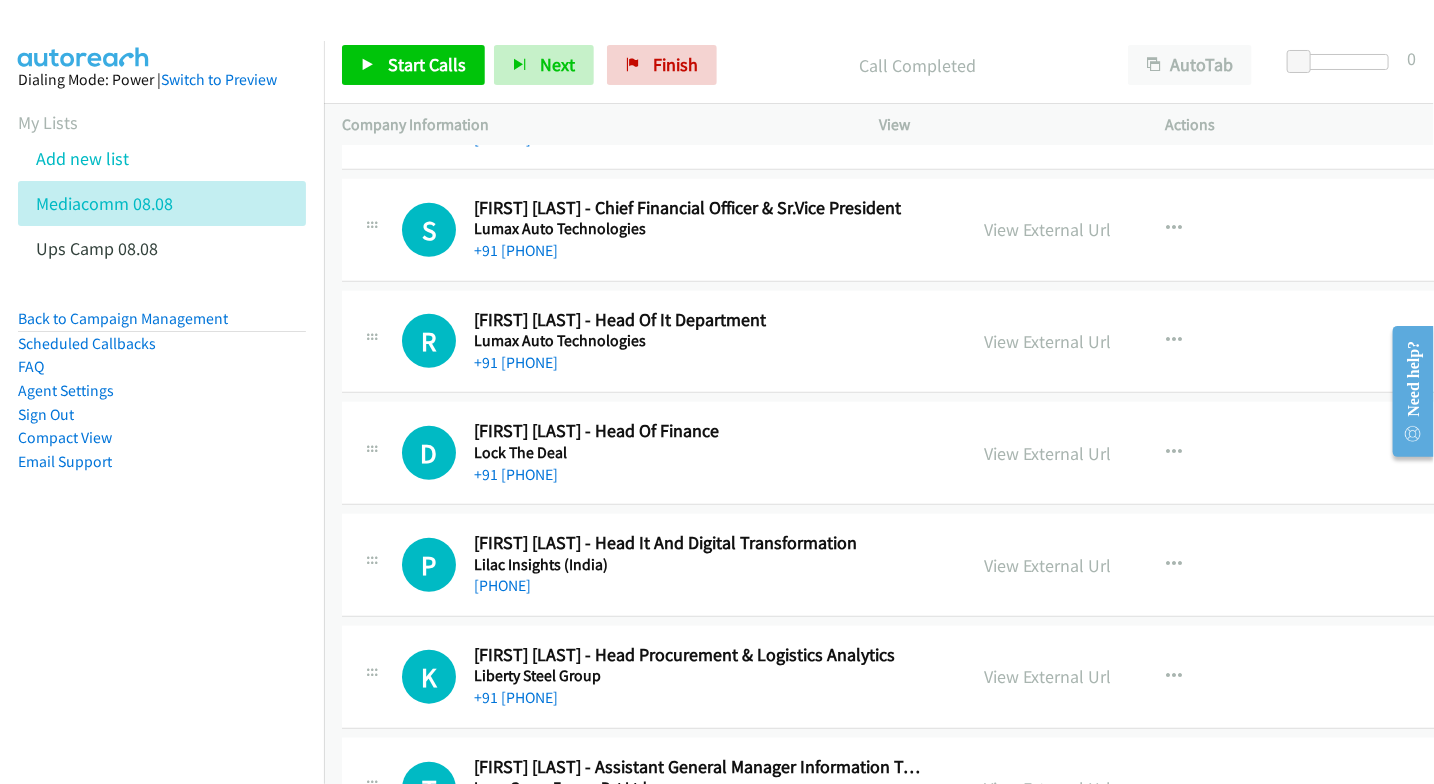 scroll, scrollTop: 23222, scrollLeft: 0, axis: vertical 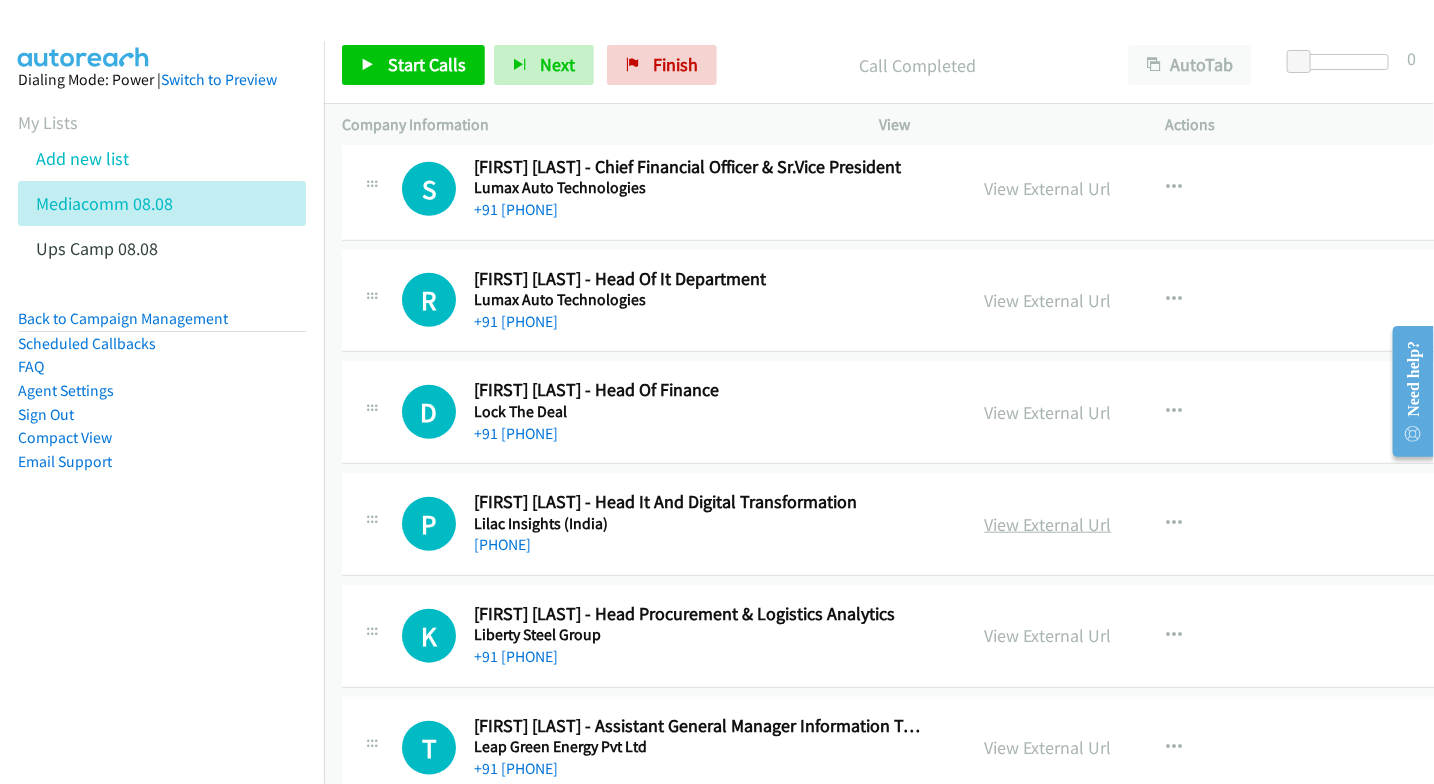 click on "View External Url" at bounding box center [1048, 524] 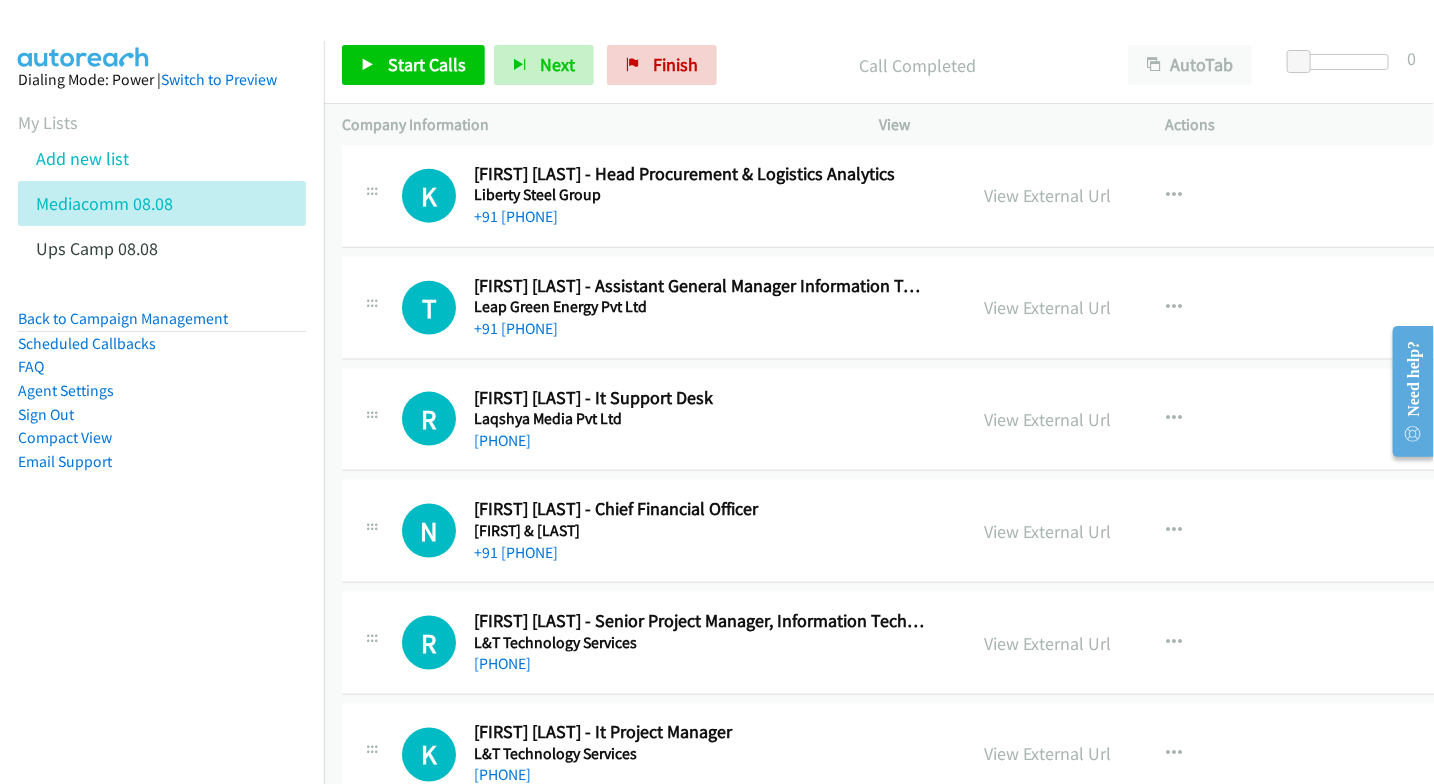 scroll, scrollTop: 23666, scrollLeft: 0, axis: vertical 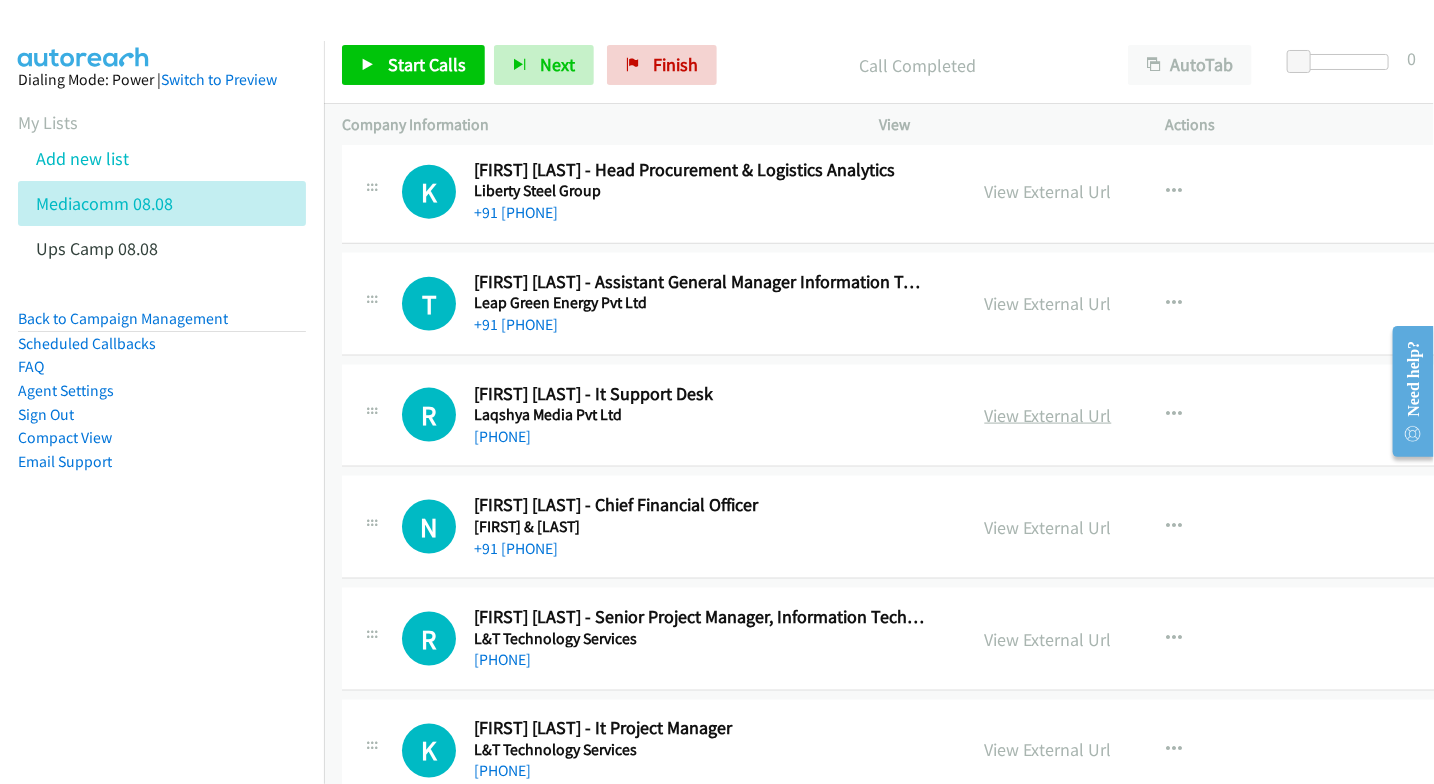 click on "View External Url" at bounding box center (1048, 415) 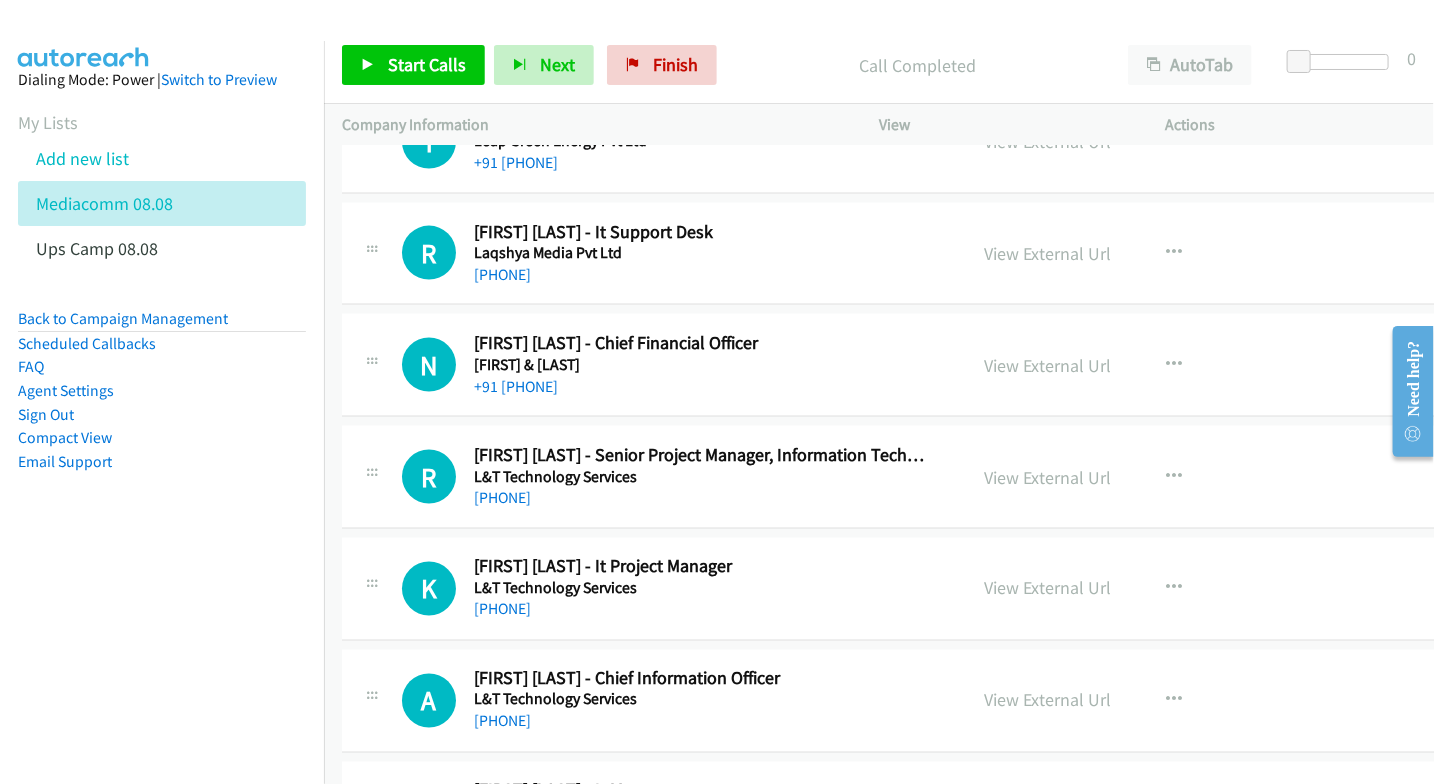 scroll, scrollTop: 23888, scrollLeft: 0, axis: vertical 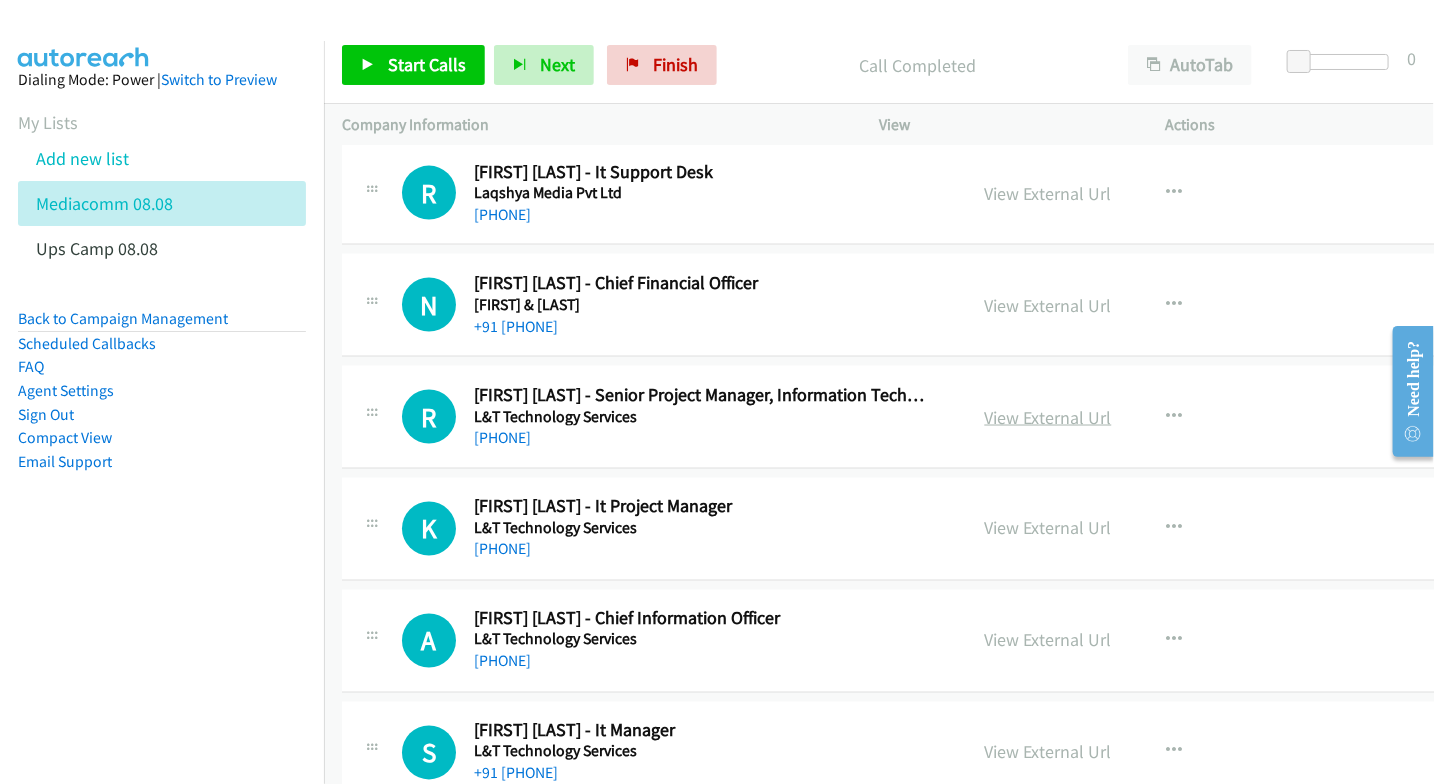 click on "View External Url" at bounding box center (1048, 417) 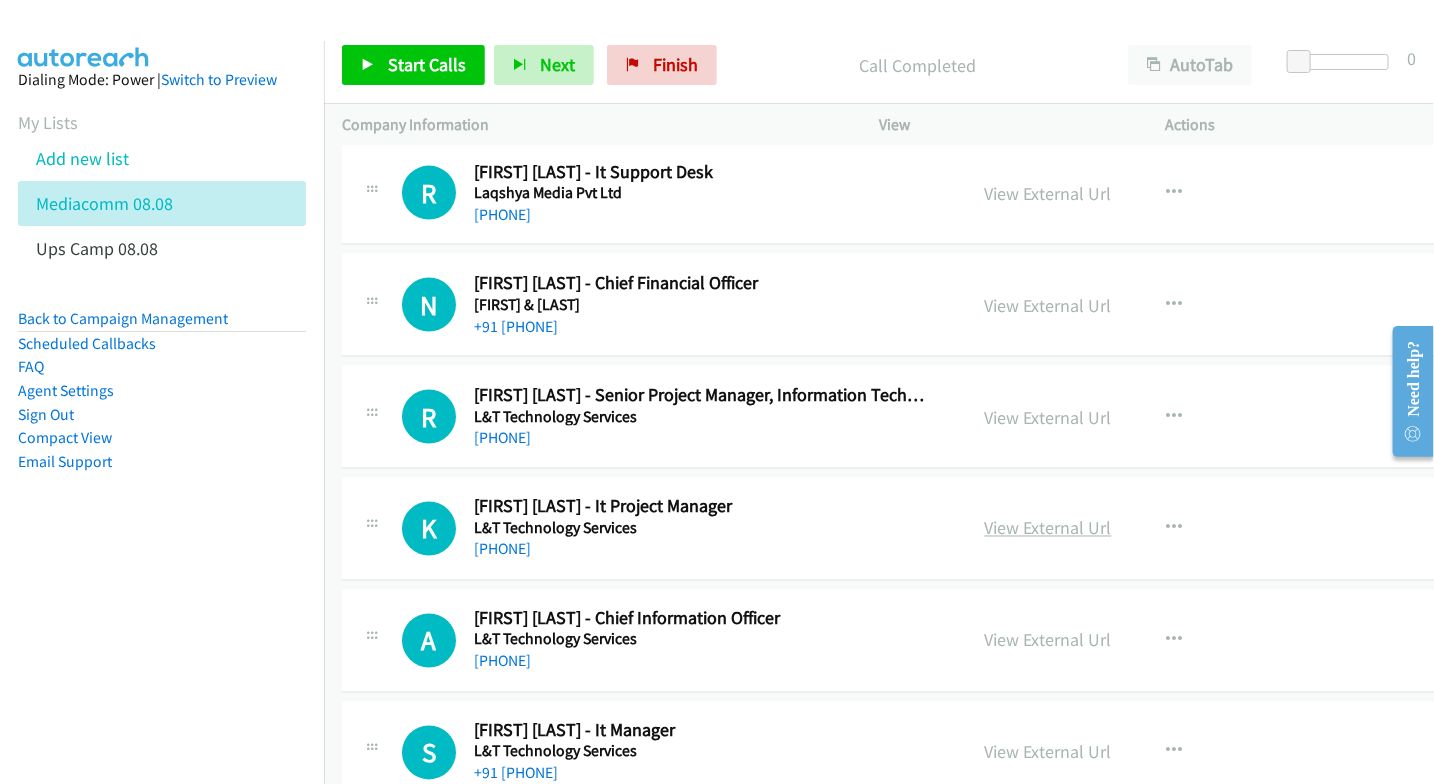 click on "View External Url" at bounding box center [1048, 528] 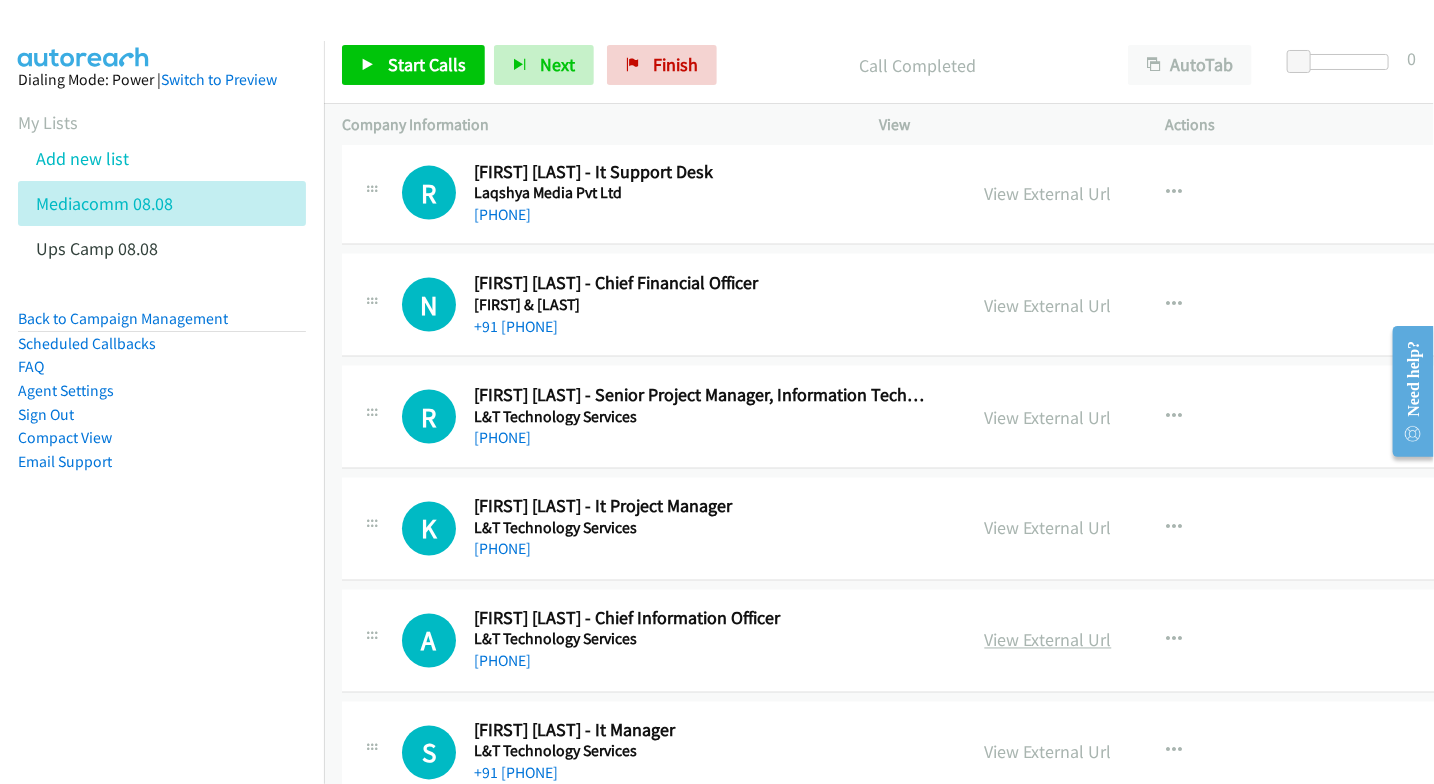 click on "View External Url" at bounding box center (1048, 640) 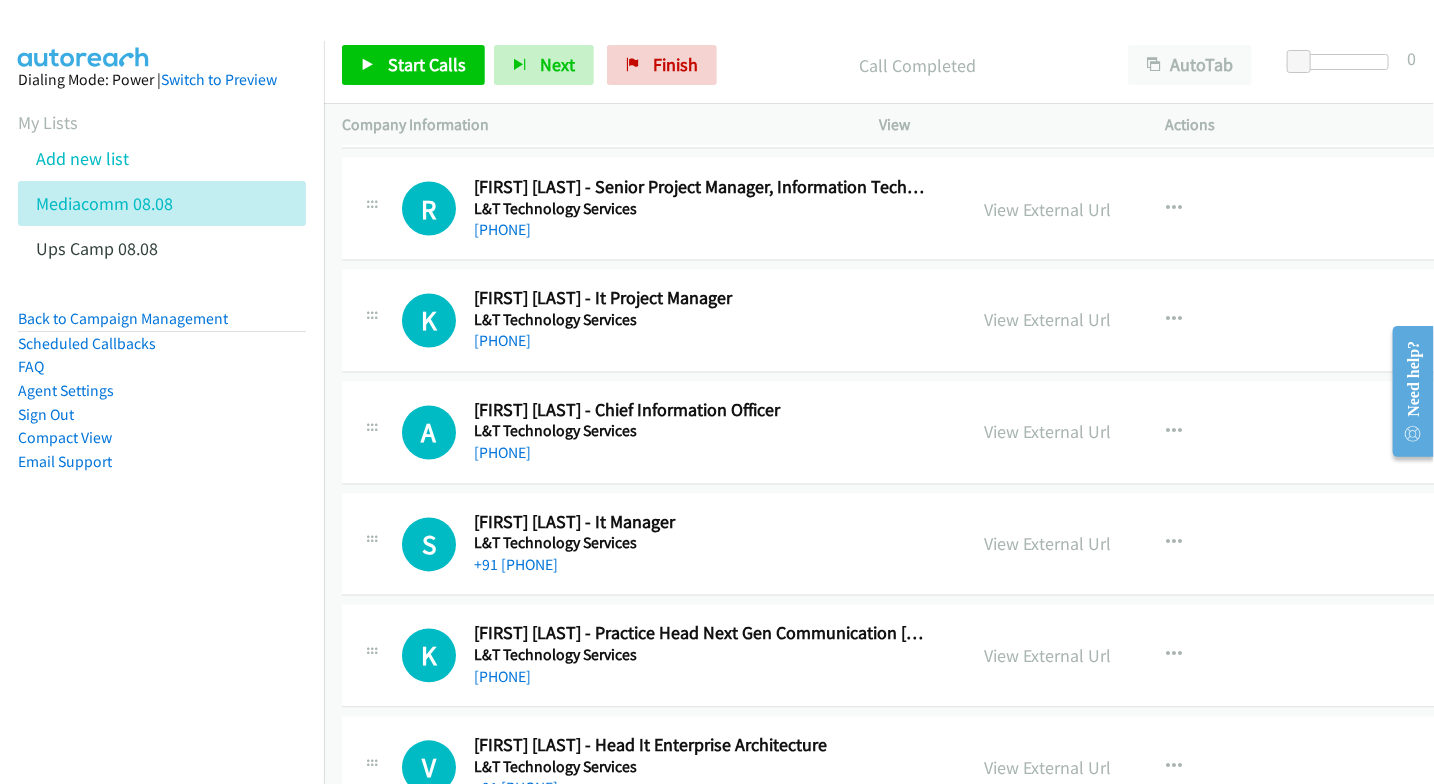 scroll, scrollTop: 24111, scrollLeft: 0, axis: vertical 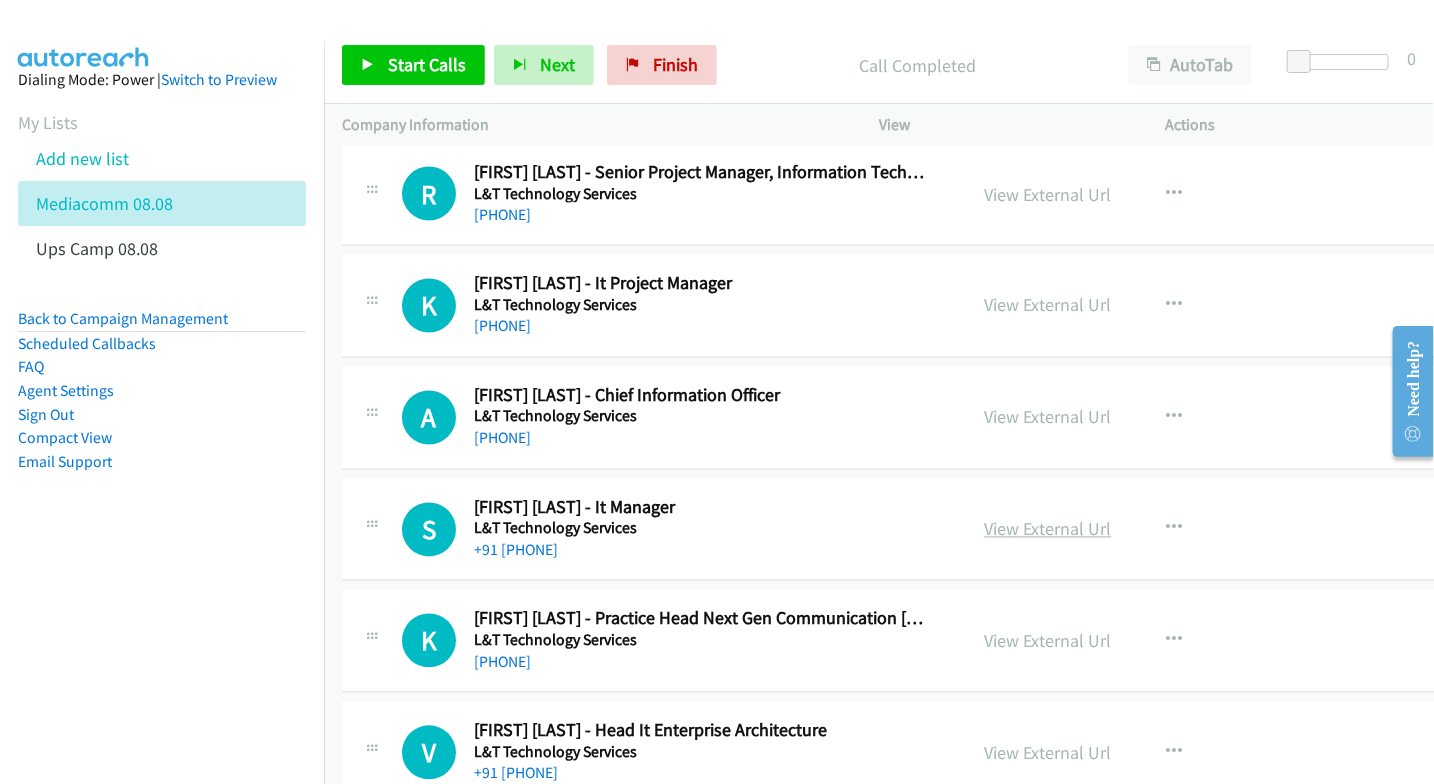 click on "View External Url" at bounding box center (1048, 529) 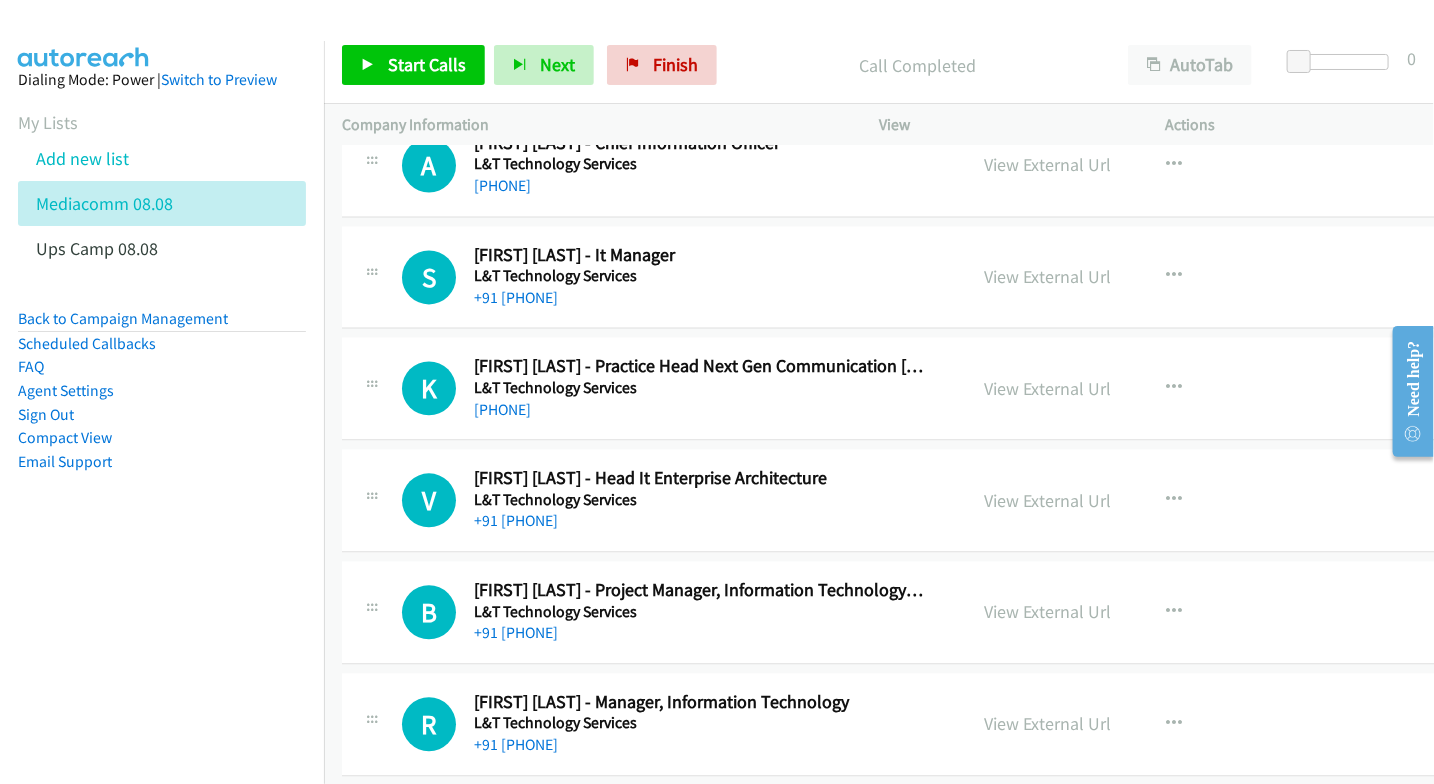scroll, scrollTop: 24444, scrollLeft: 0, axis: vertical 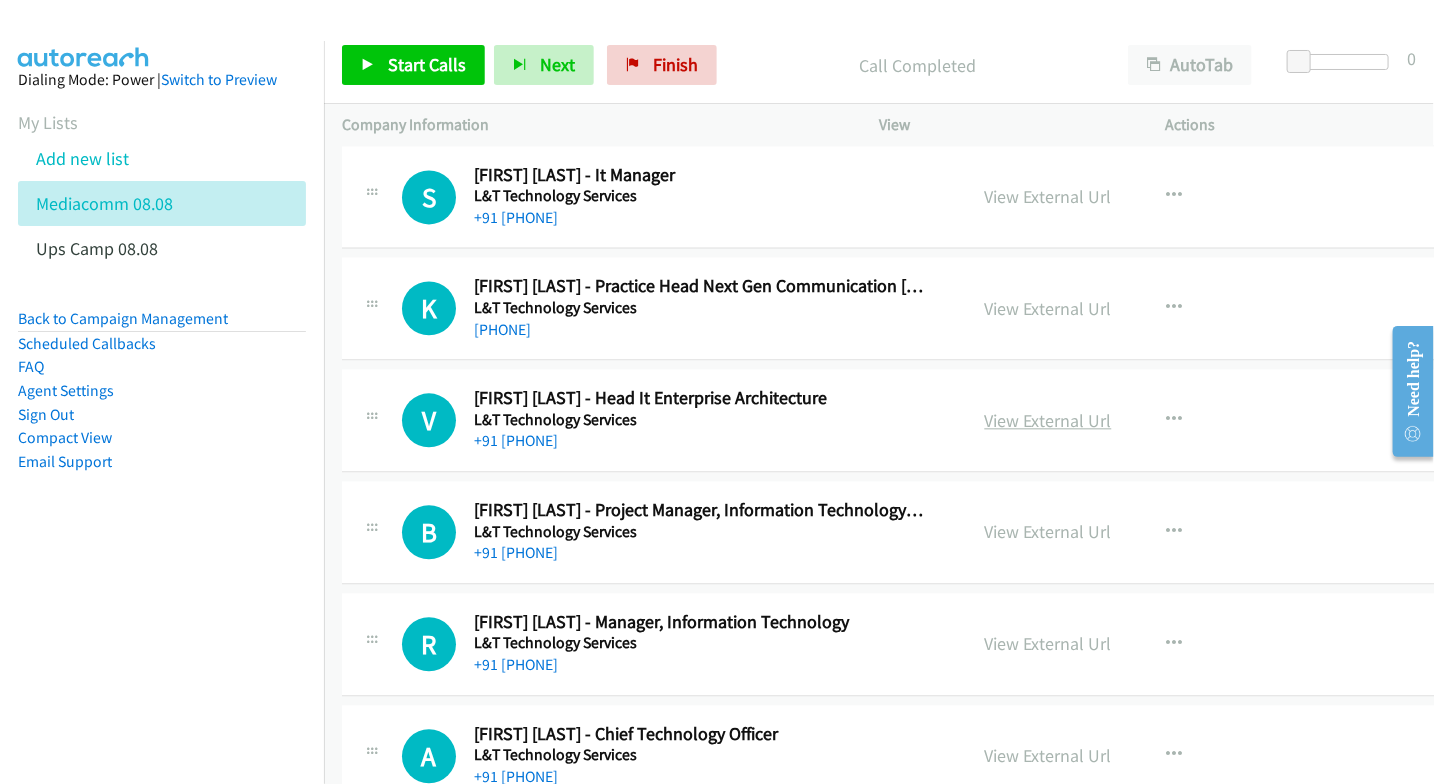 click on "View External Url" at bounding box center (1048, 420) 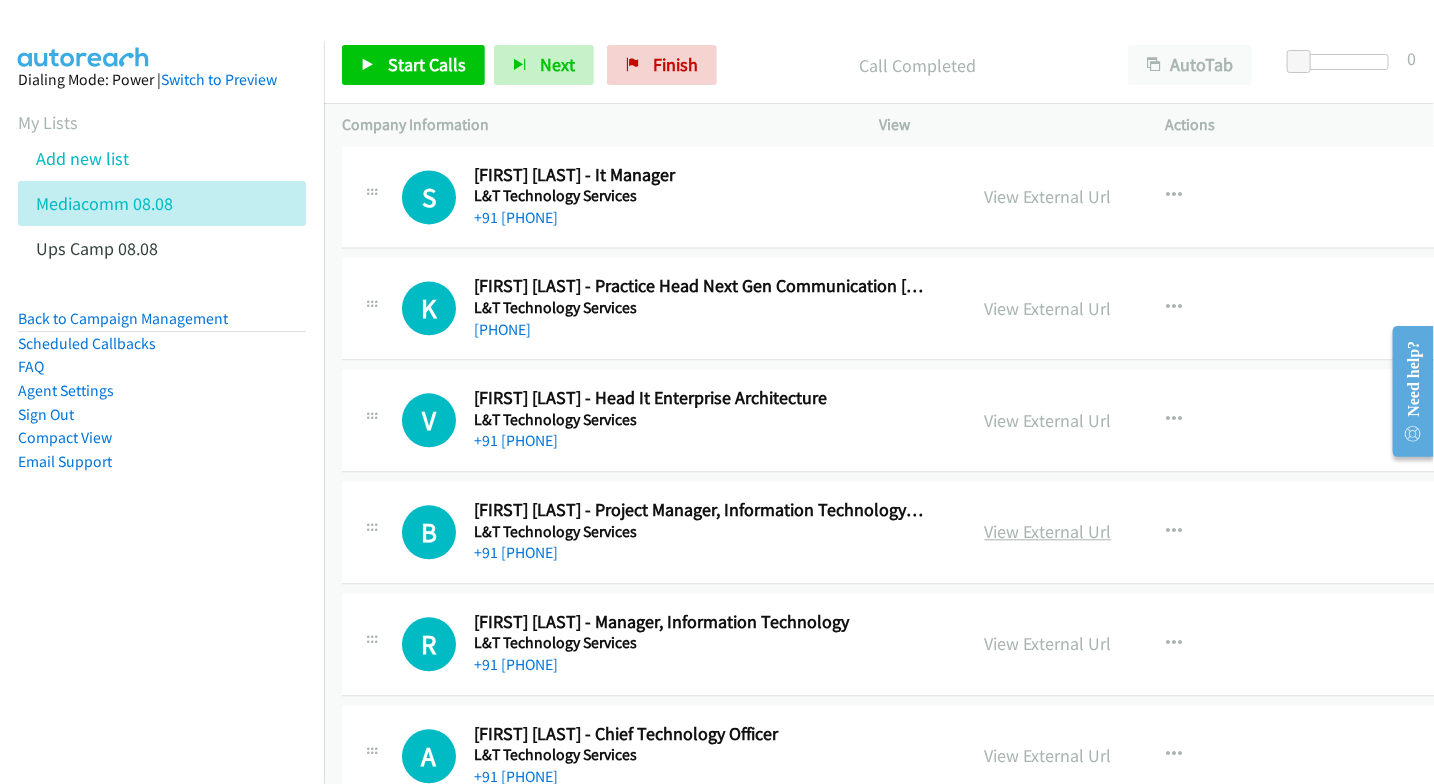 click on "View External Url" at bounding box center [1048, 531] 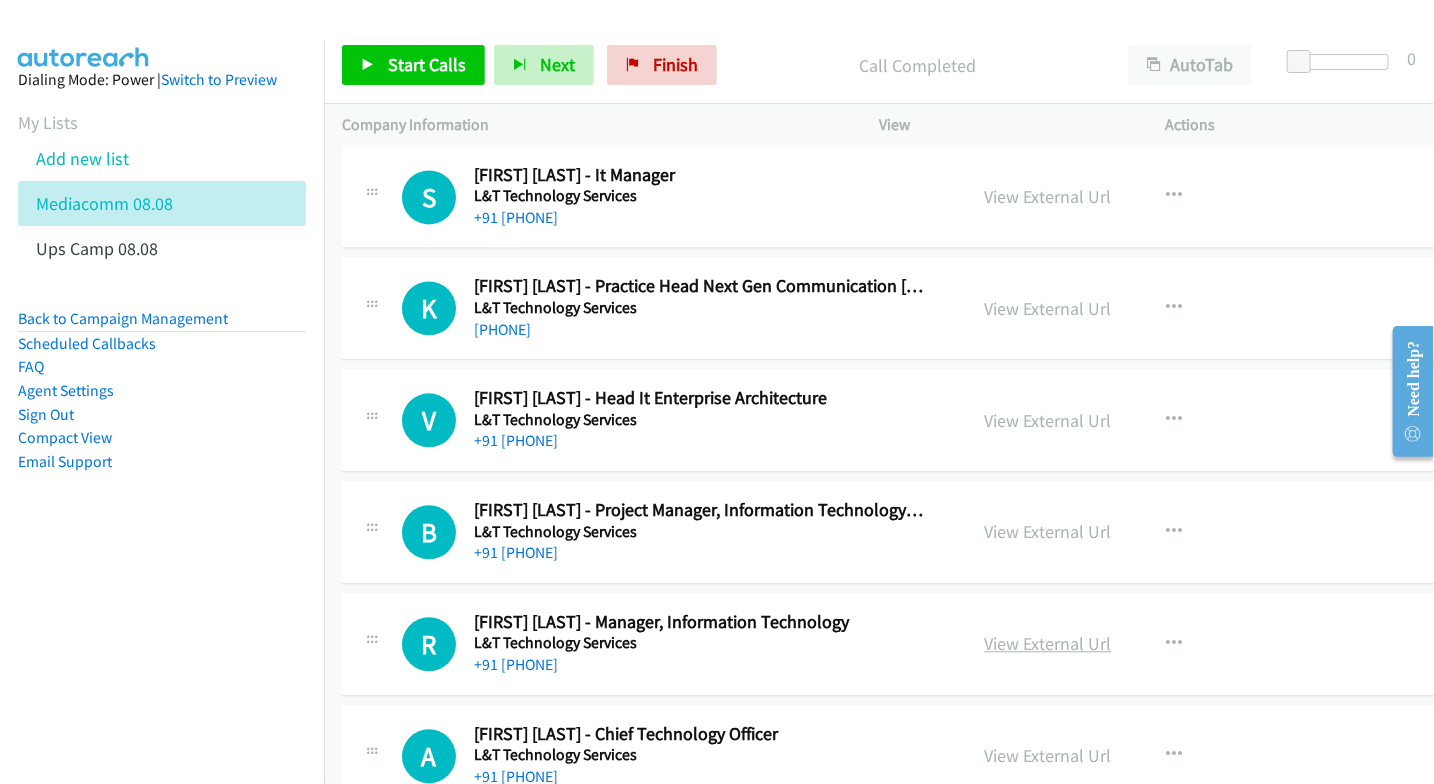 click on "View External Url" at bounding box center [1048, 643] 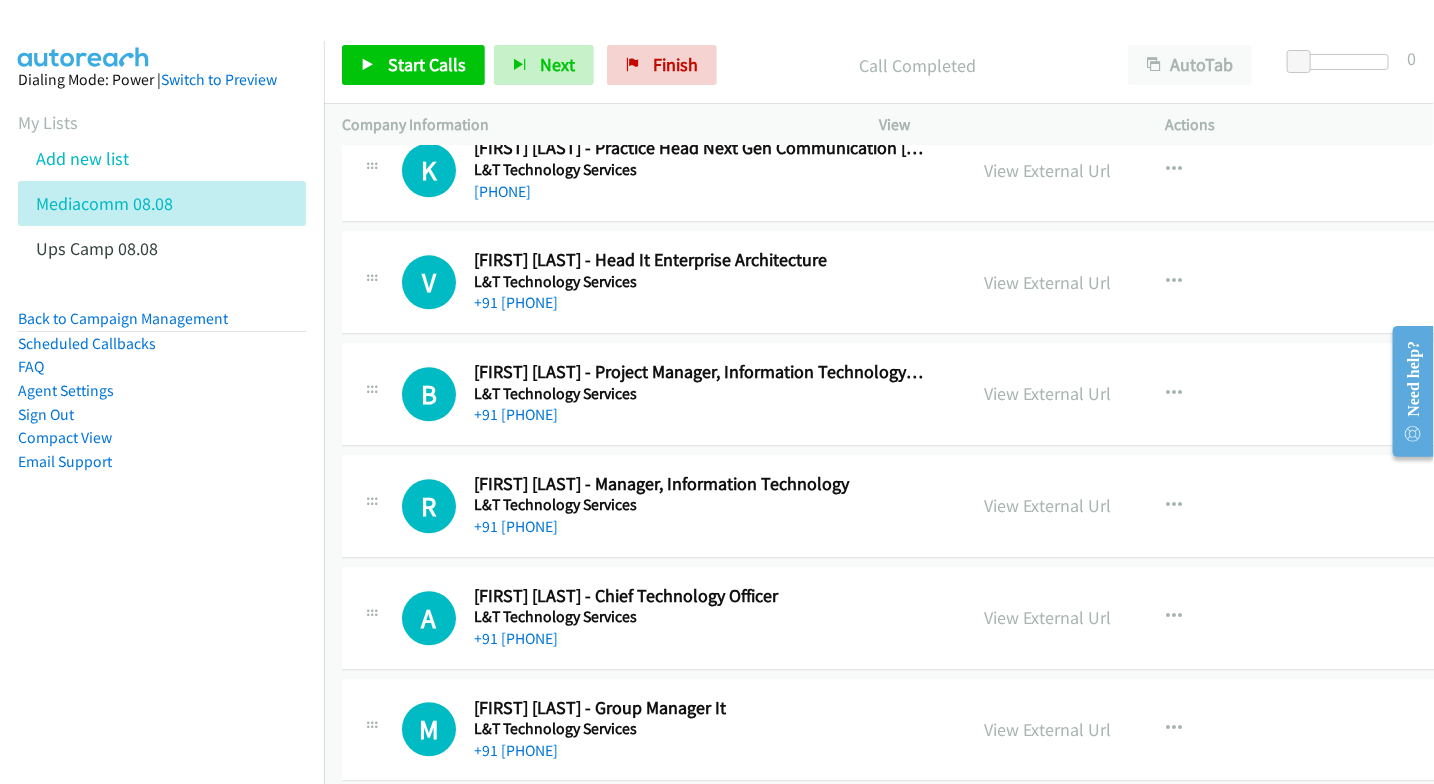 scroll, scrollTop: 24666, scrollLeft: 0, axis: vertical 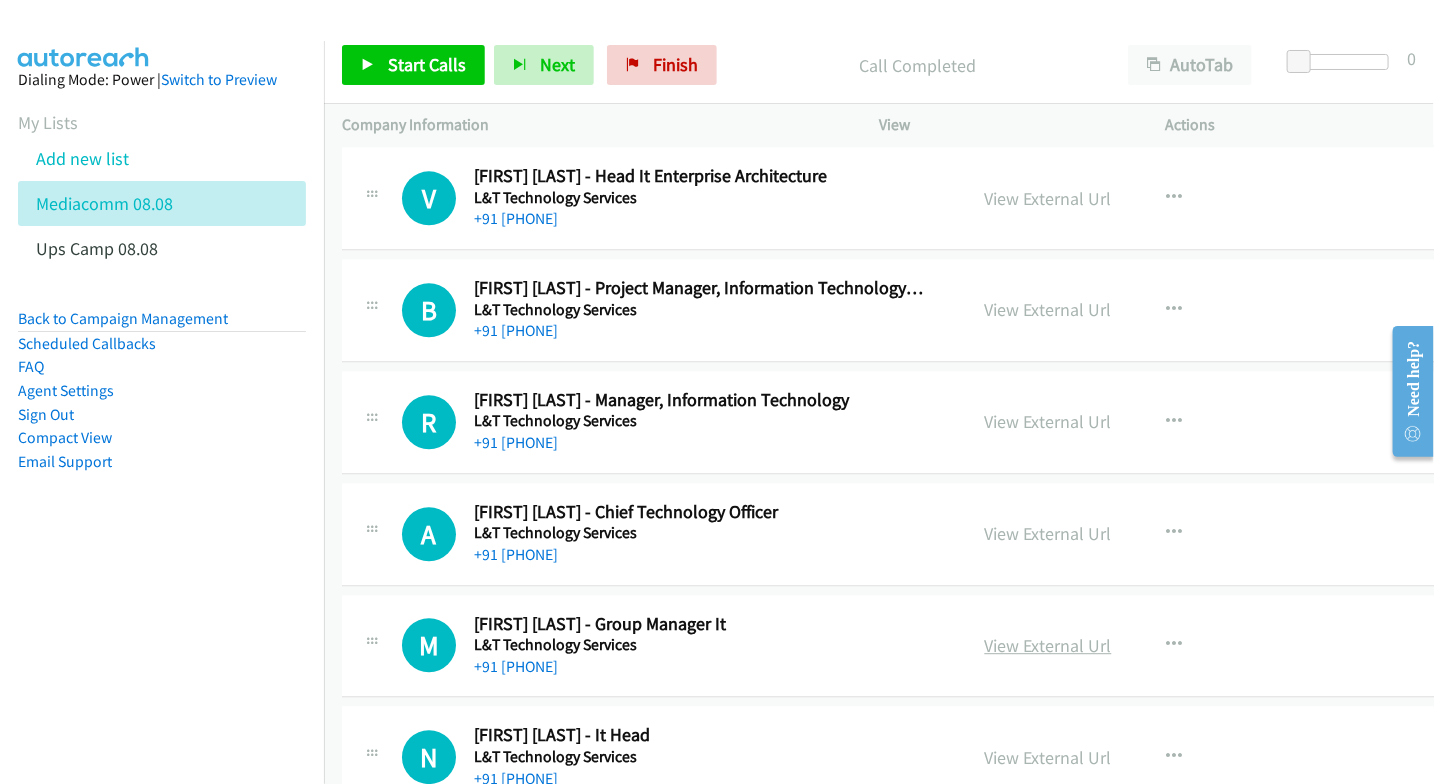 drag, startPoint x: 1028, startPoint y: 546, endPoint x: 1016, endPoint y: 651, distance: 105.68349 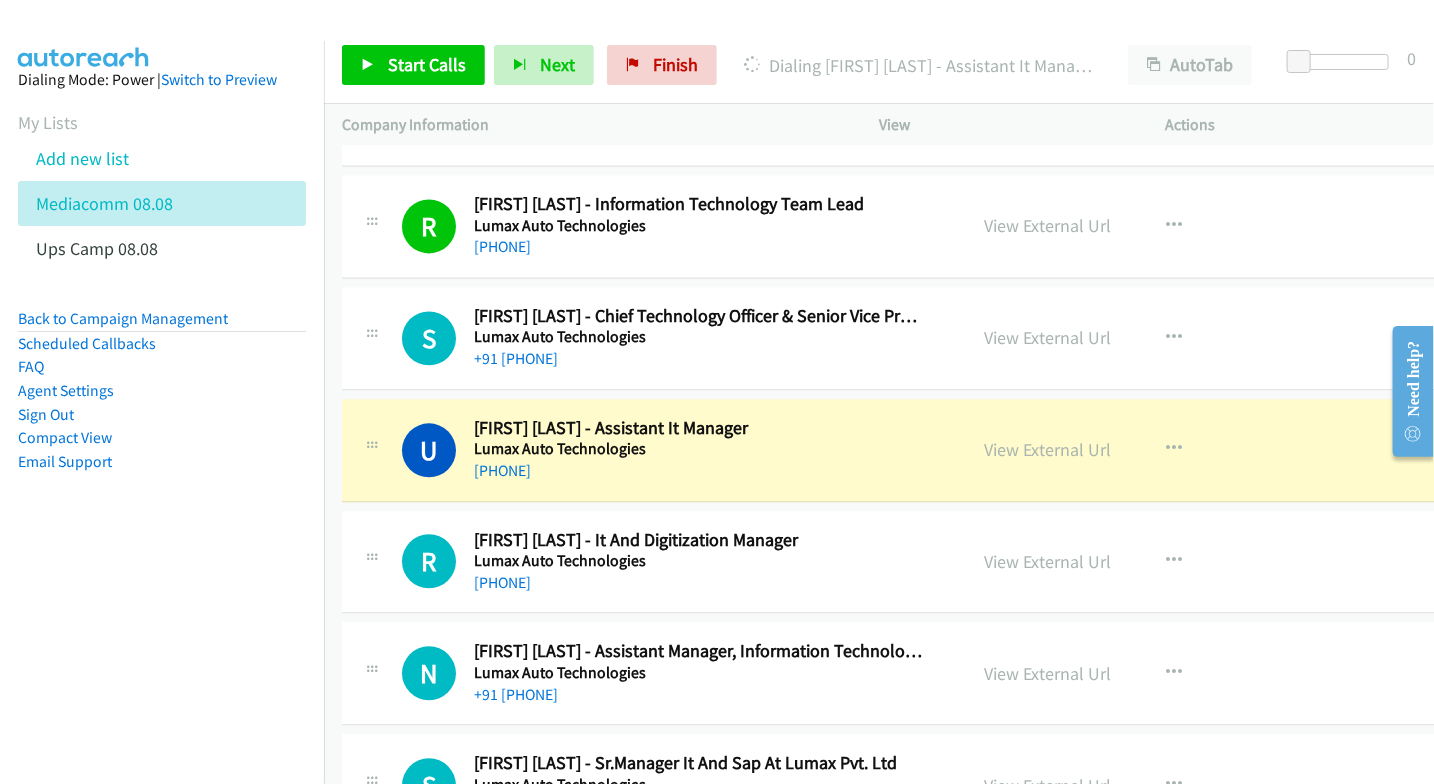 scroll, scrollTop: 21222, scrollLeft: 0, axis: vertical 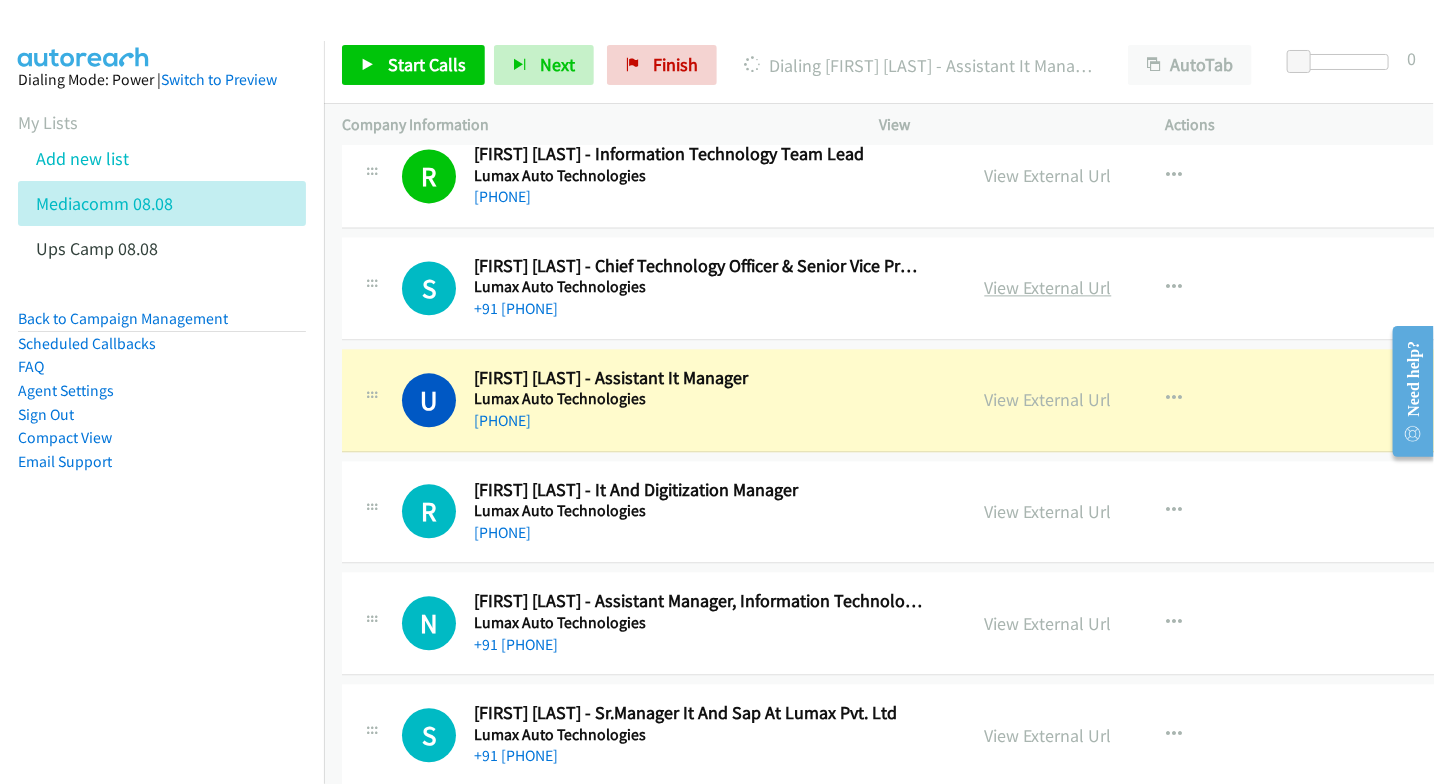 click on "View External Url" at bounding box center [1048, 287] 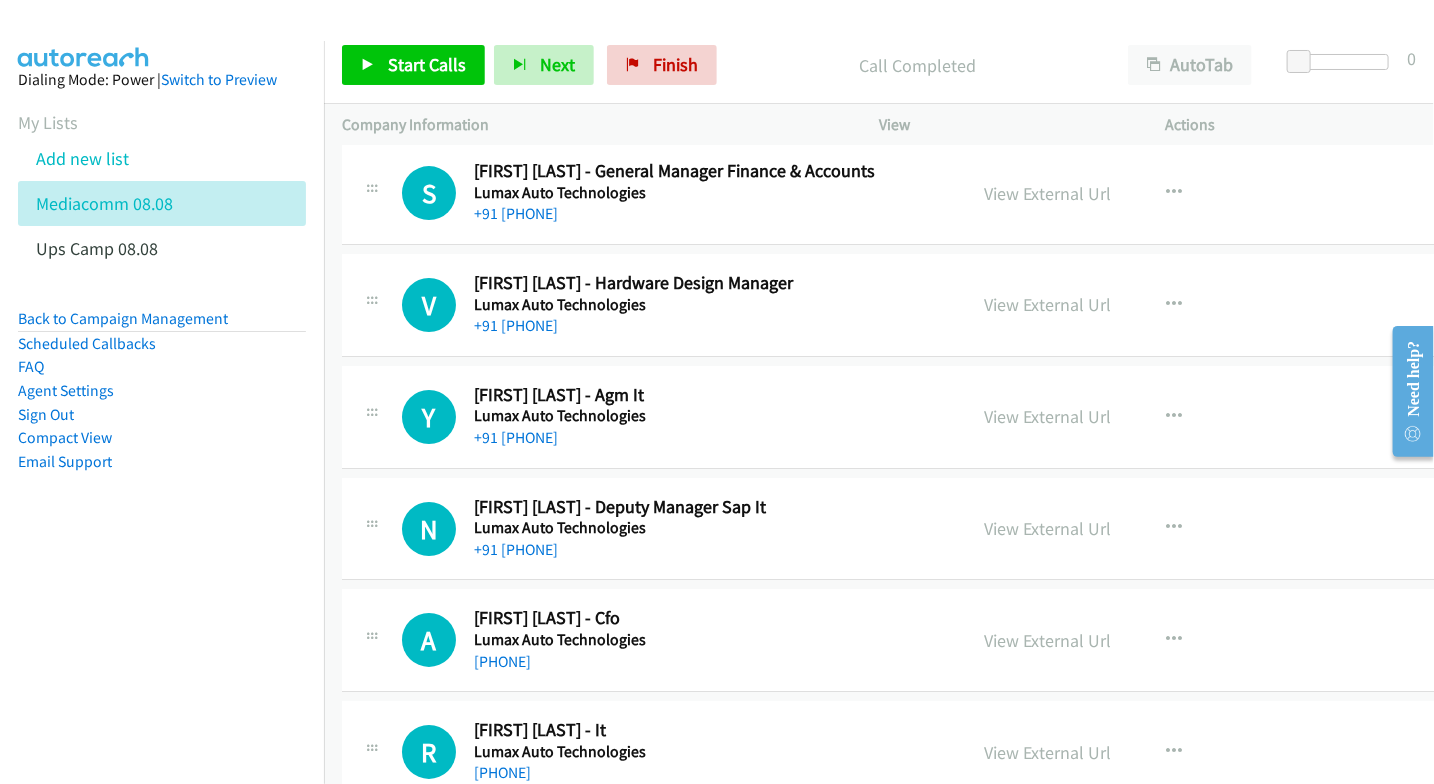 scroll, scrollTop: 22333, scrollLeft: 0, axis: vertical 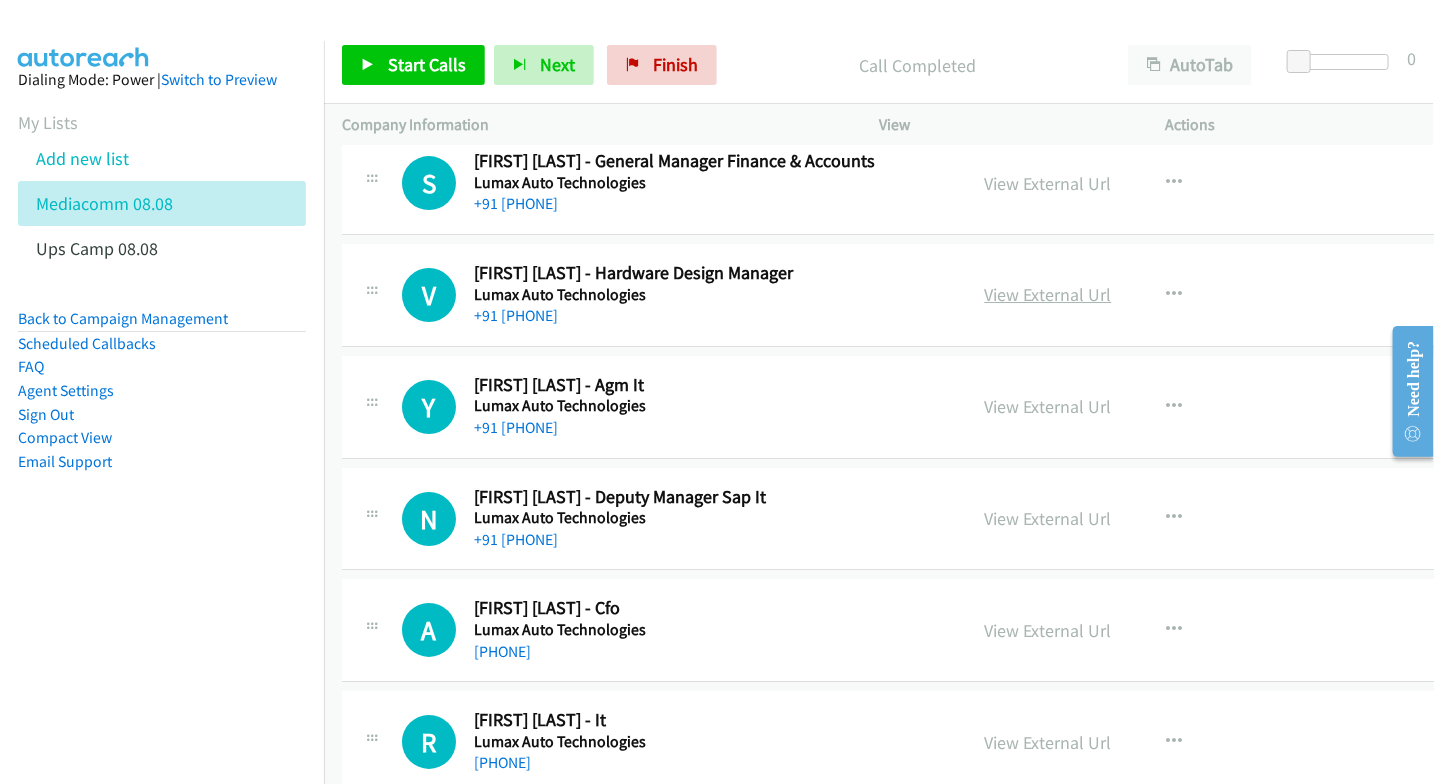 click on "View External Url" at bounding box center [1048, 294] 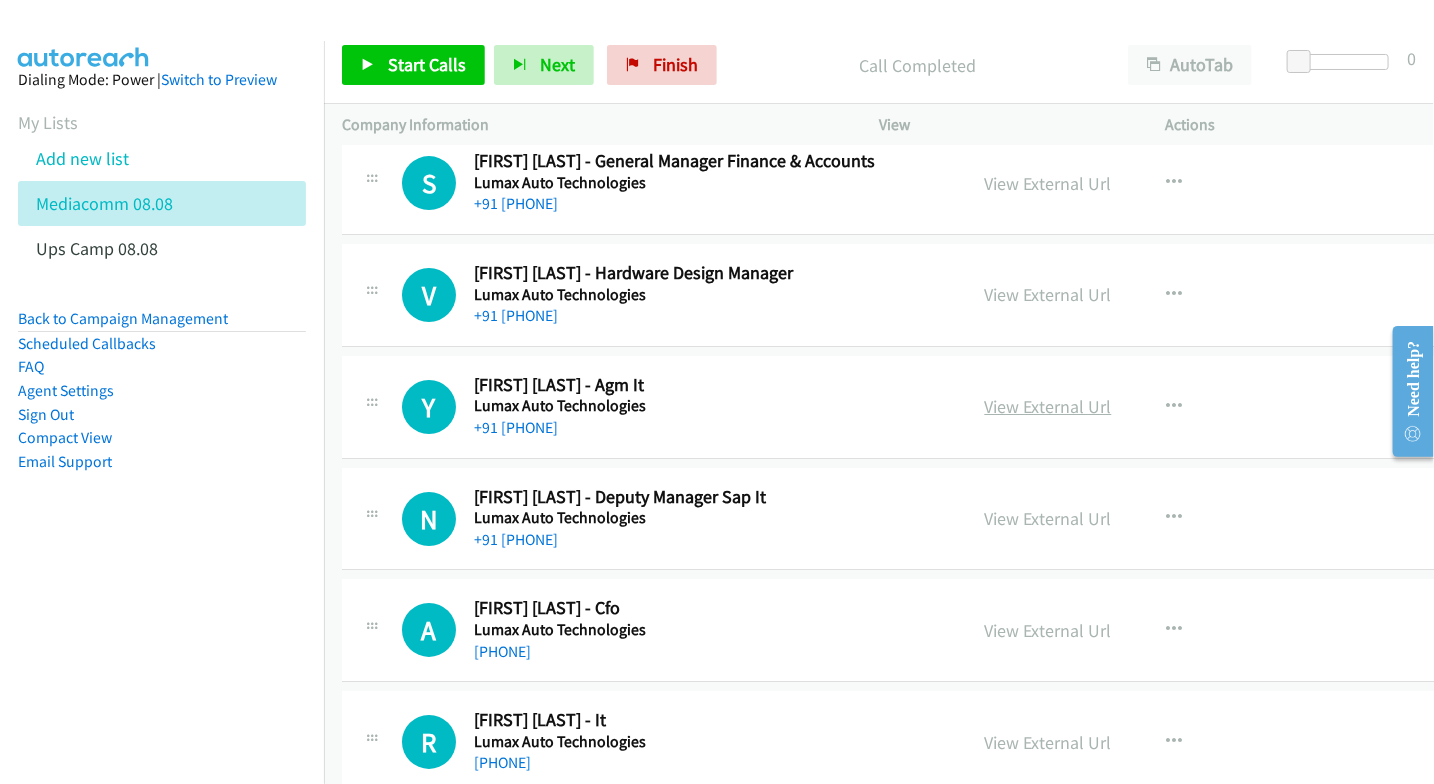 click on "View External Url" at bounding box center (1048, 406) 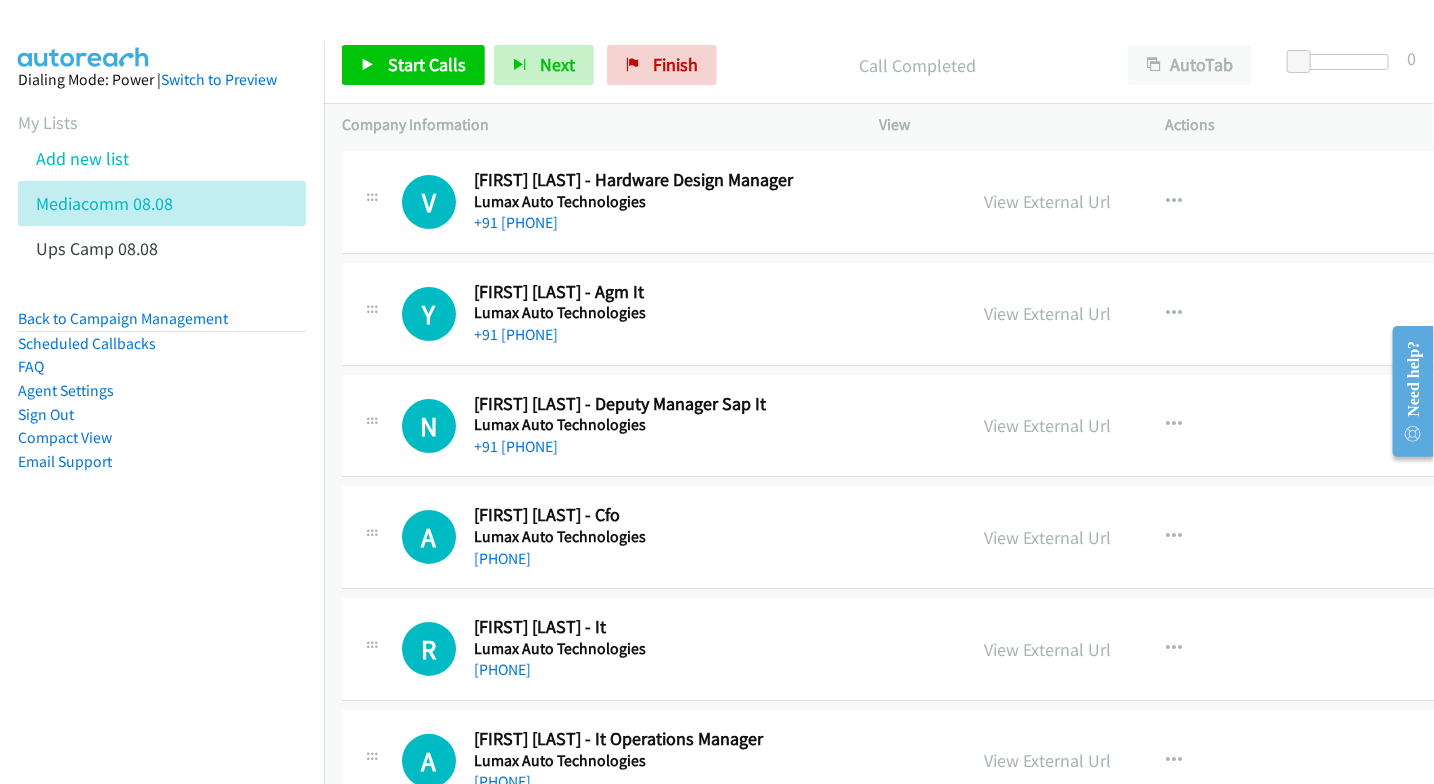 scroll, scrollTop: 22444, scrollLeft: 0, axis: vertical 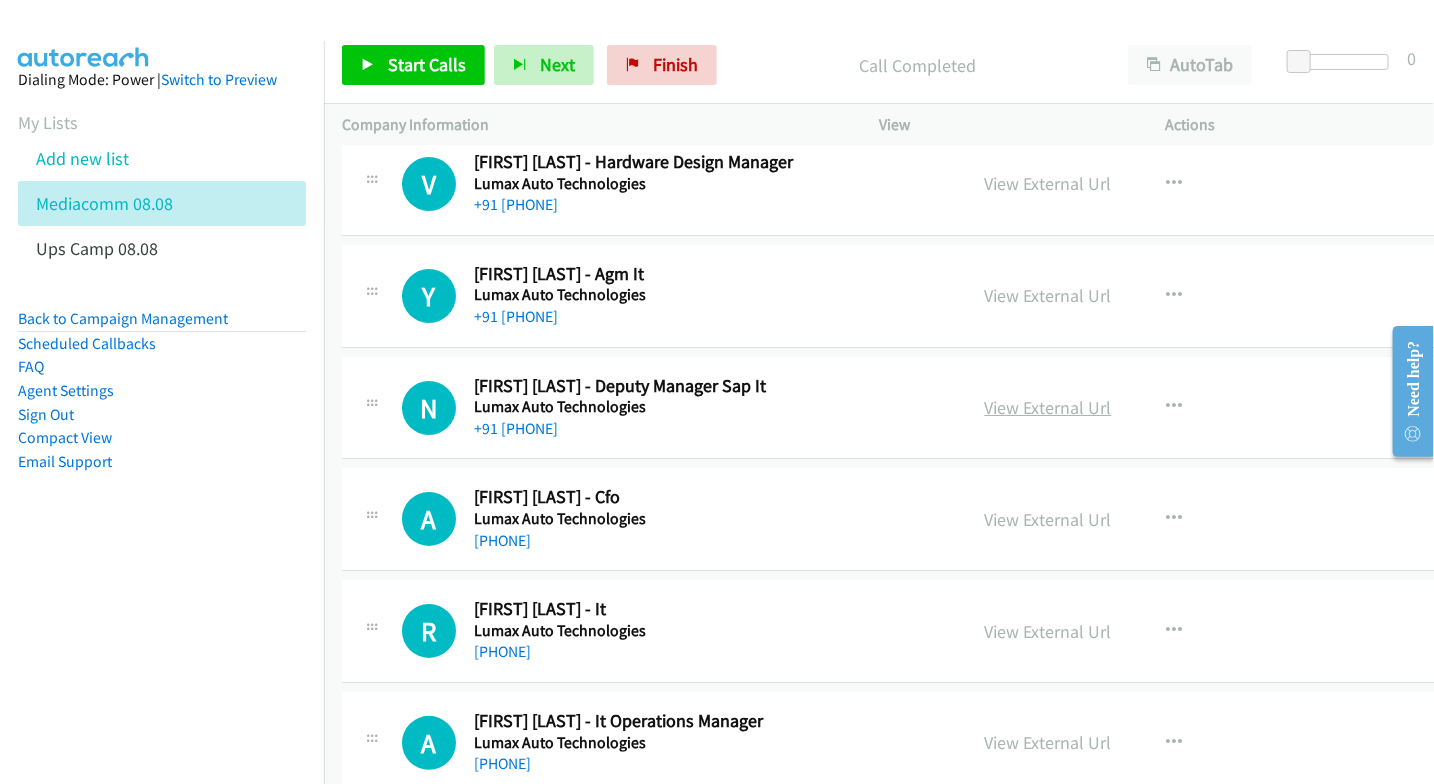 click on "View External Url" at bounding box center (1048, 407) 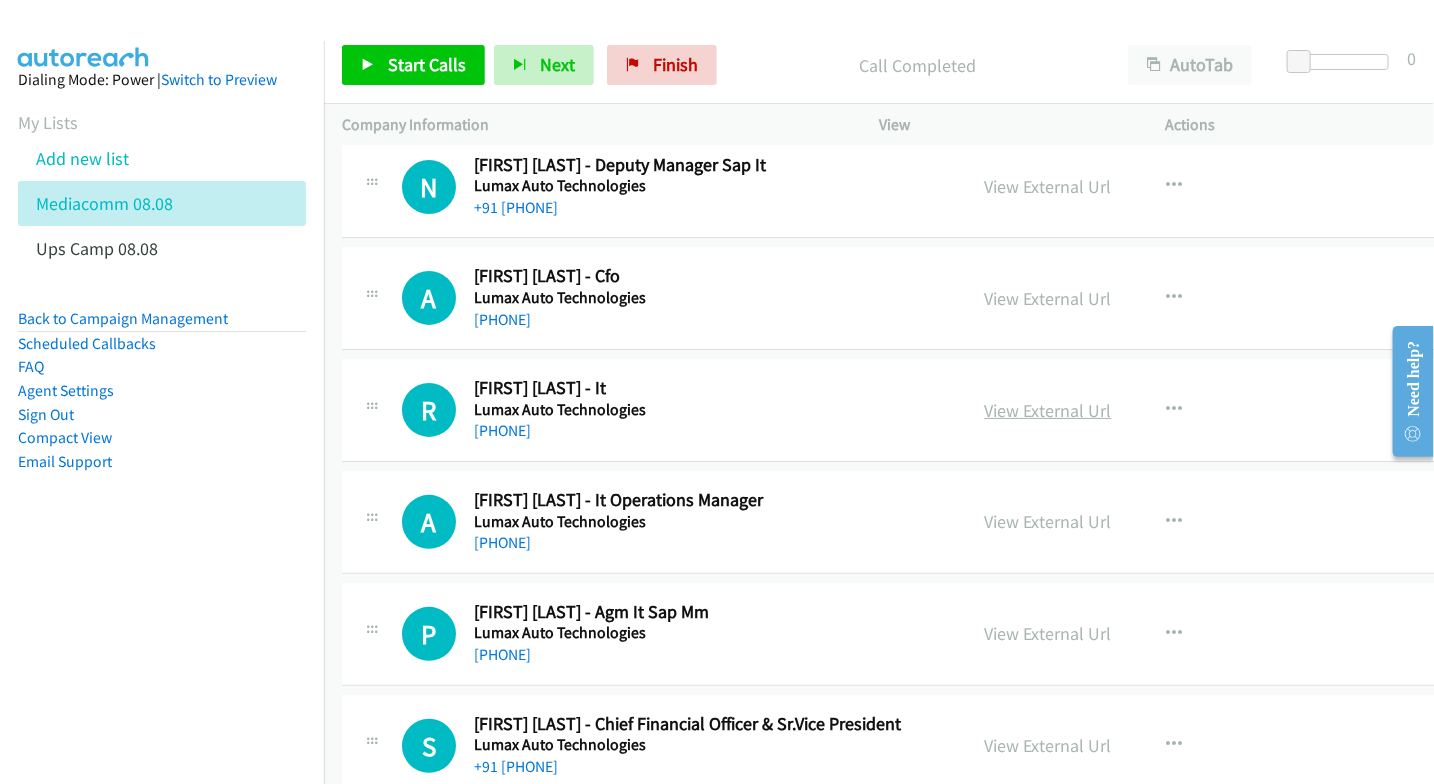 scroll, scrollTop: 22666, scrollLeft: 0, axis: vertical 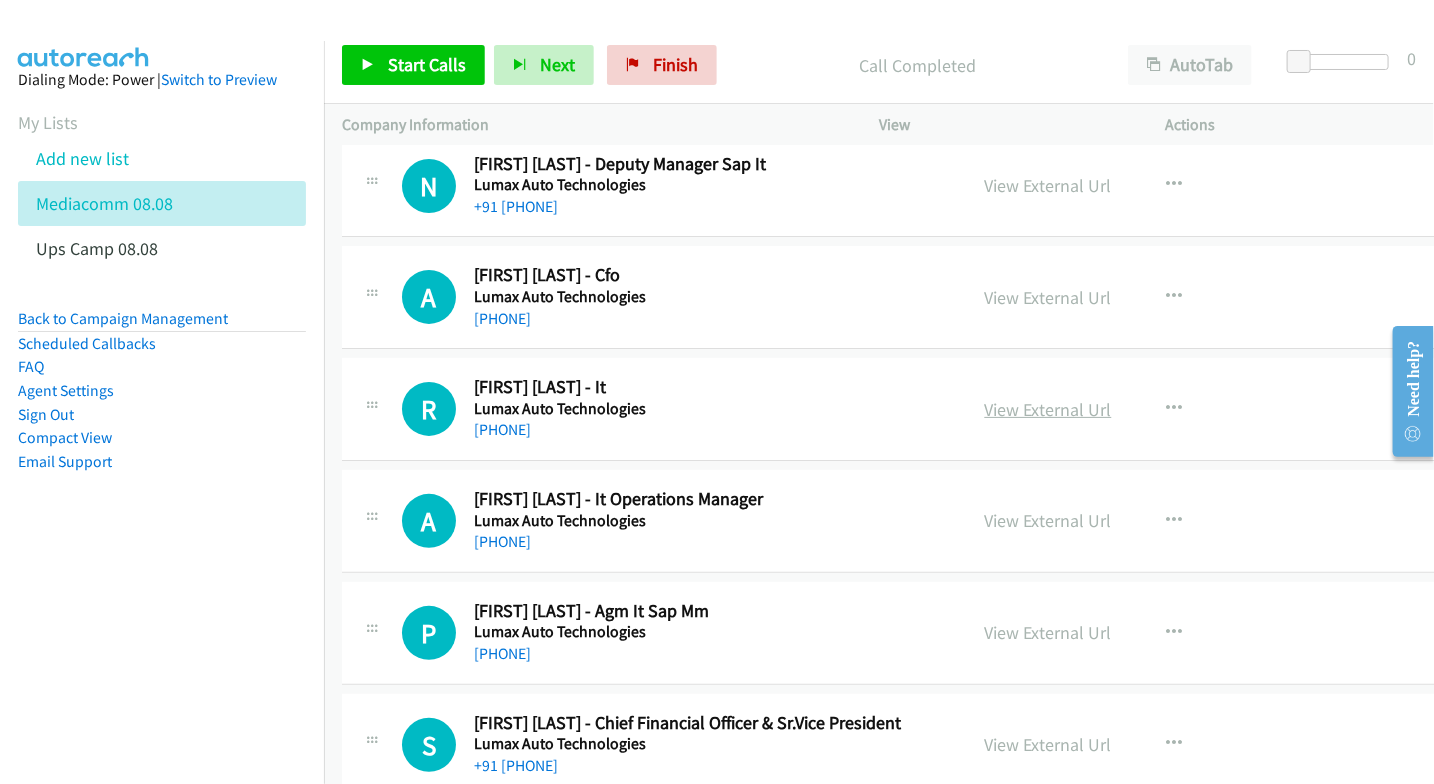 click on "View External Url" at bounding box center [1048, 409] 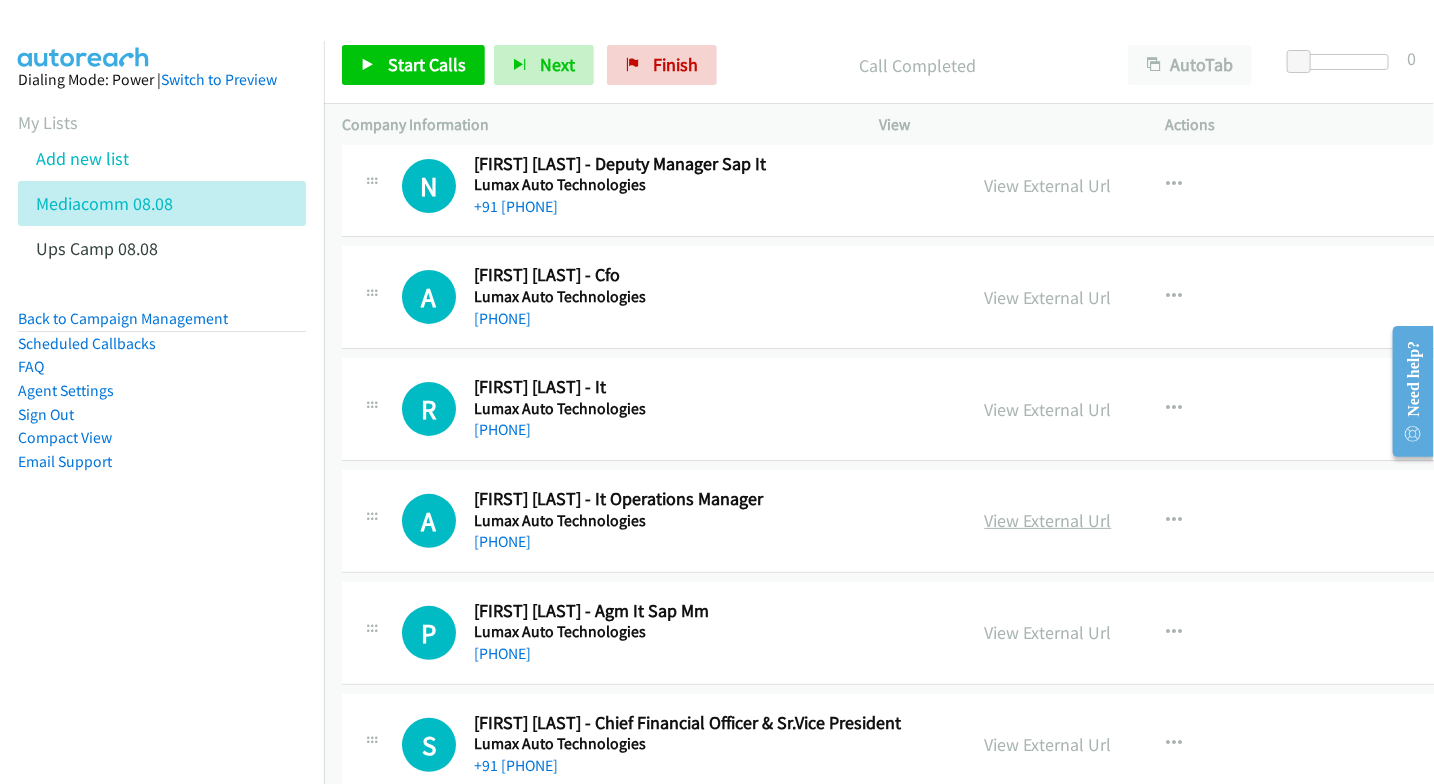 click on "View External Url" at bounding box center [1048, 520] 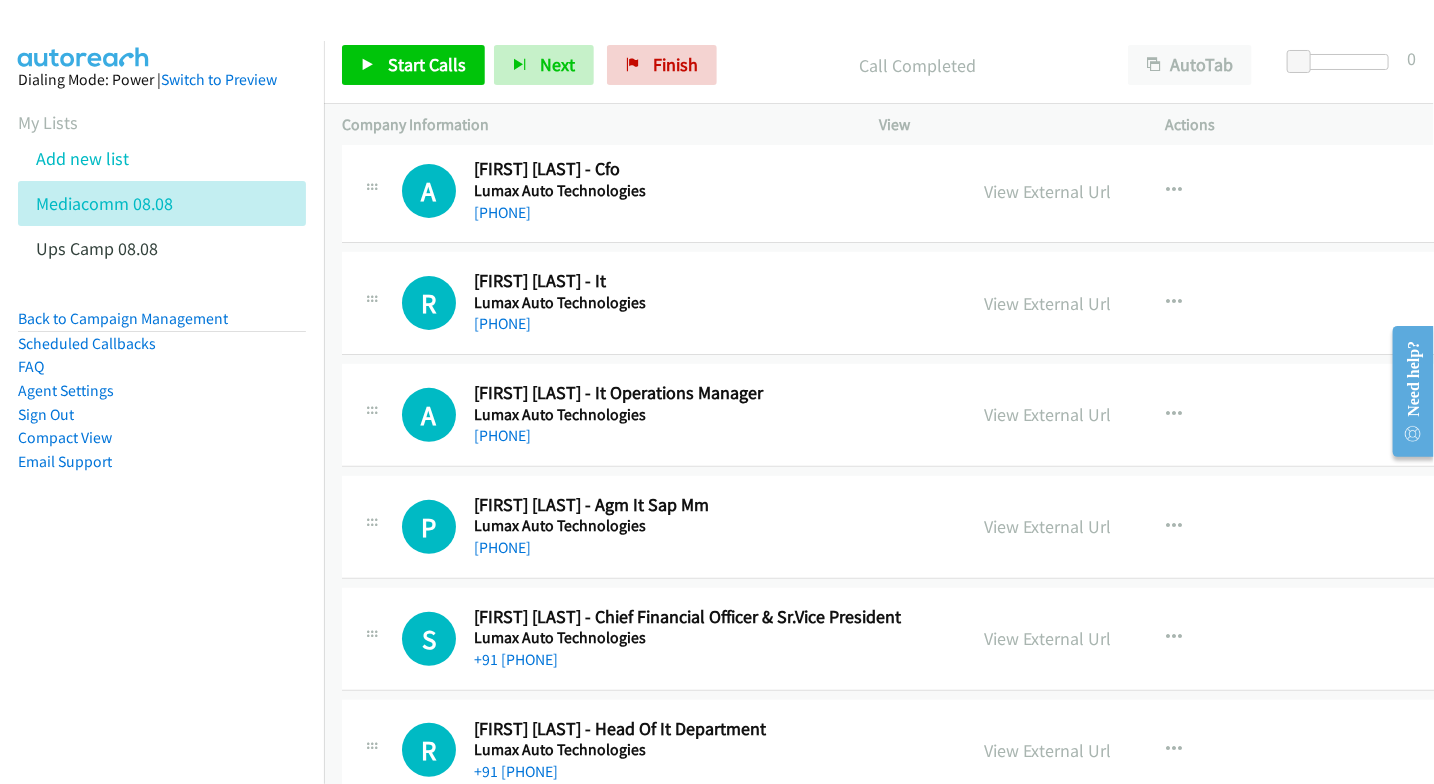 scroll, scrollTop: 22777, scrollLeft: 0, axis: vertical 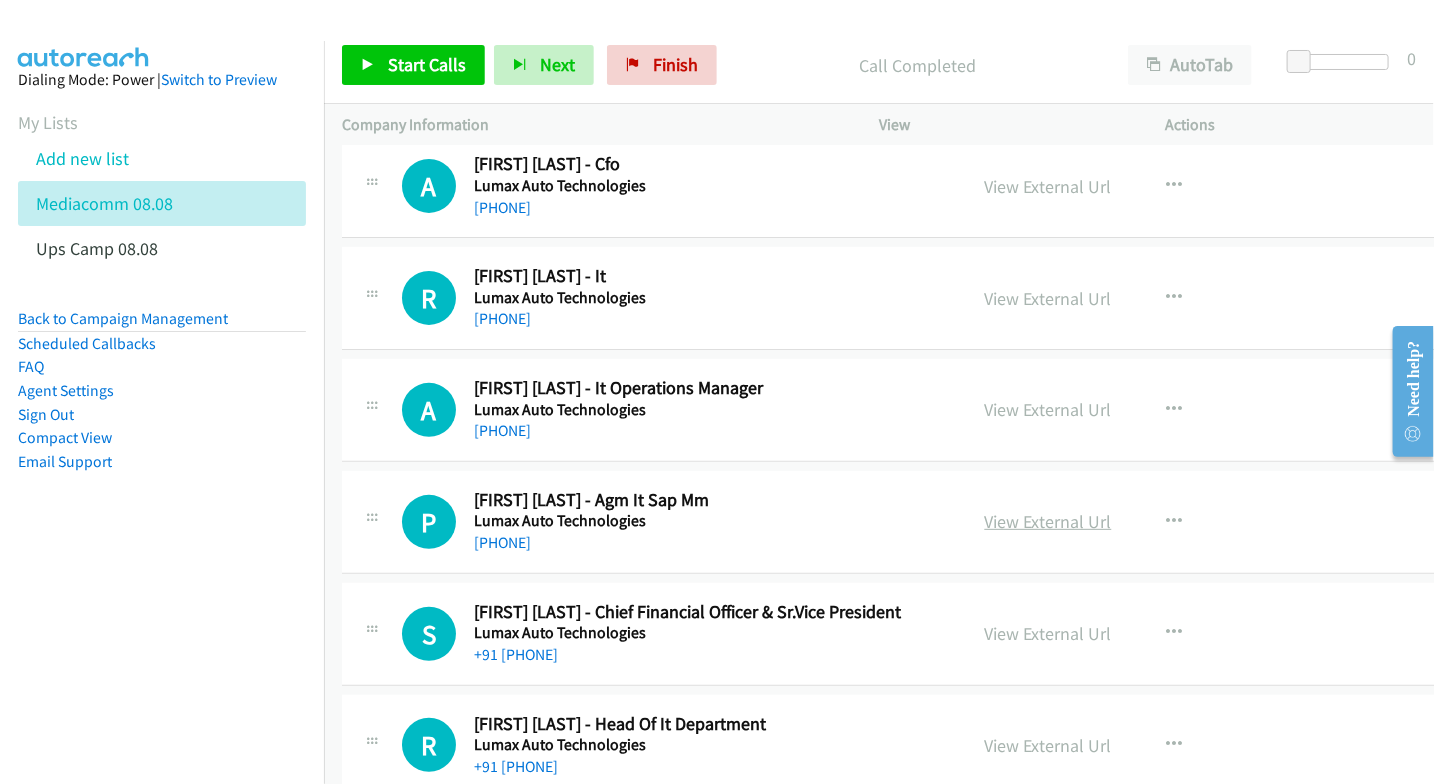 click on "View External Url" at bounding box center [1048, 521] 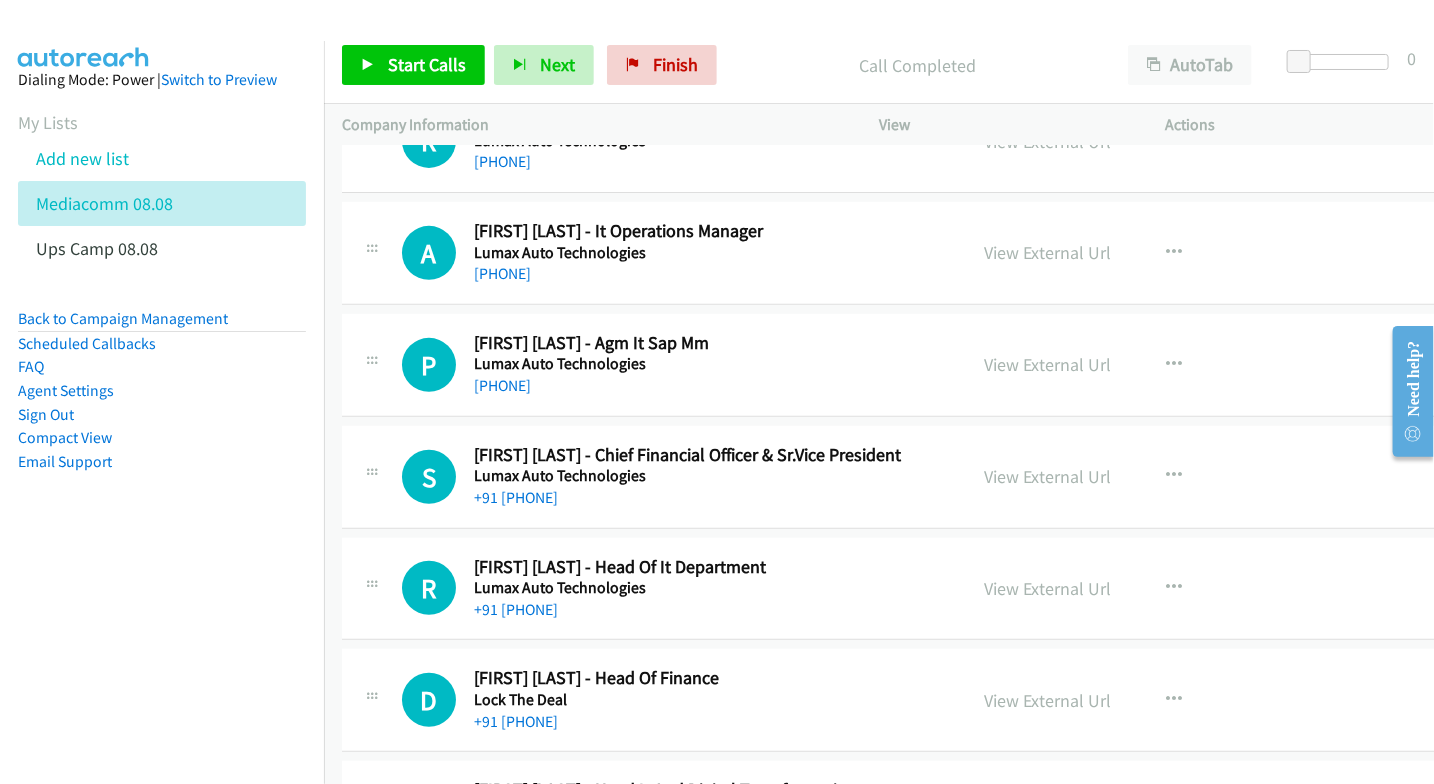 scroll, scrollTop: 23000, scrollLeft: 0, axis: vertical 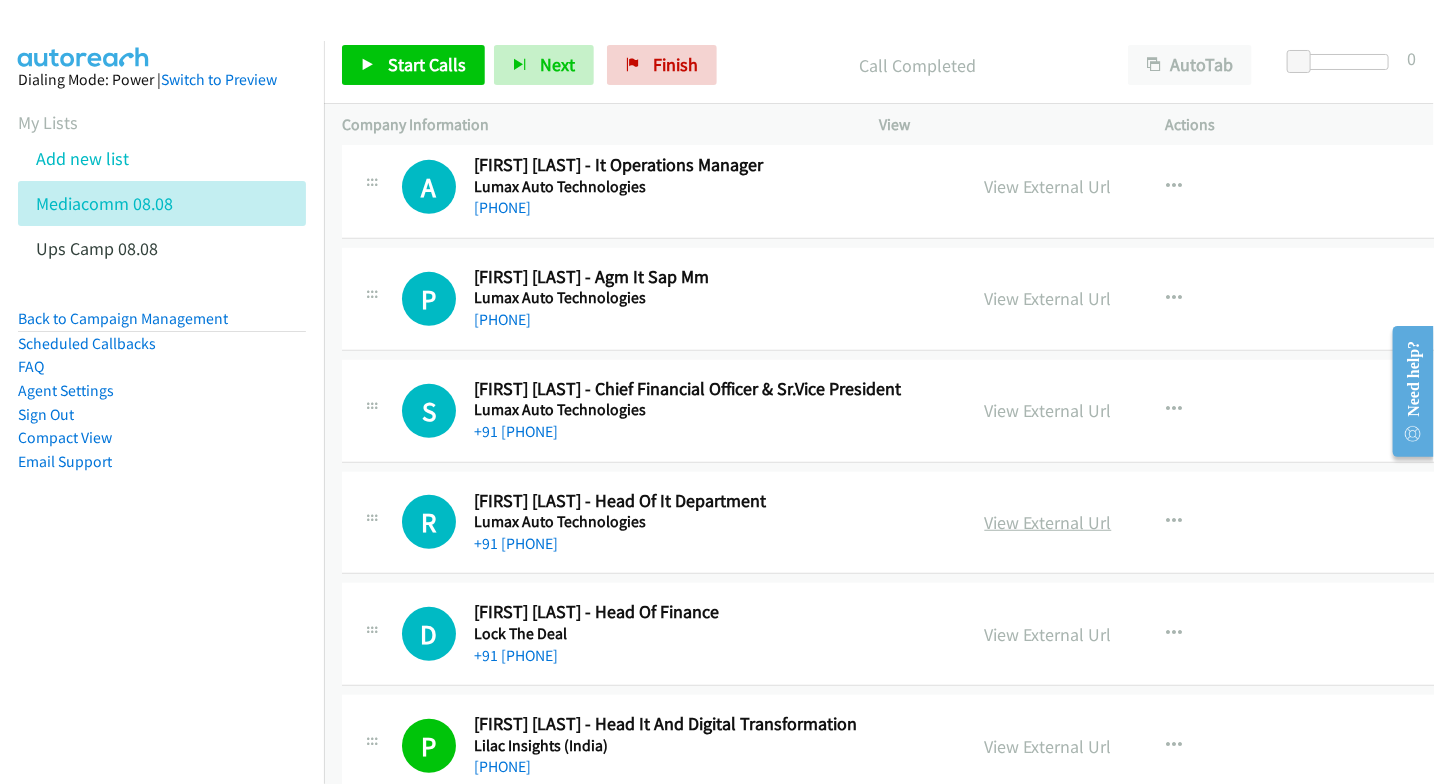 click on "View External Url" at bounding box center [1048, 522] 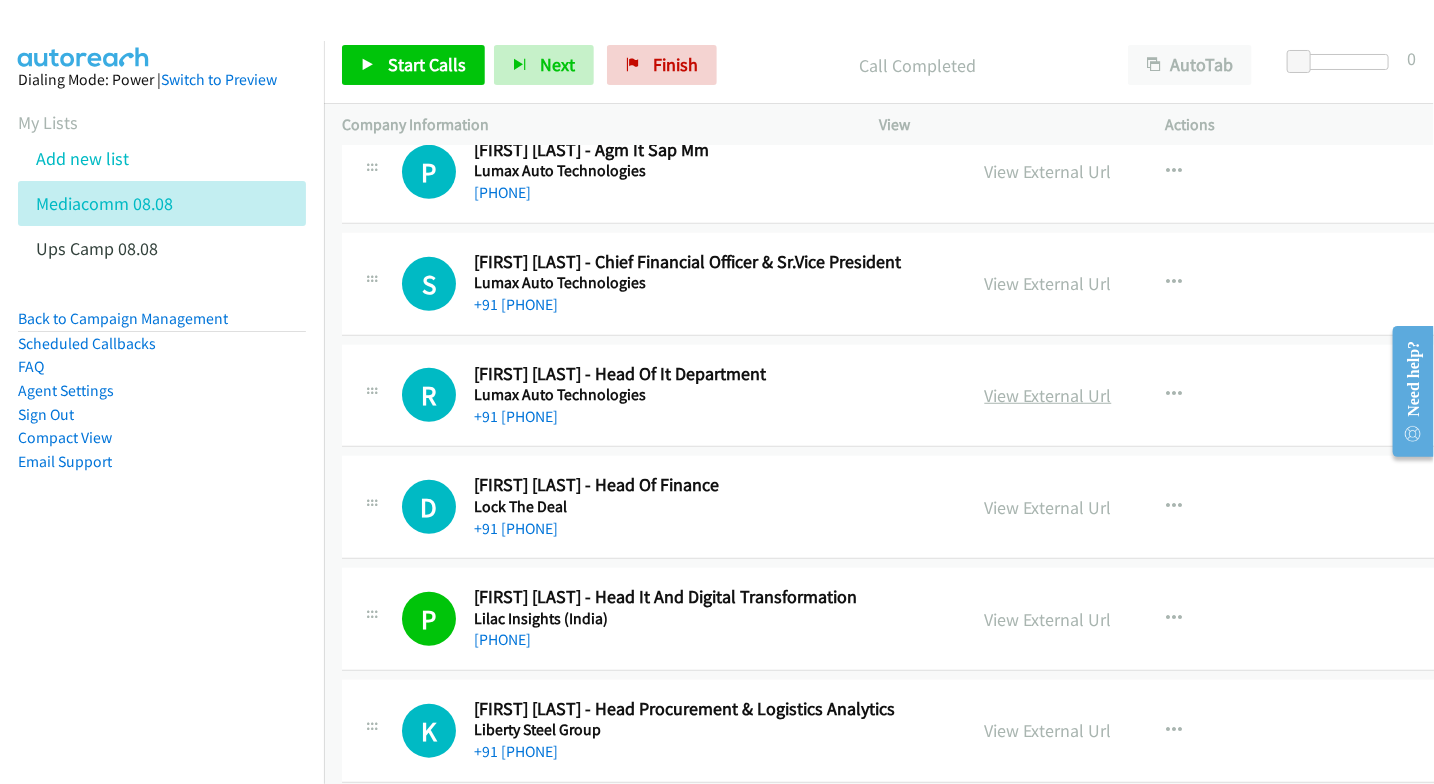 scroll, scrollTop: 23222, scrollLeft: 0, axis: vertical 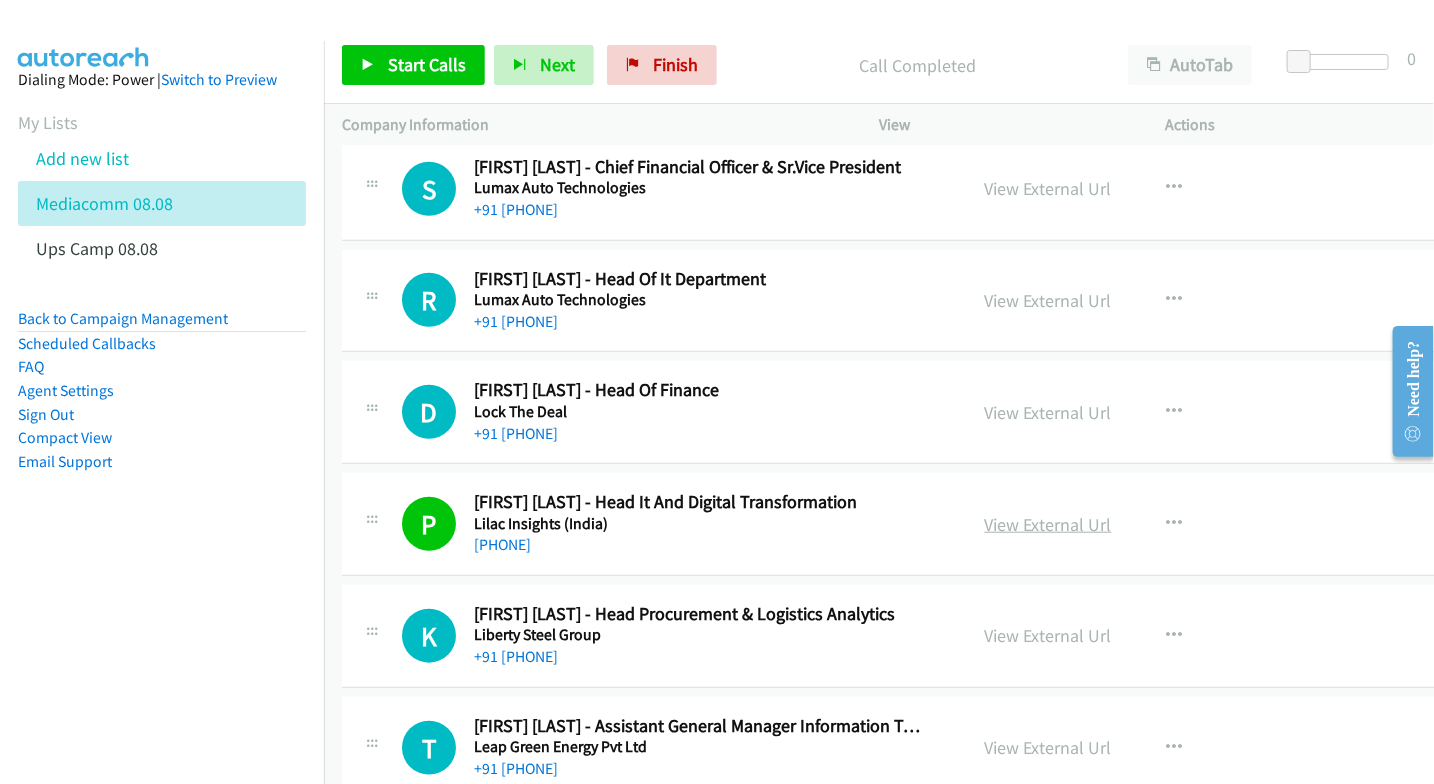 click on "View External Url" at bounding box center [1048, 524] 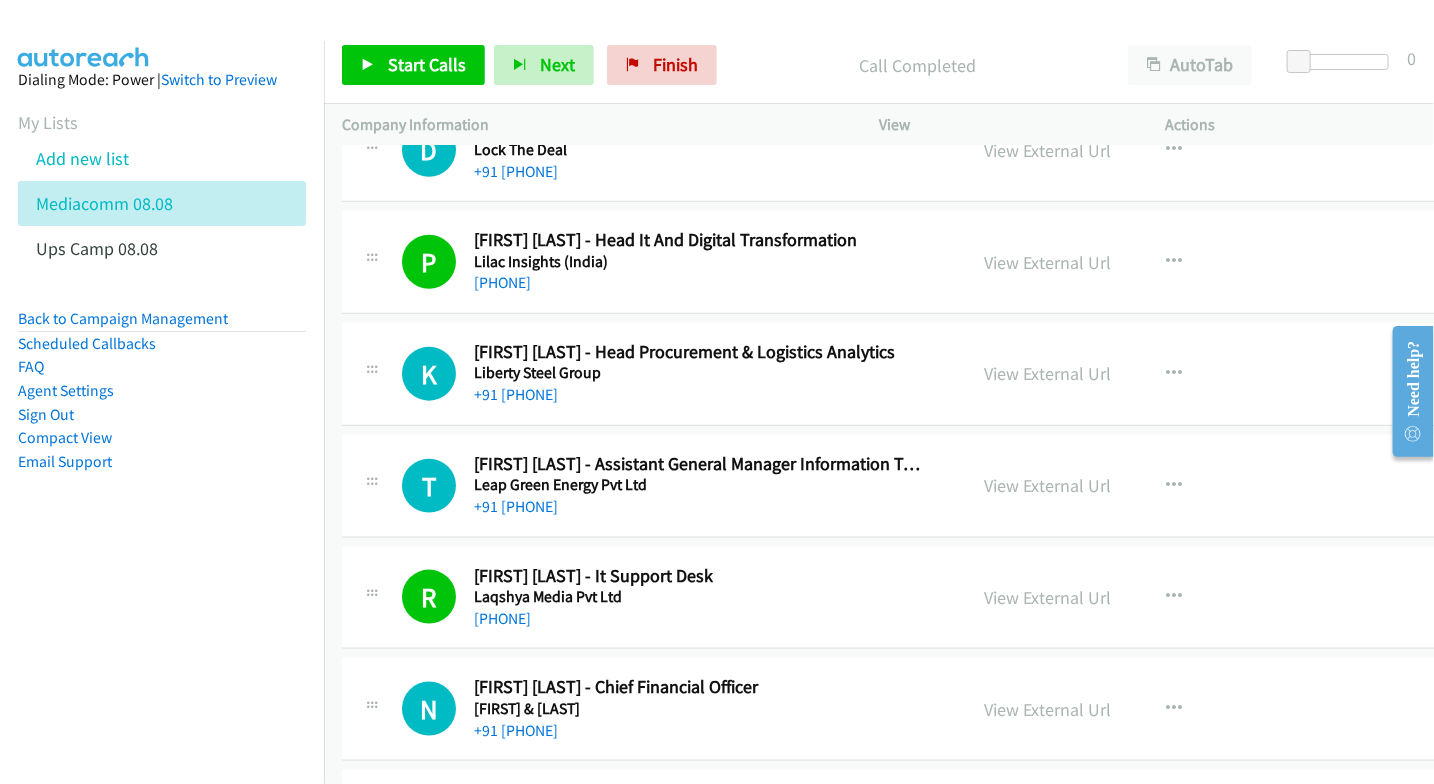 scroll, scrollTop: 23555, scrollLeft: 0, axis: vertical 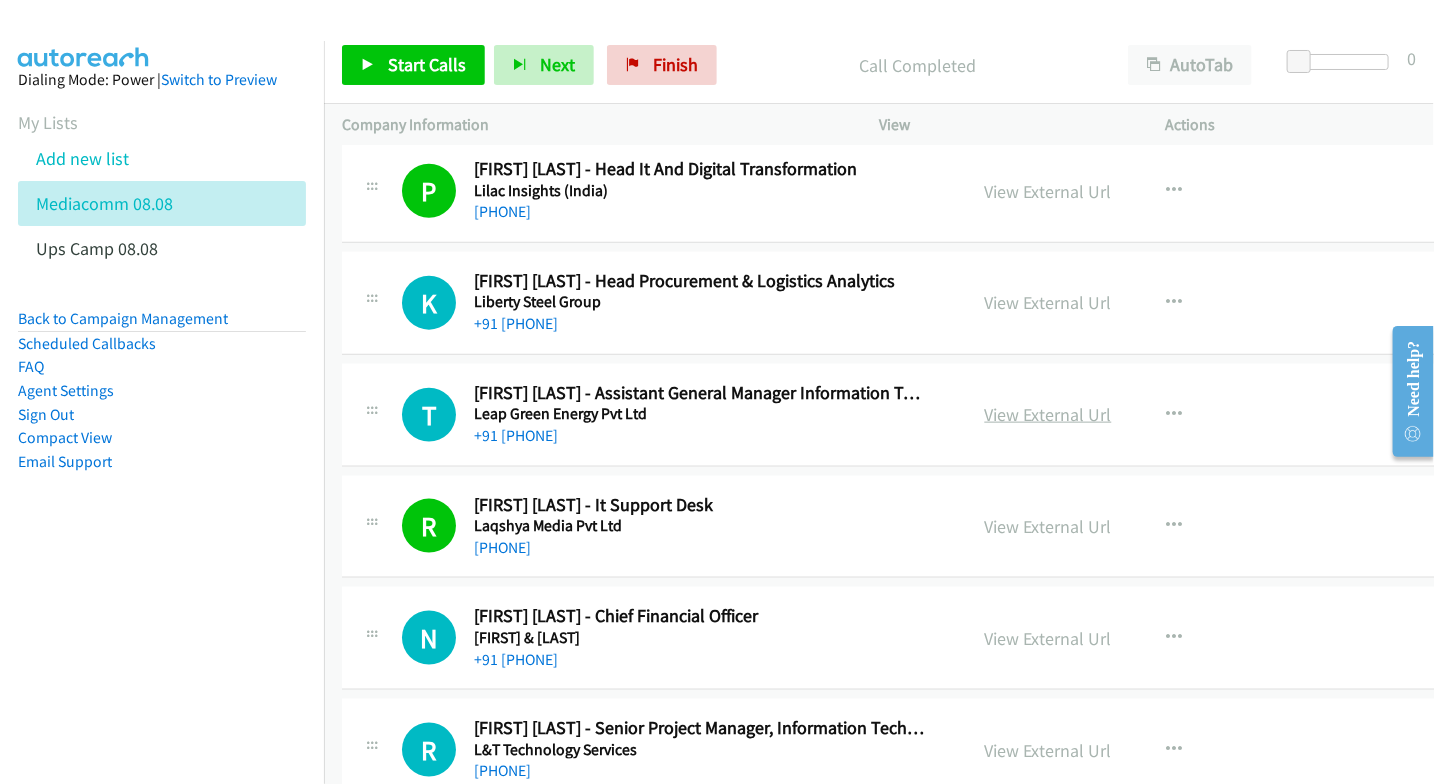click on "View External Url" at bounding box center (1048, 414) 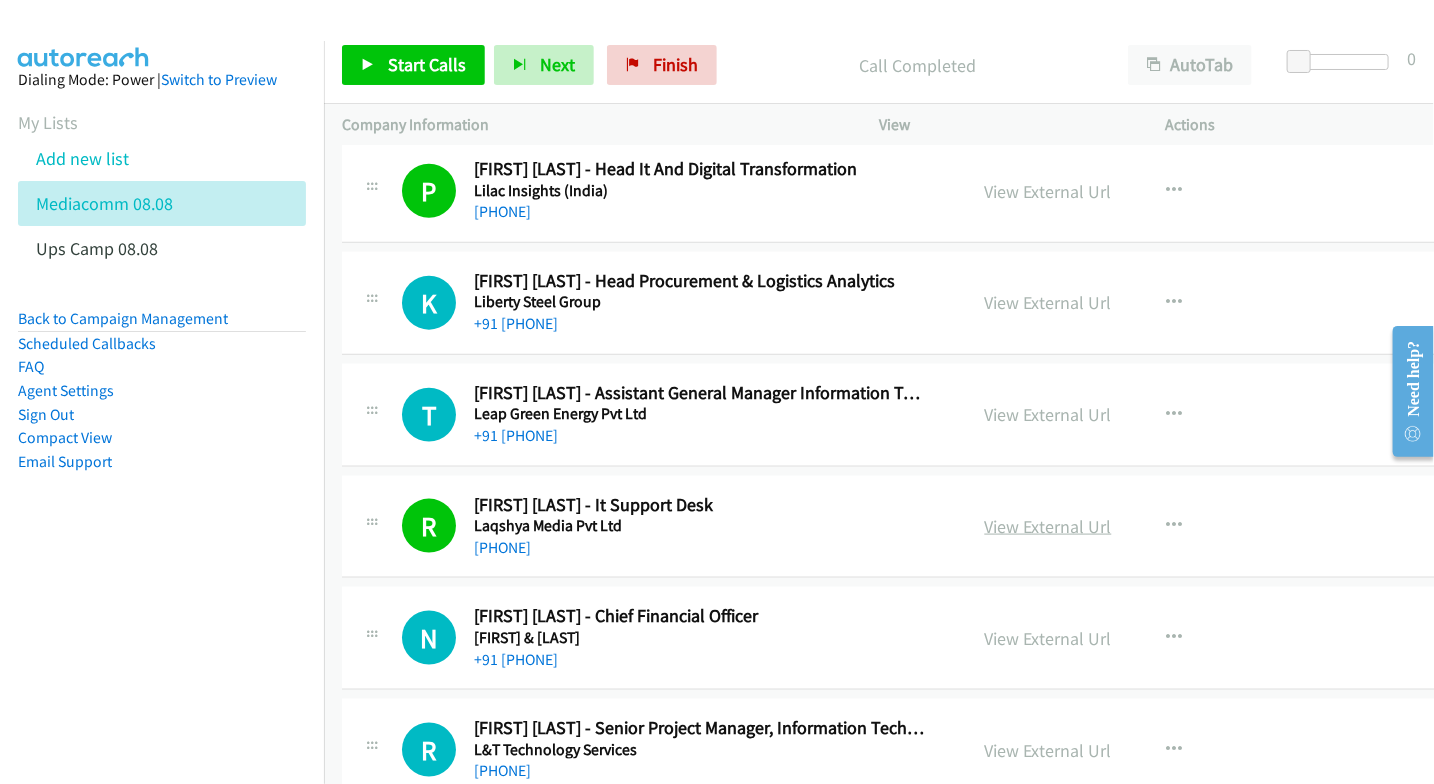 click on "View External Url" at bounding box center [1048, 526] 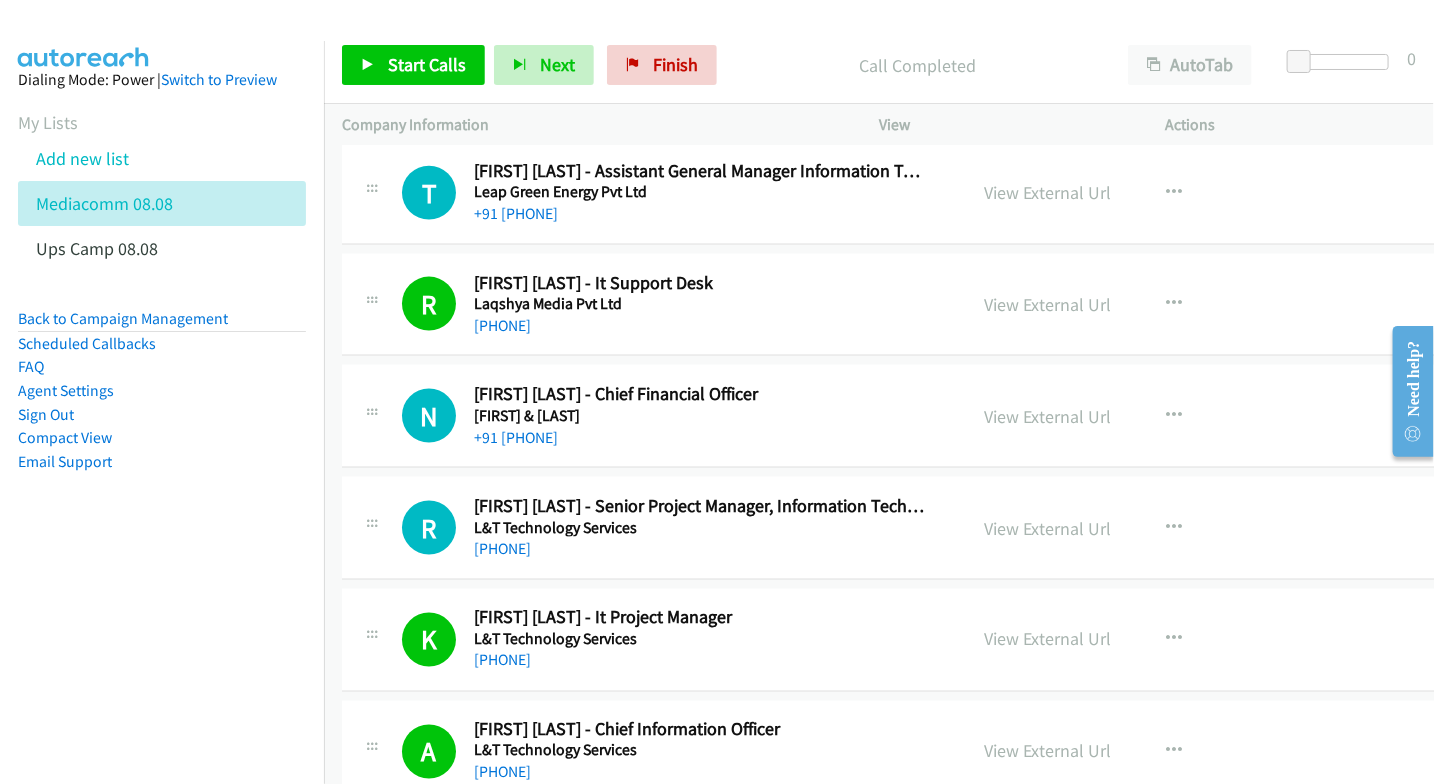 scroll, scrollTop: 23888, scrollLeft: 0, axis: vertical 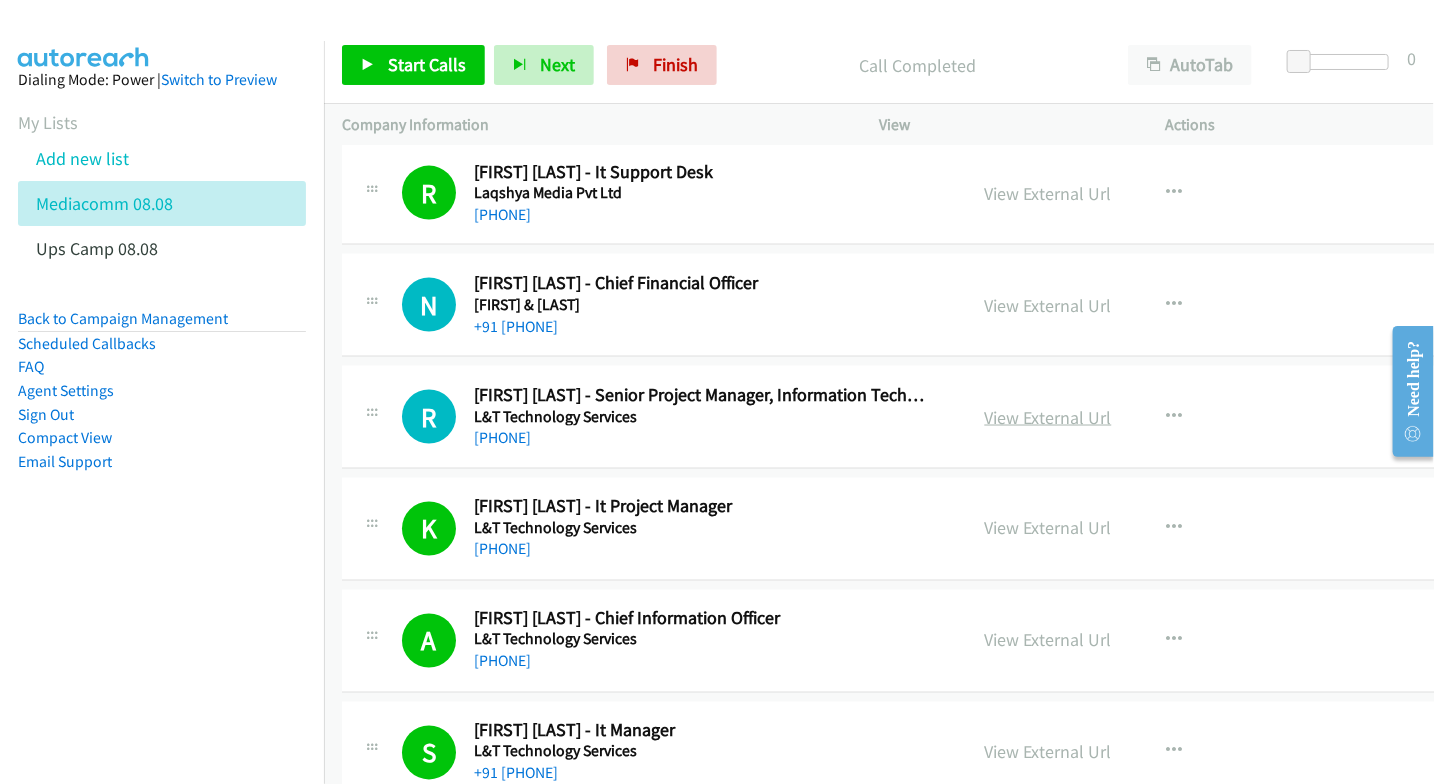 click on "View External Url" at bounding box center [1048, 417] 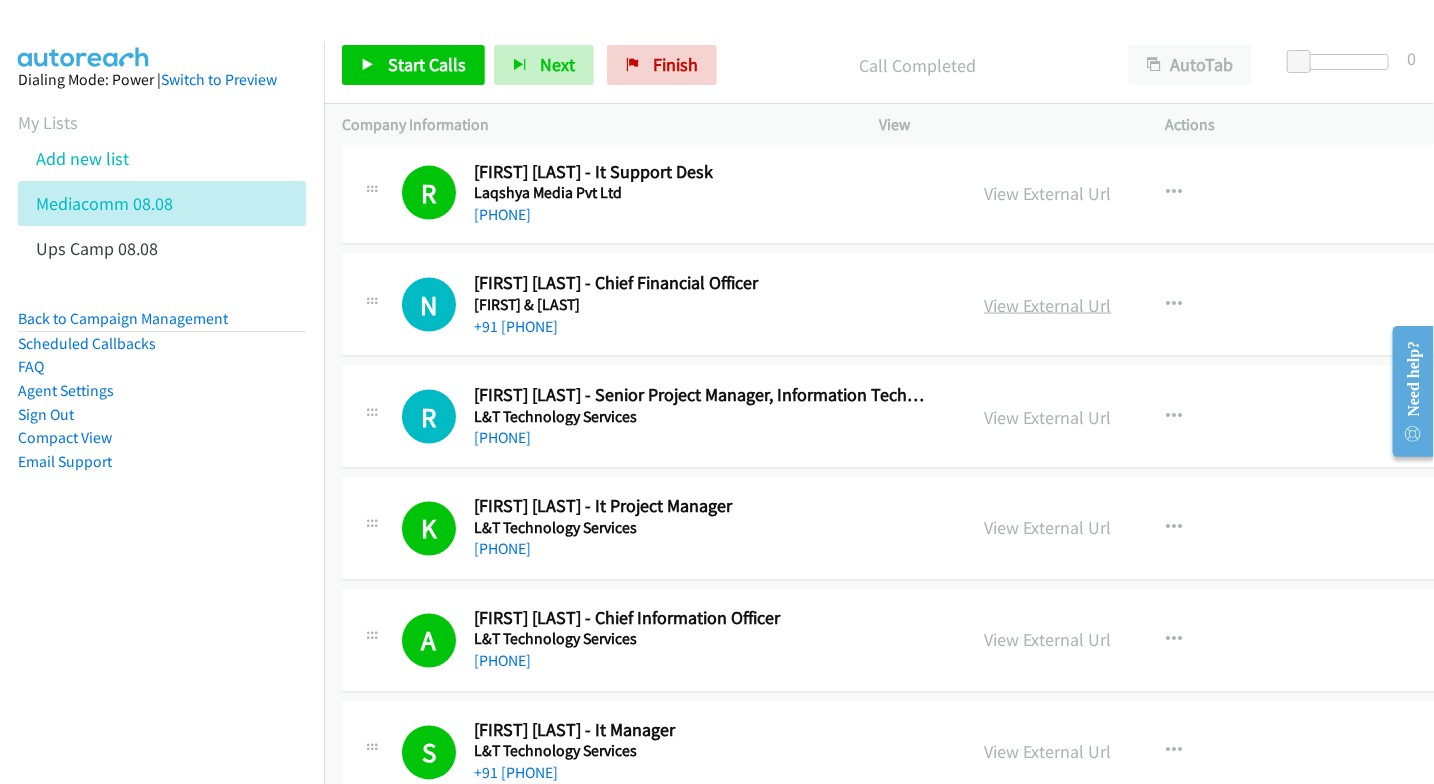 click on "View External Url" at bounding box center [1048, 305] 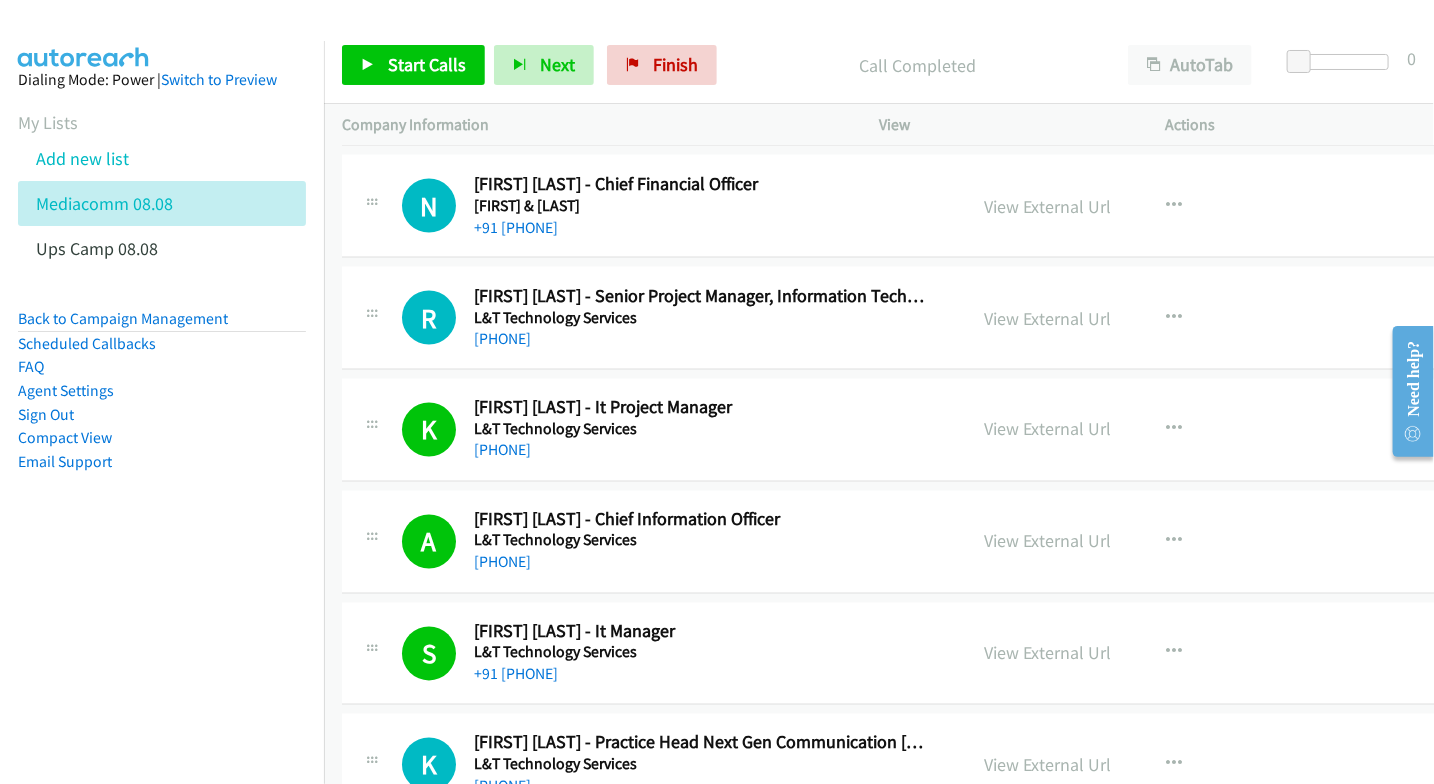 scroll, scrollTop: 24000, scrollLeft: 0, axis: vertical 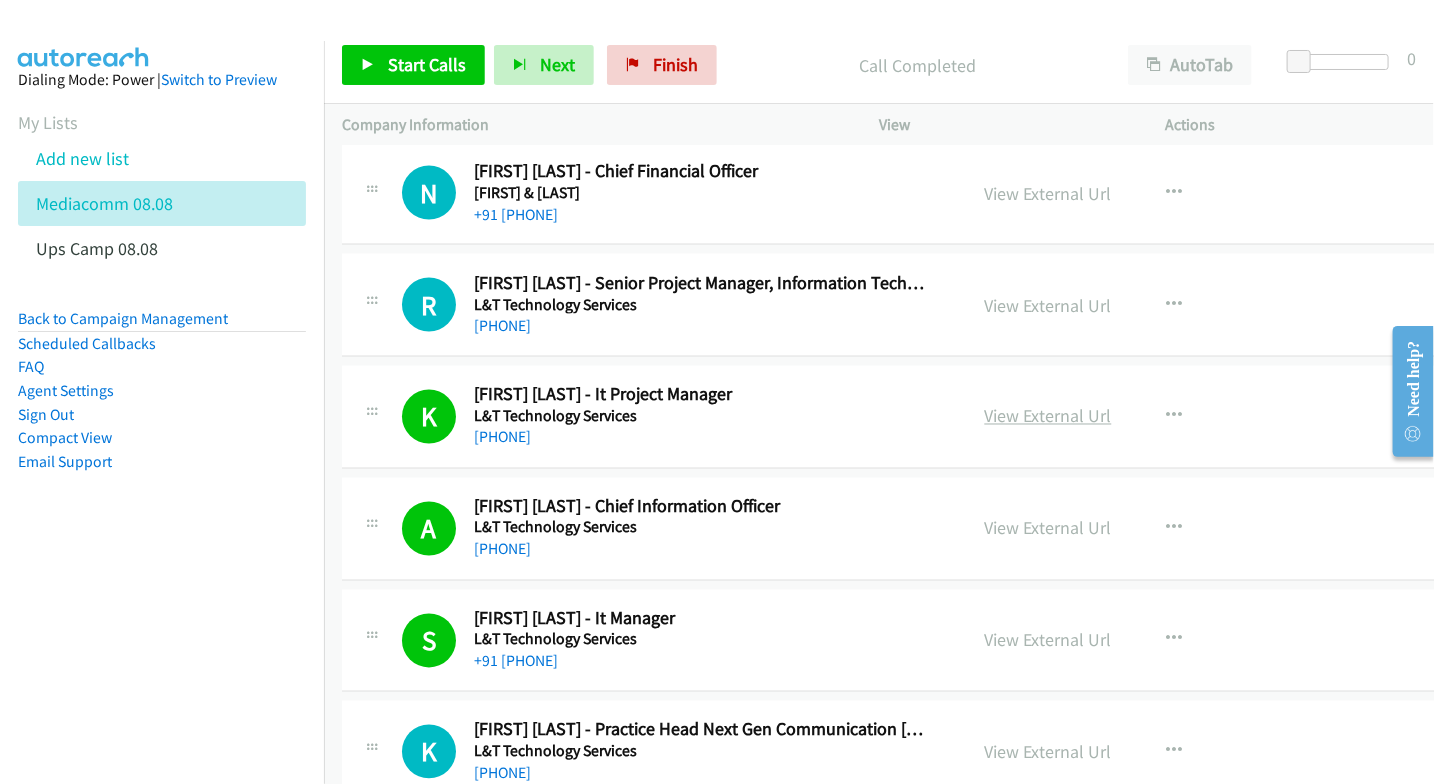 click on "View External Url" at bounding box center [1048, 416] 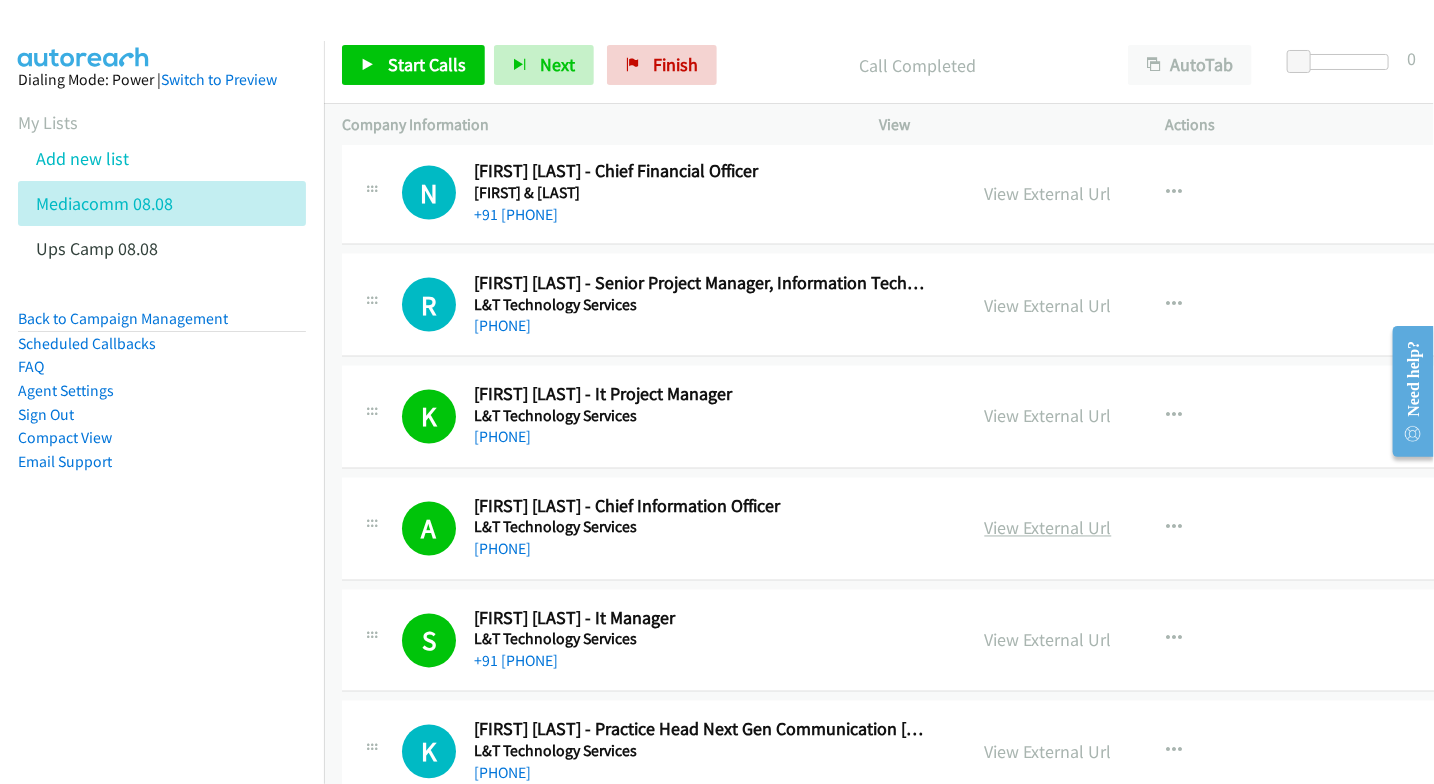 click on "View External Url" at bounding box center [1048, 528] 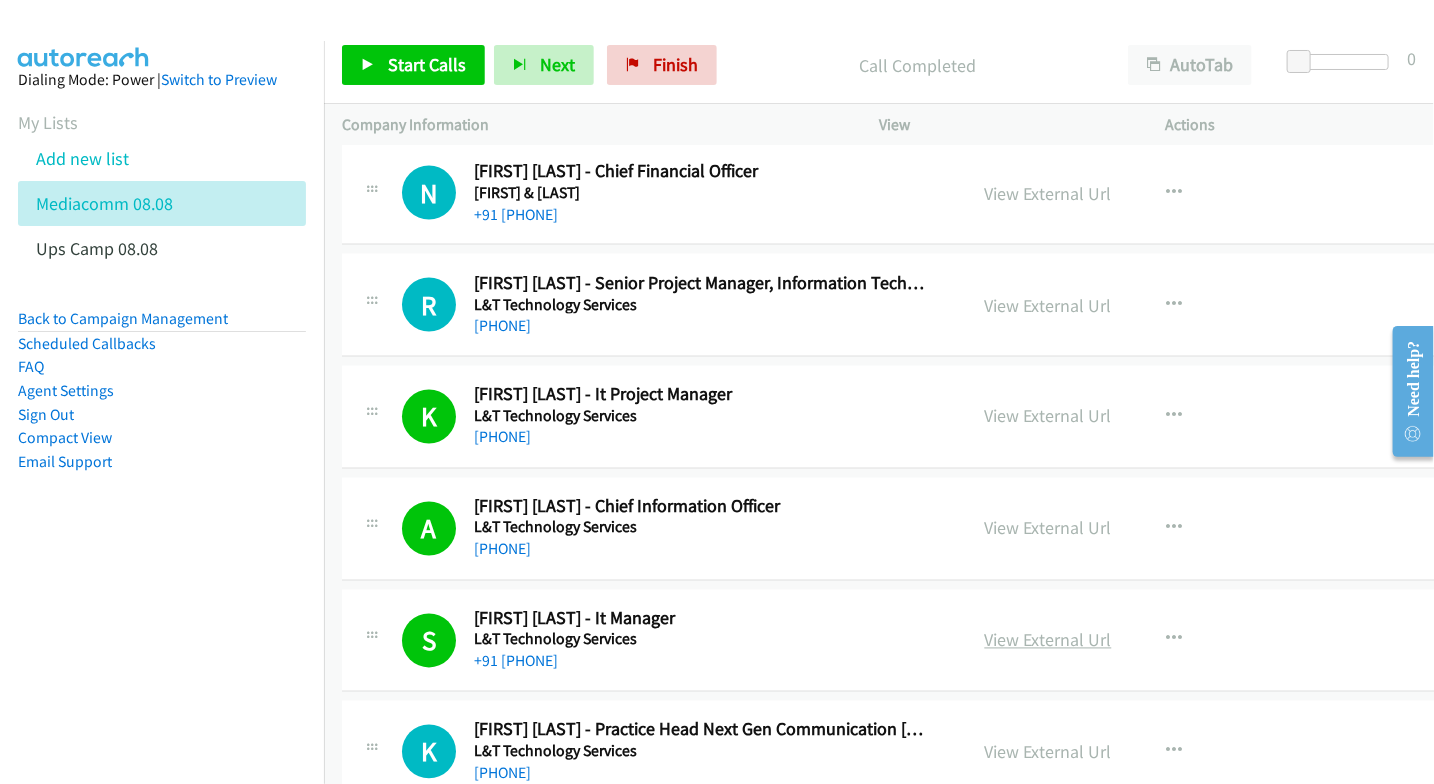 click on "View External Url" at bounding box center (1048, 640) 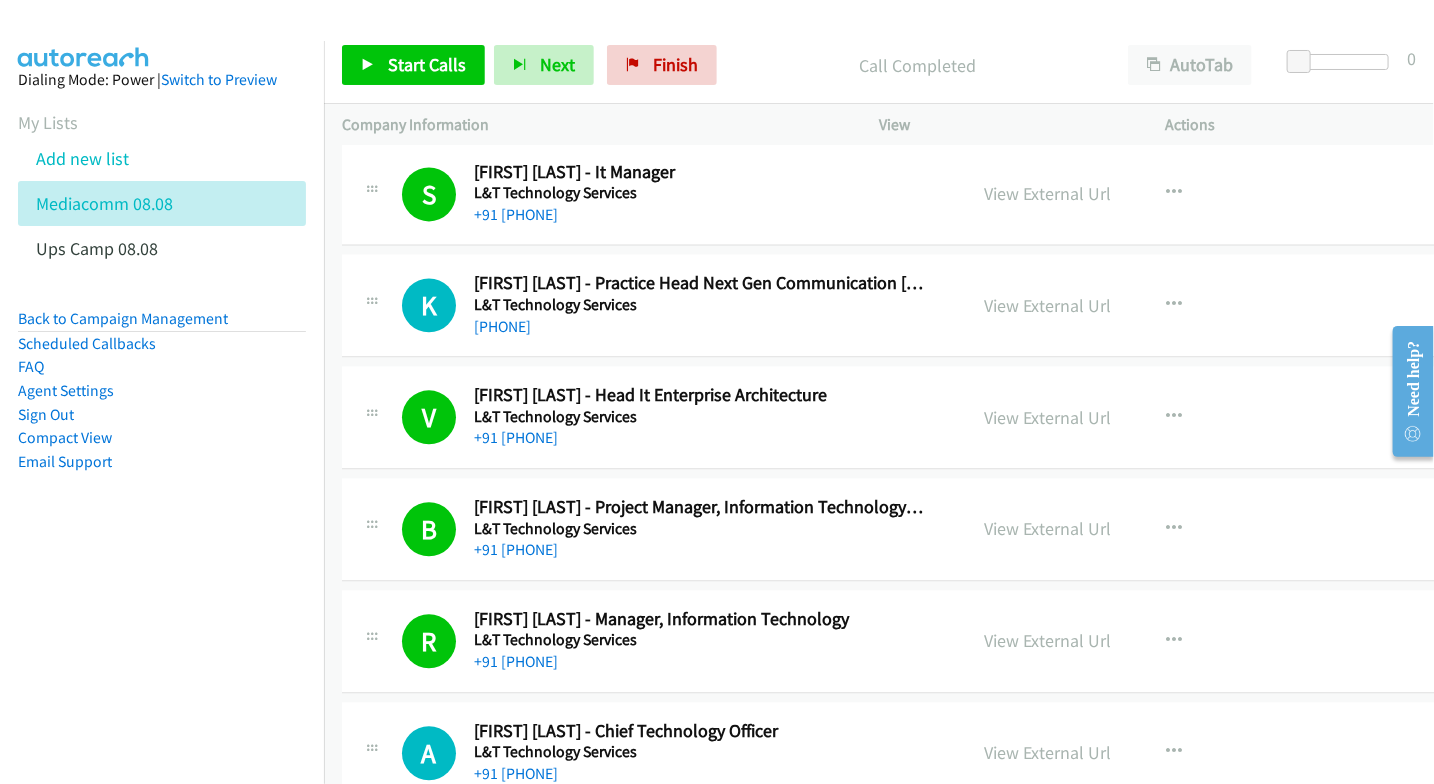scroll, scrollTop: 24555, scrollLeft: 0, axis: vertical 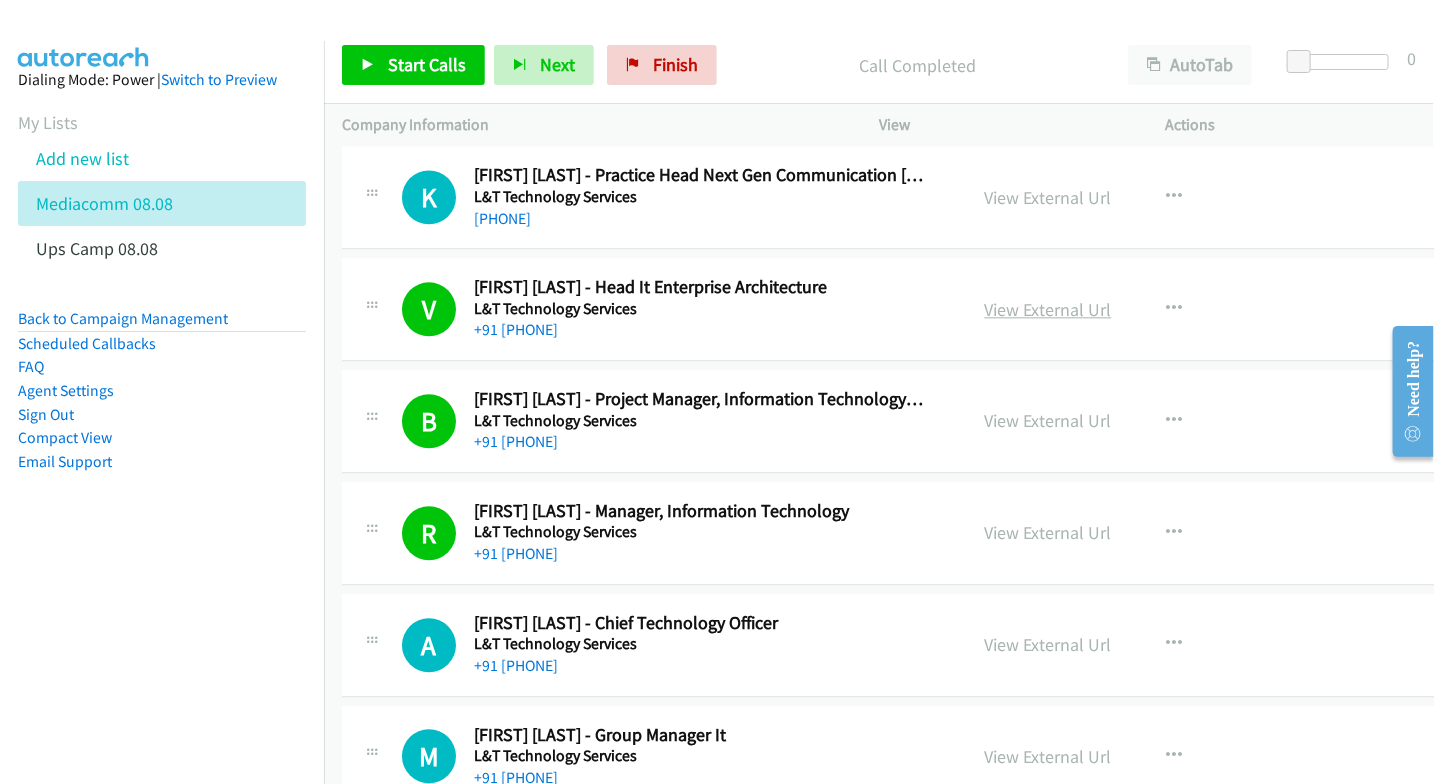 click on "View External Url" at bounding box center (1048, 309) 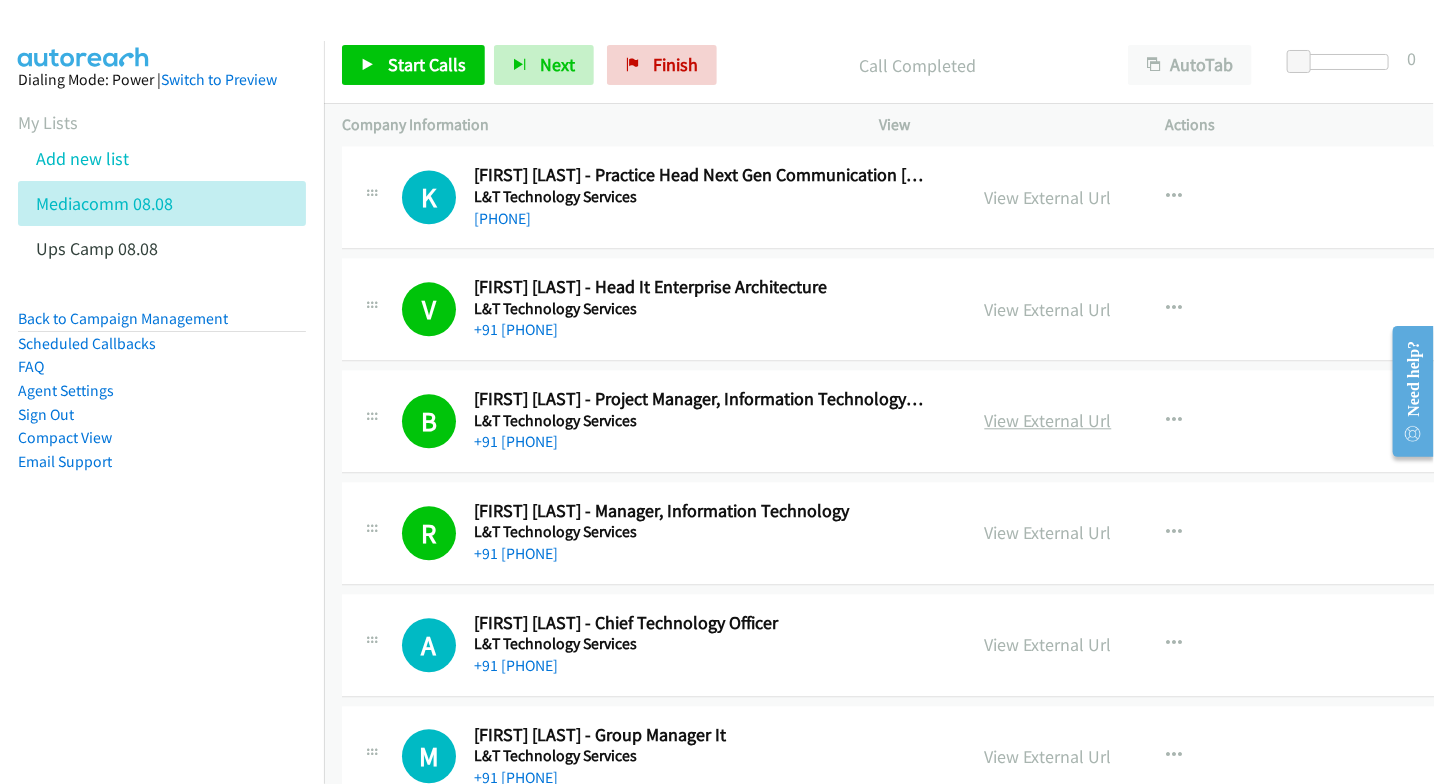 click on "View External Url" at bounding box center [1048, 420] 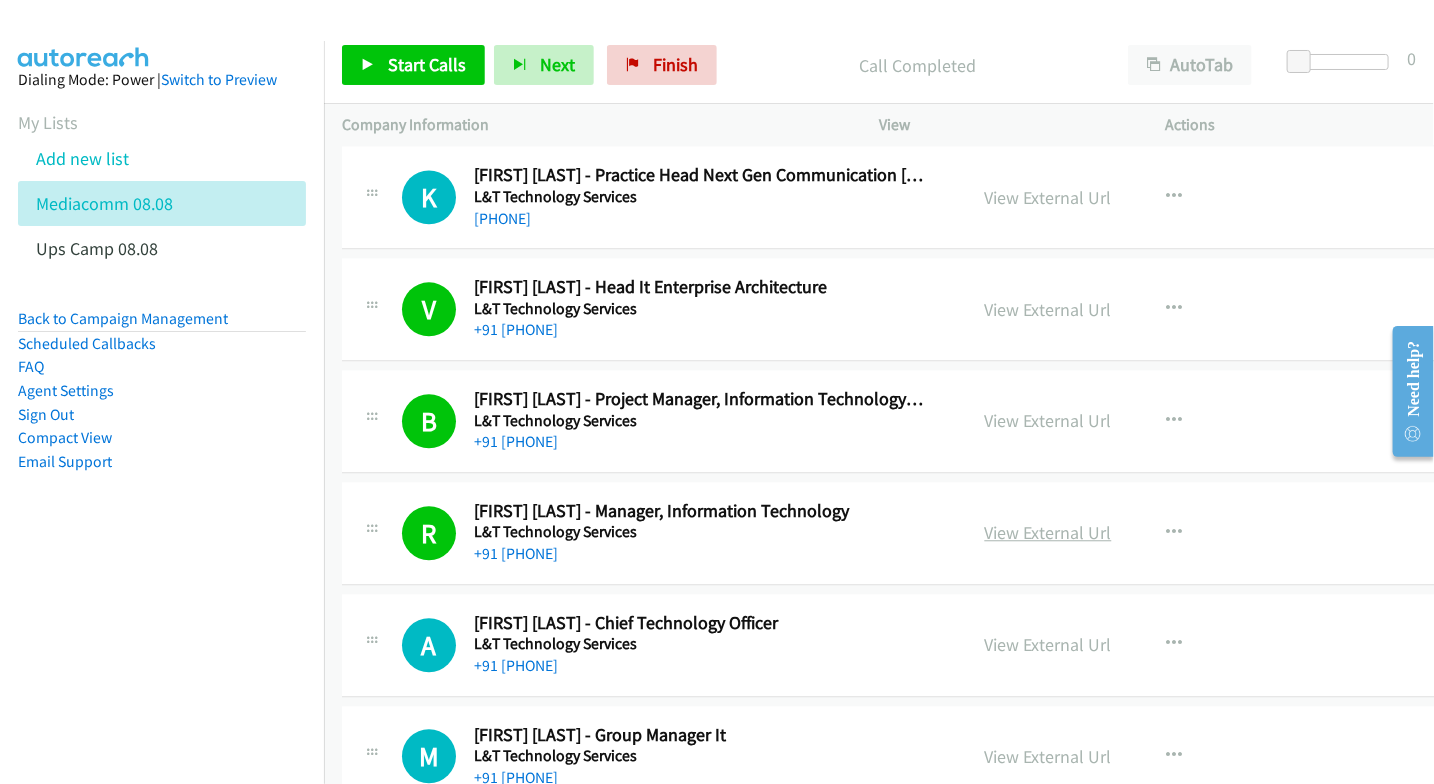 click on "View External Url" at bounding box center (1048, 532) 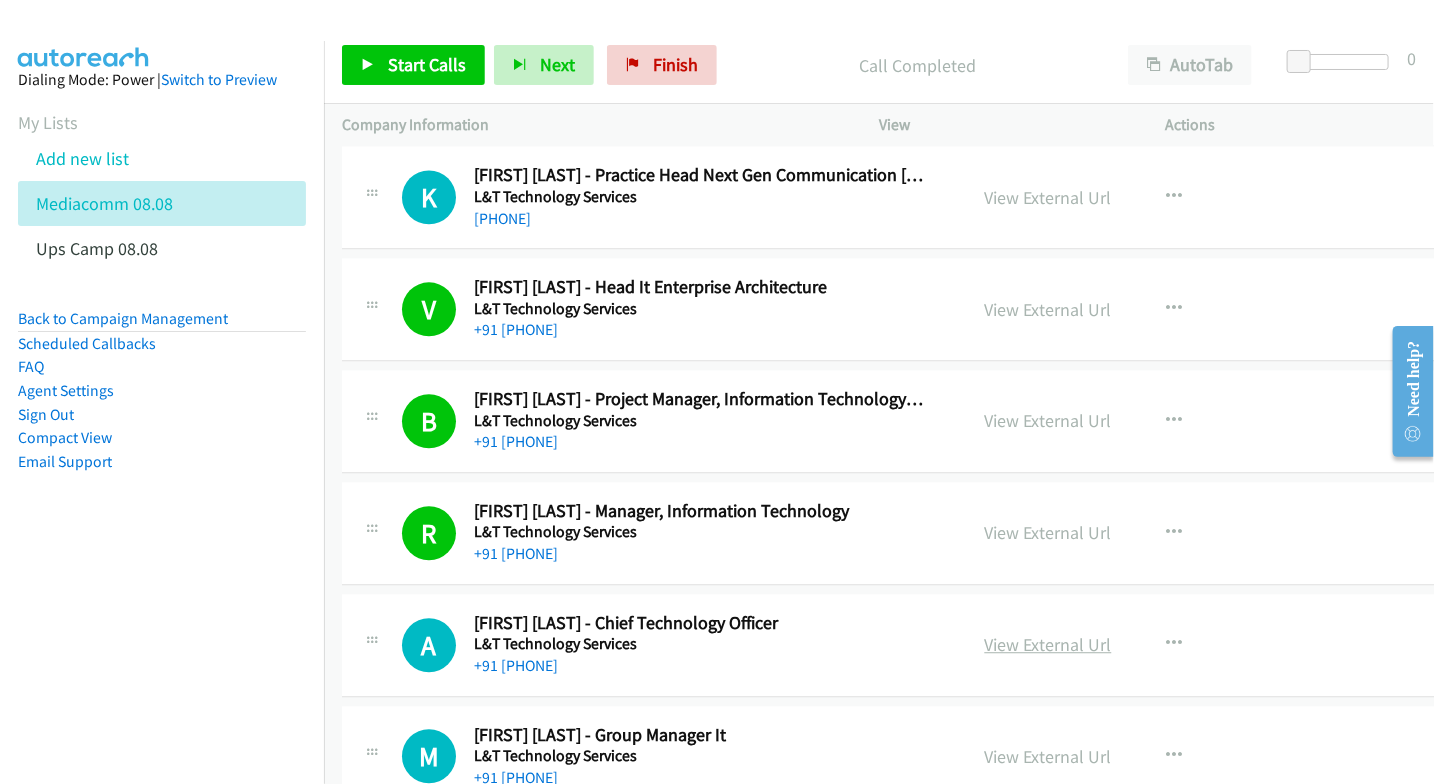 click on "View External Url" at bounding box center [1048, 644] 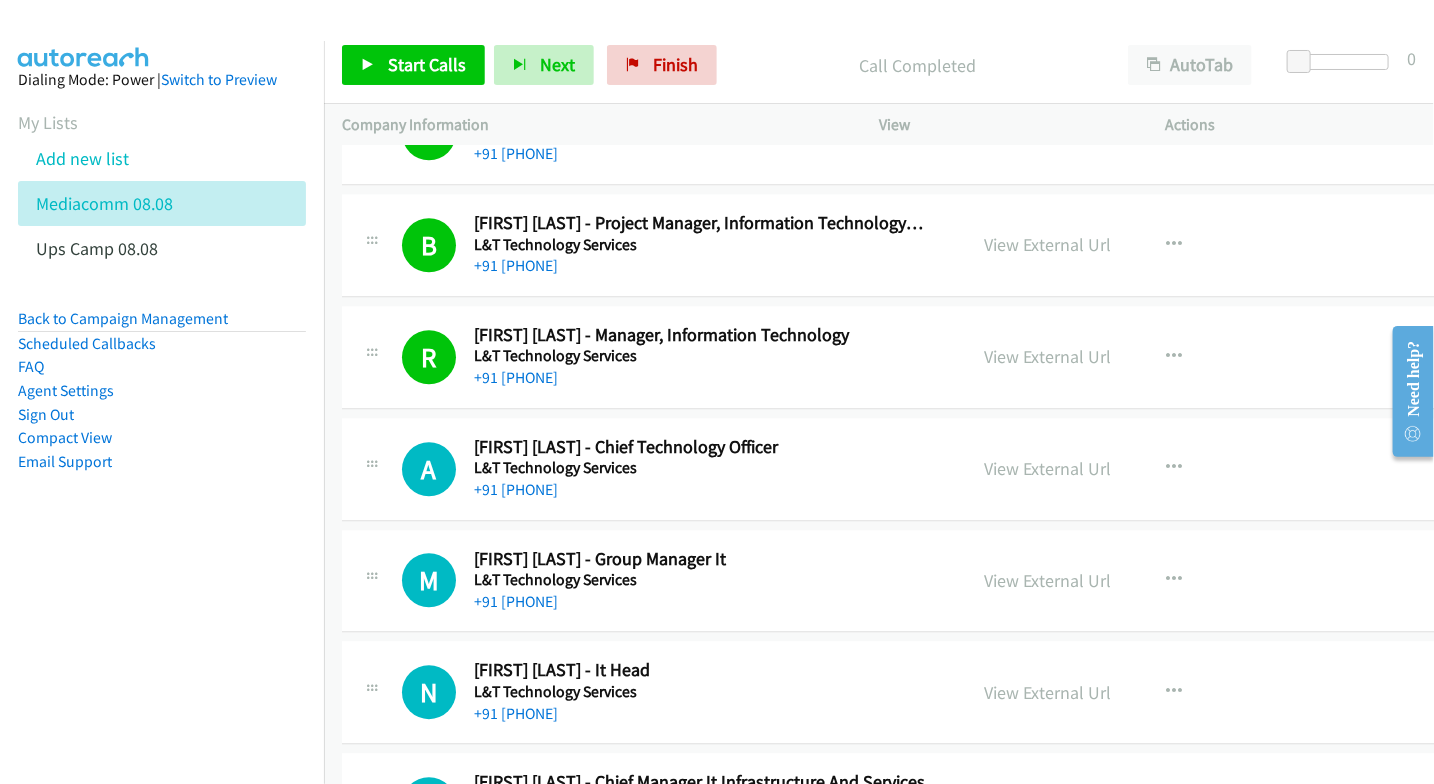 scroll, scrollTop: 24777, scrollLeft: 0, axis: vertical 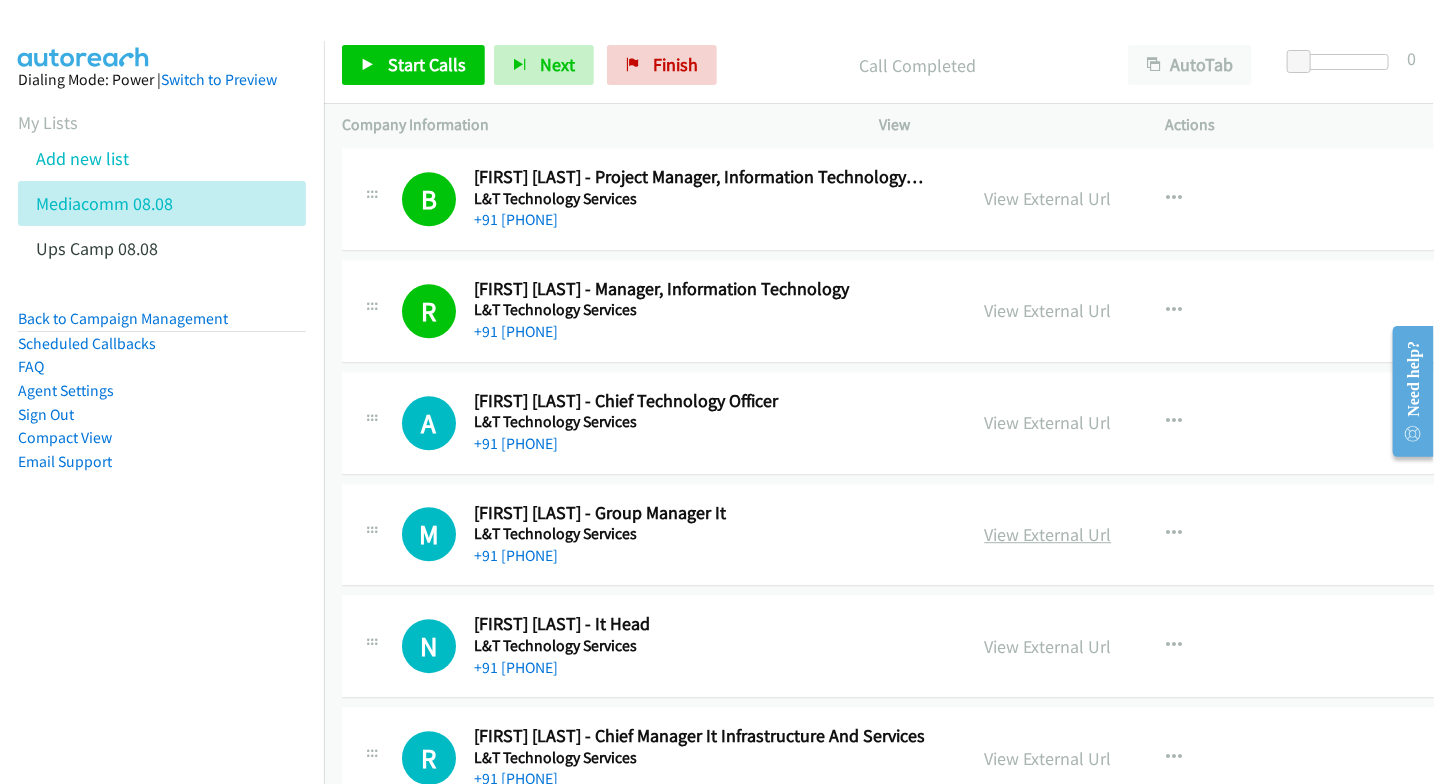 click on "View External Url" at bounding box center (1048, 534) 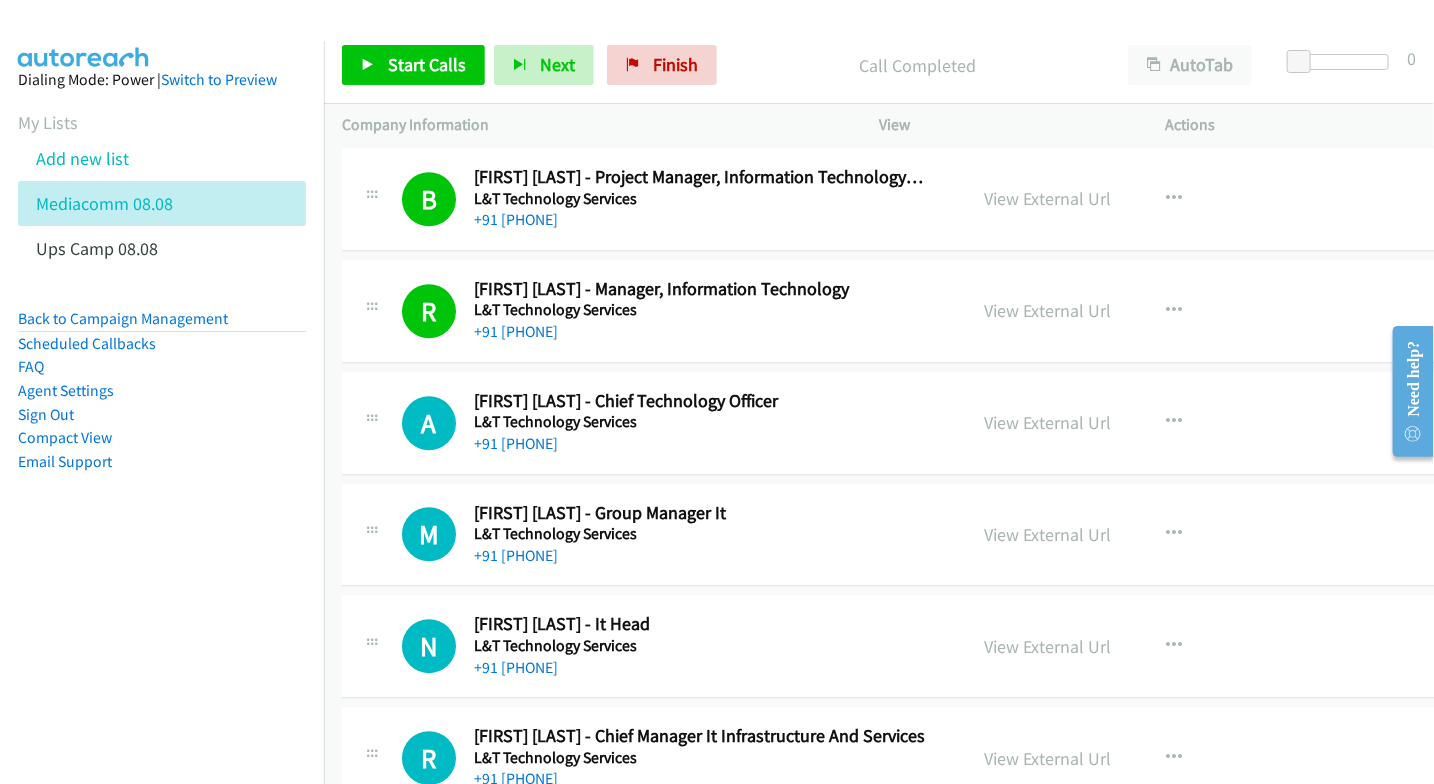 drag, startPoint x: 997, startPoint y: 657, endPoint x: 981, endPoint y: 632, distance: 29.681644 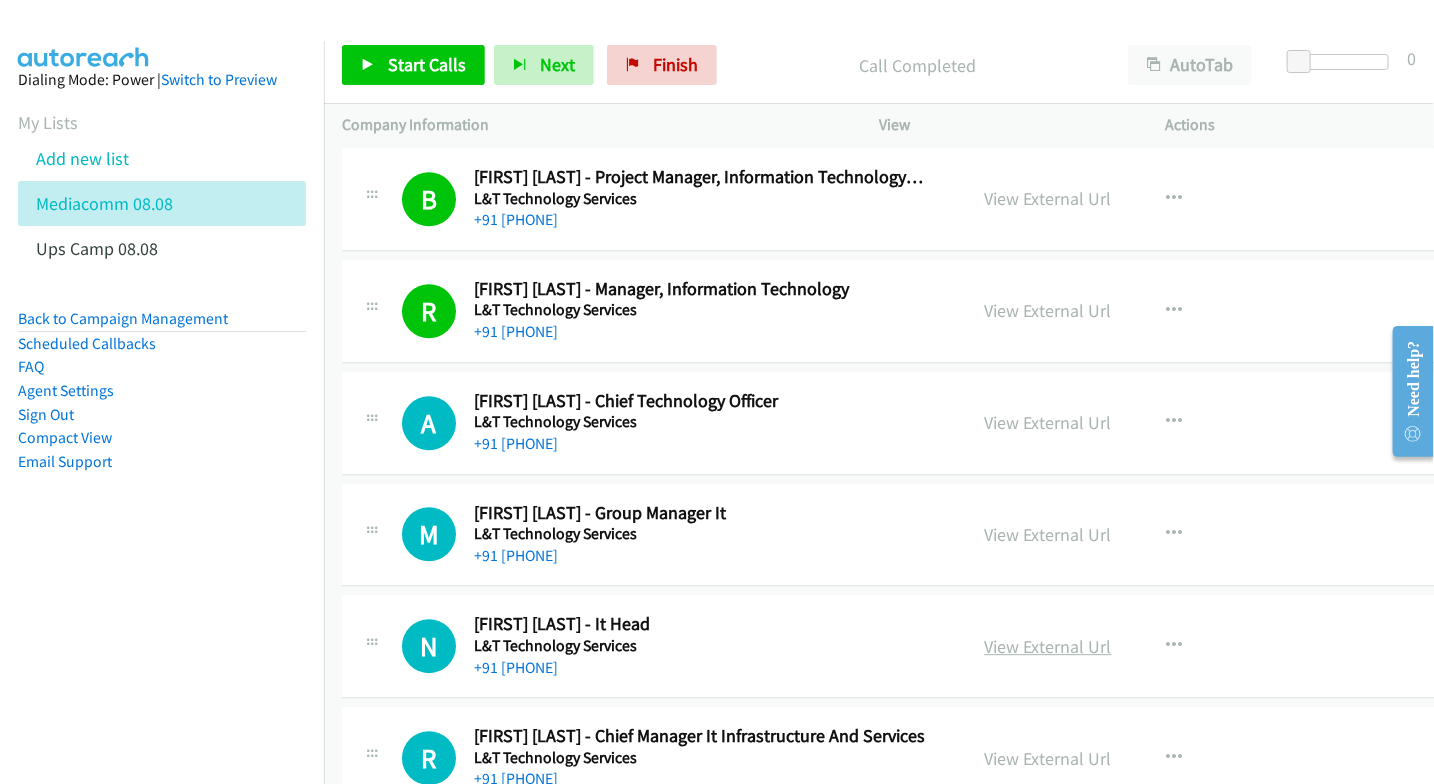 click on "View External Url" at bounding box center [1048, 646] 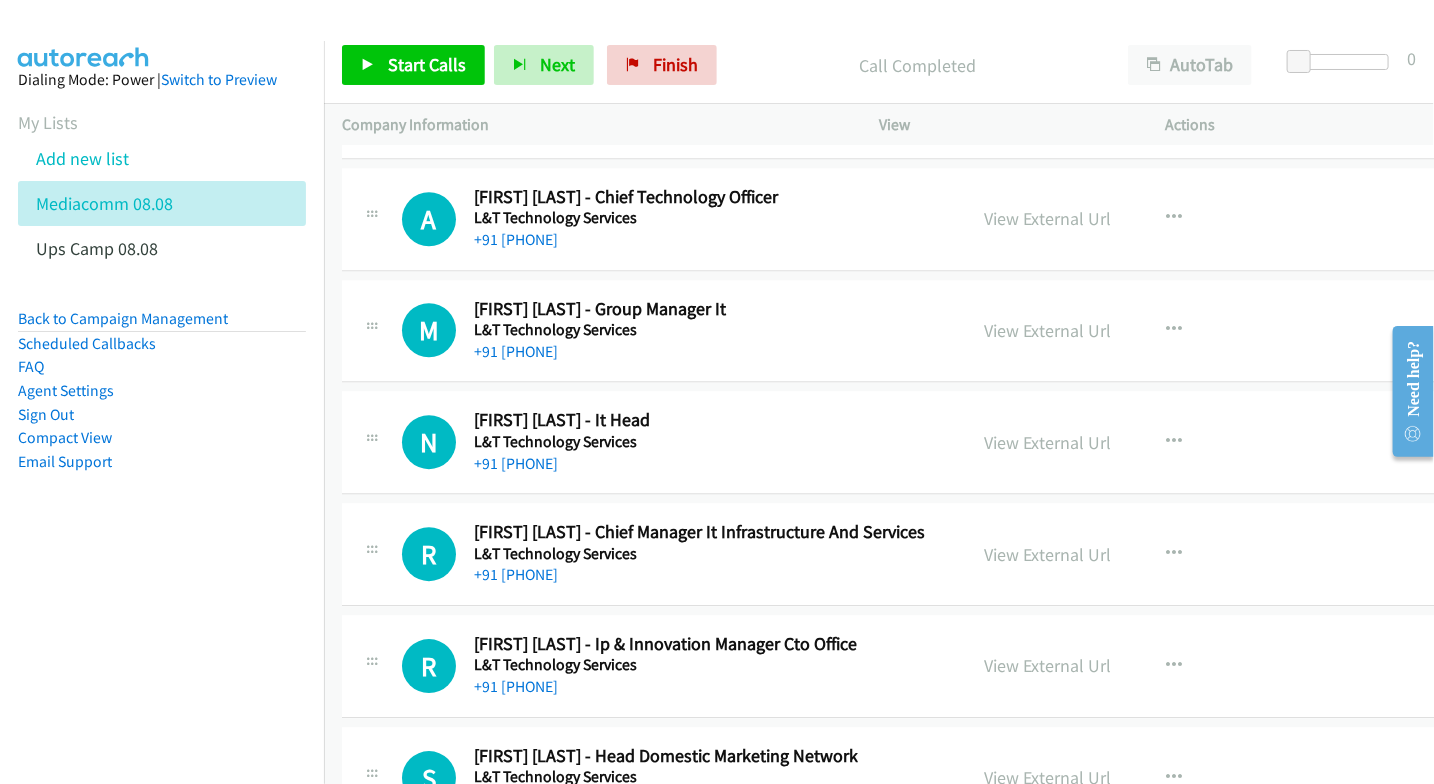 scroll, scrollTop: 25000, scrollLeft: 0, axis: vertical 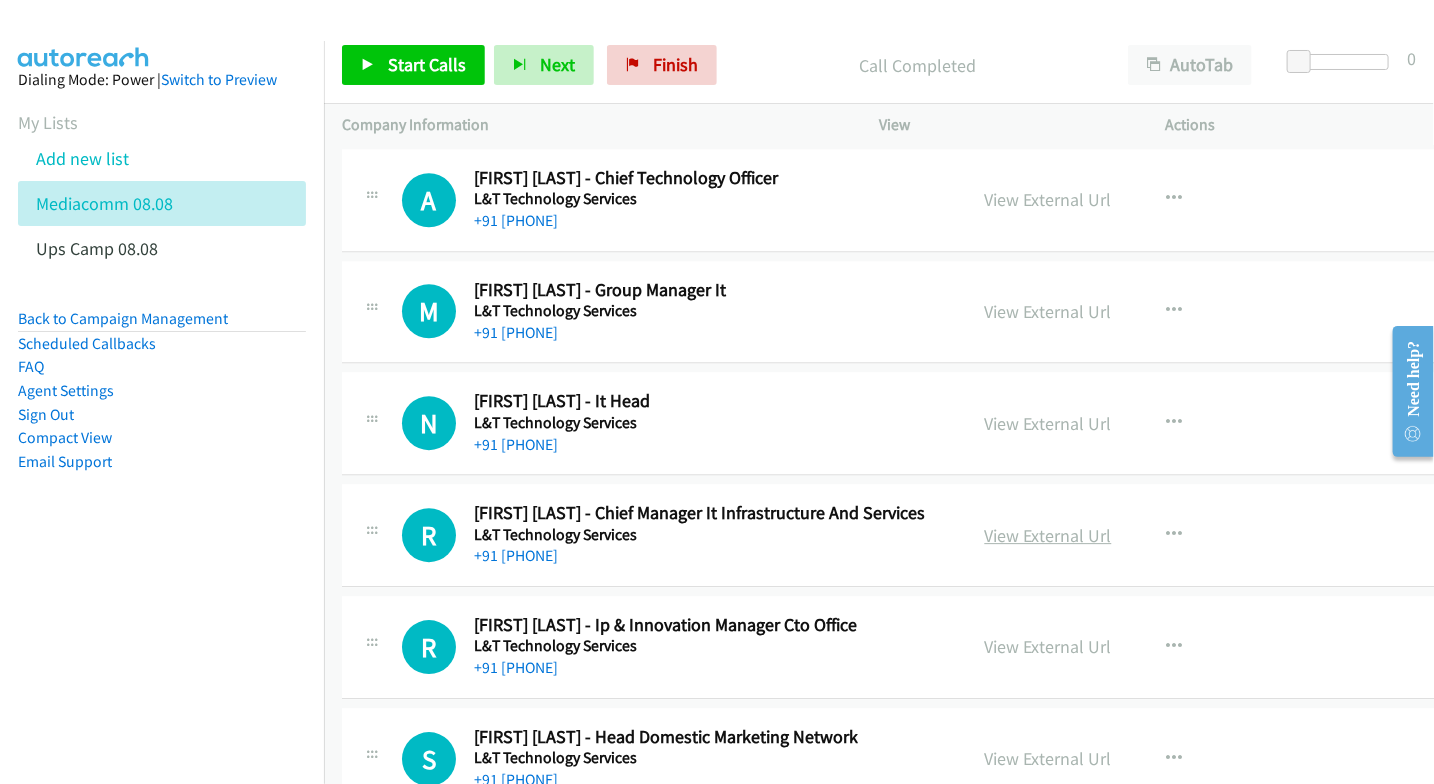 click on "View External Url" at bounding box center (1048, 535) 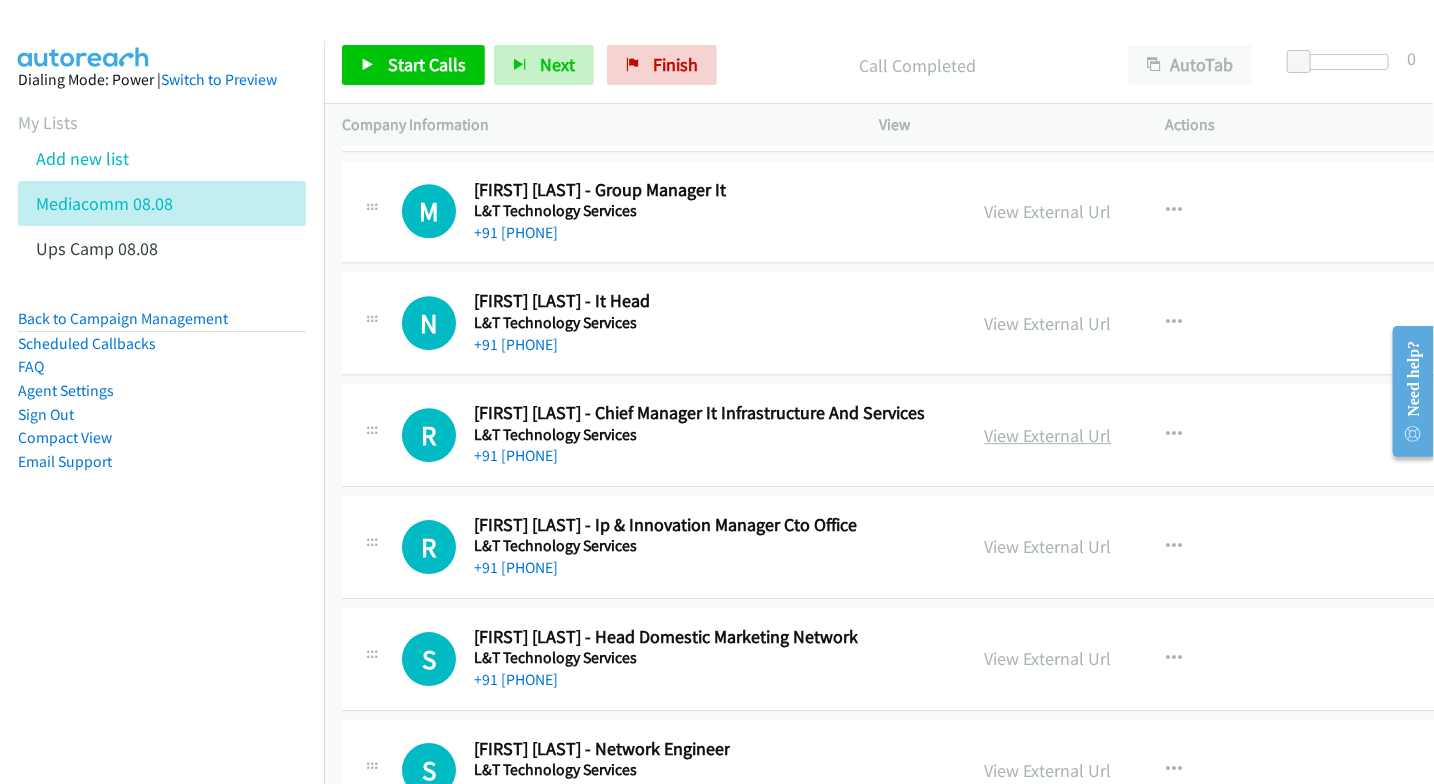 scroll, scrollTop: 25111, scrollLeft: 0, axis: vertical 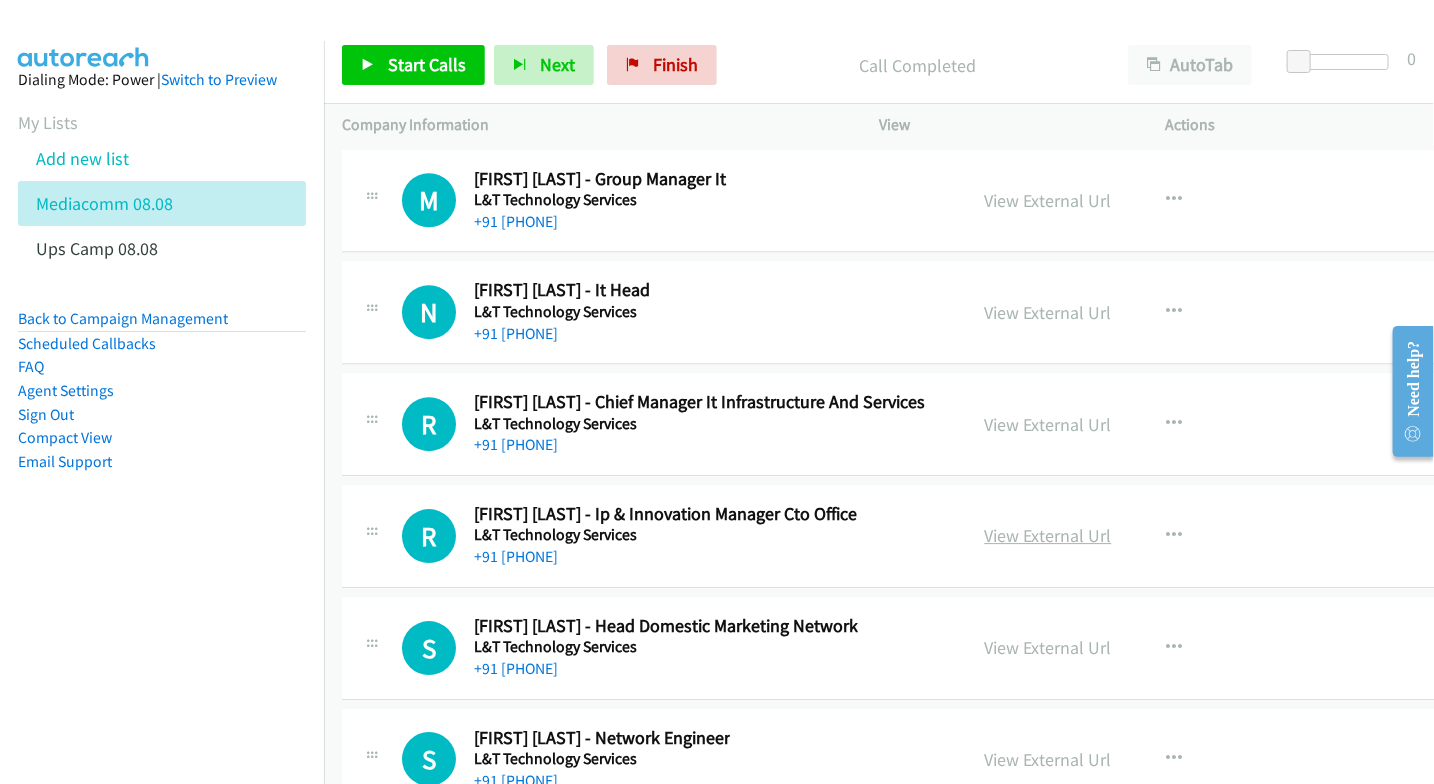 click on "View External Url" at bounding box center (1048, 535) 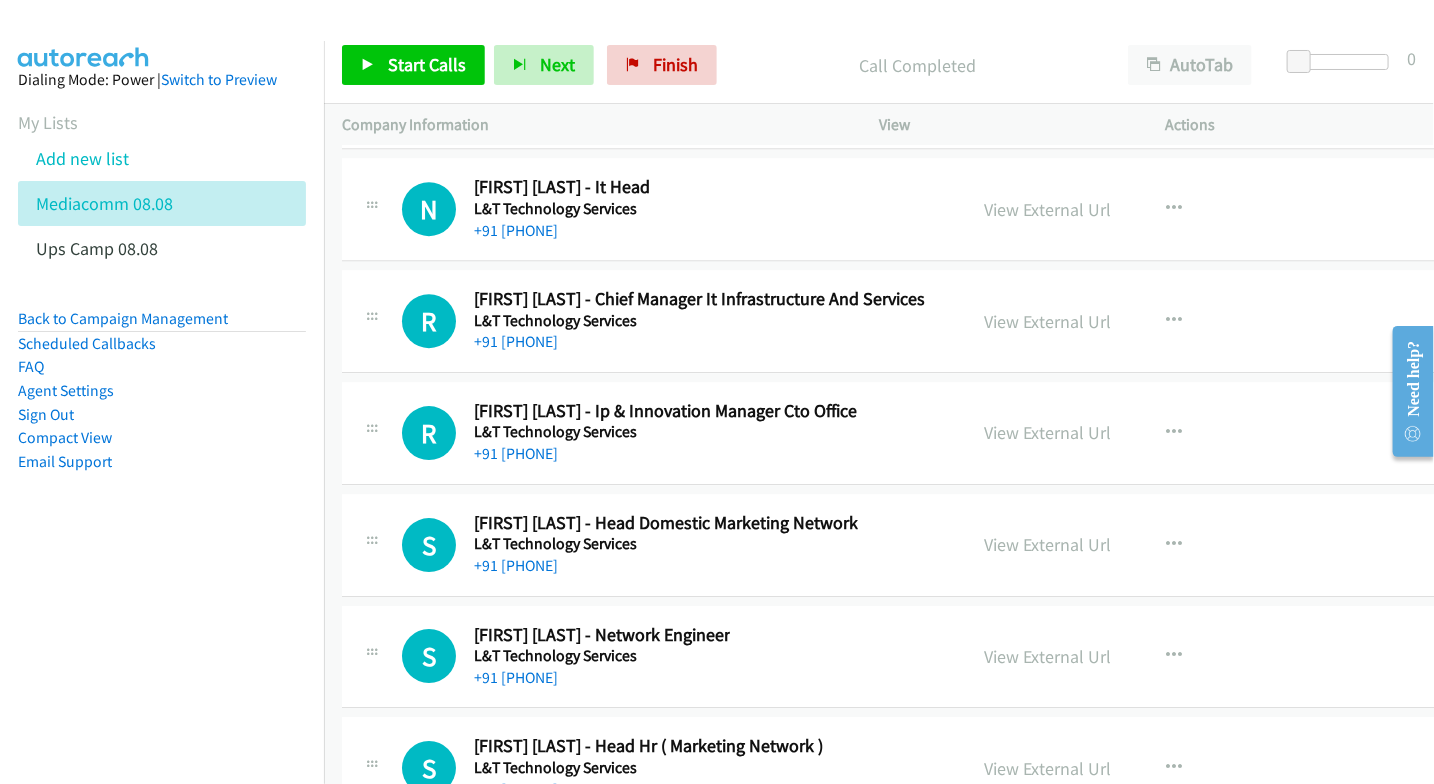 scroll, scrollTop: 25222, scrollLeft: 0, axis: vertical 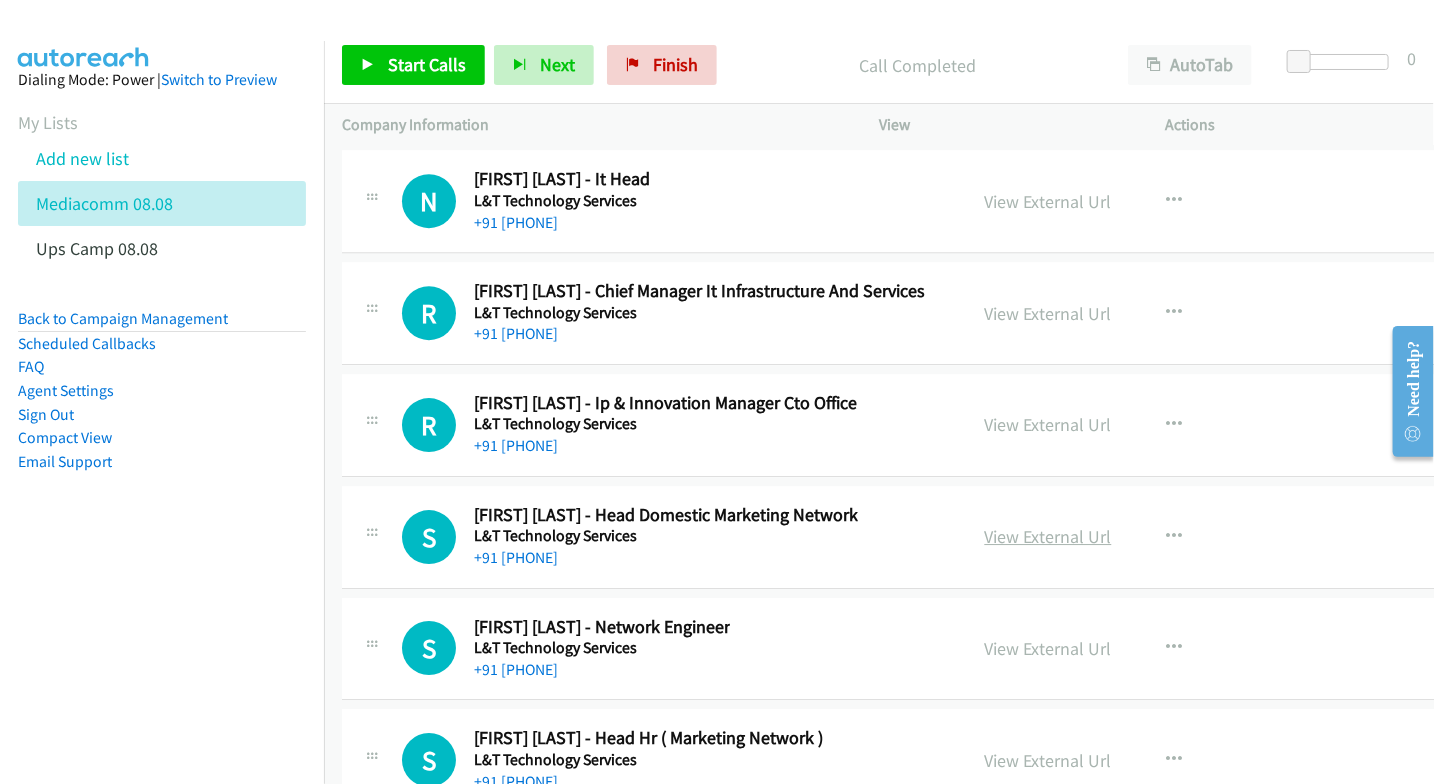 click on "View External Url" at bounding box center [1048, 536] 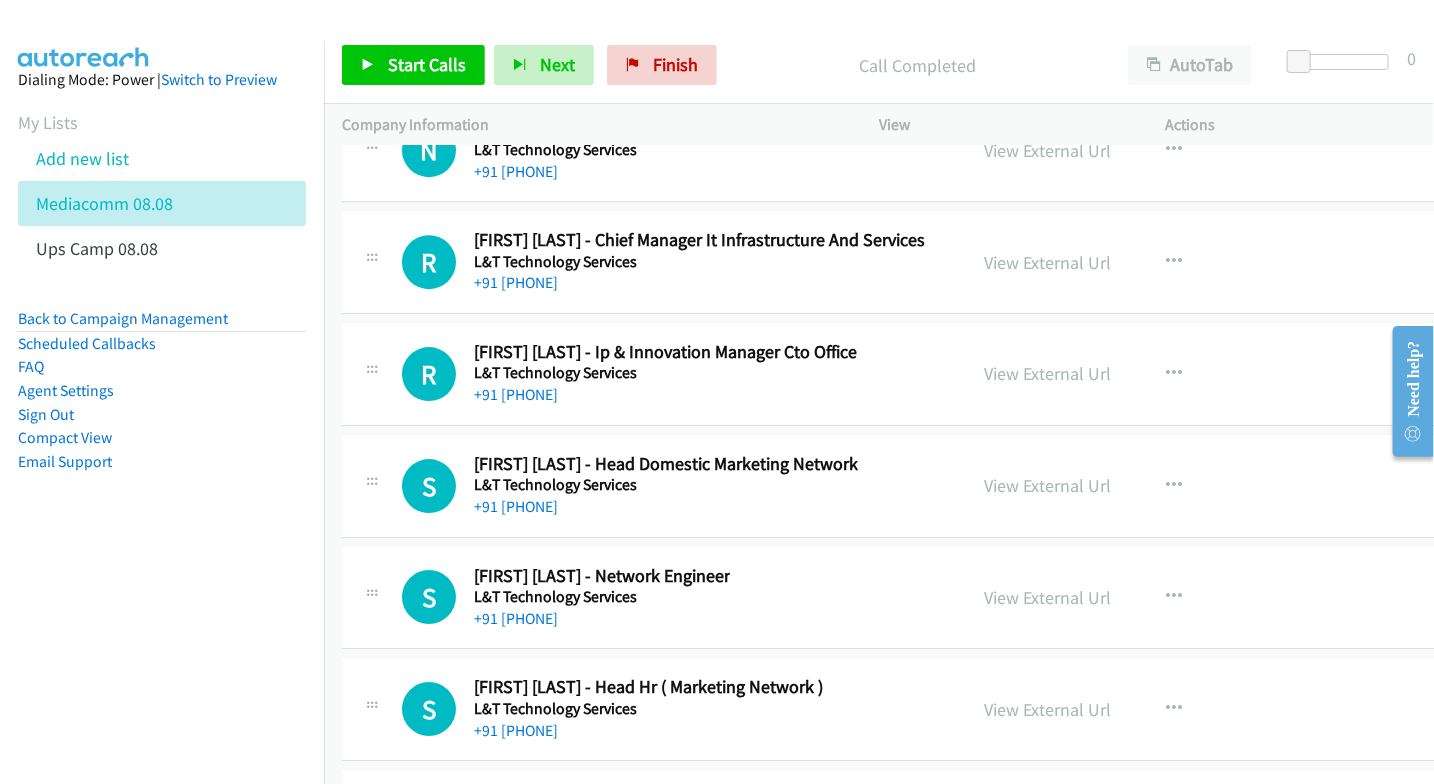 scroll, scrollTop: 25333, scrollLeft: 0, axis: vertical 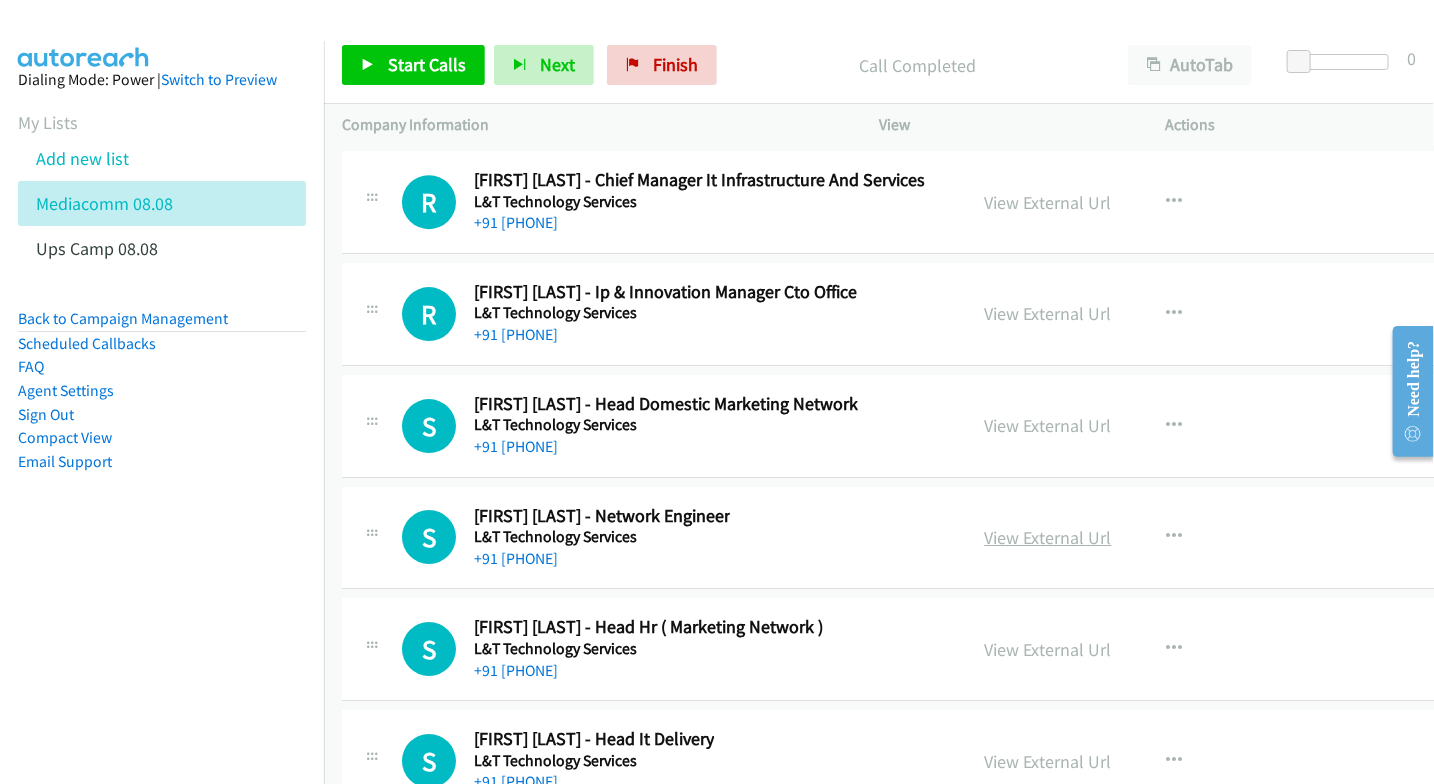 click on "View External Url" at bounding box center [1048, 537] 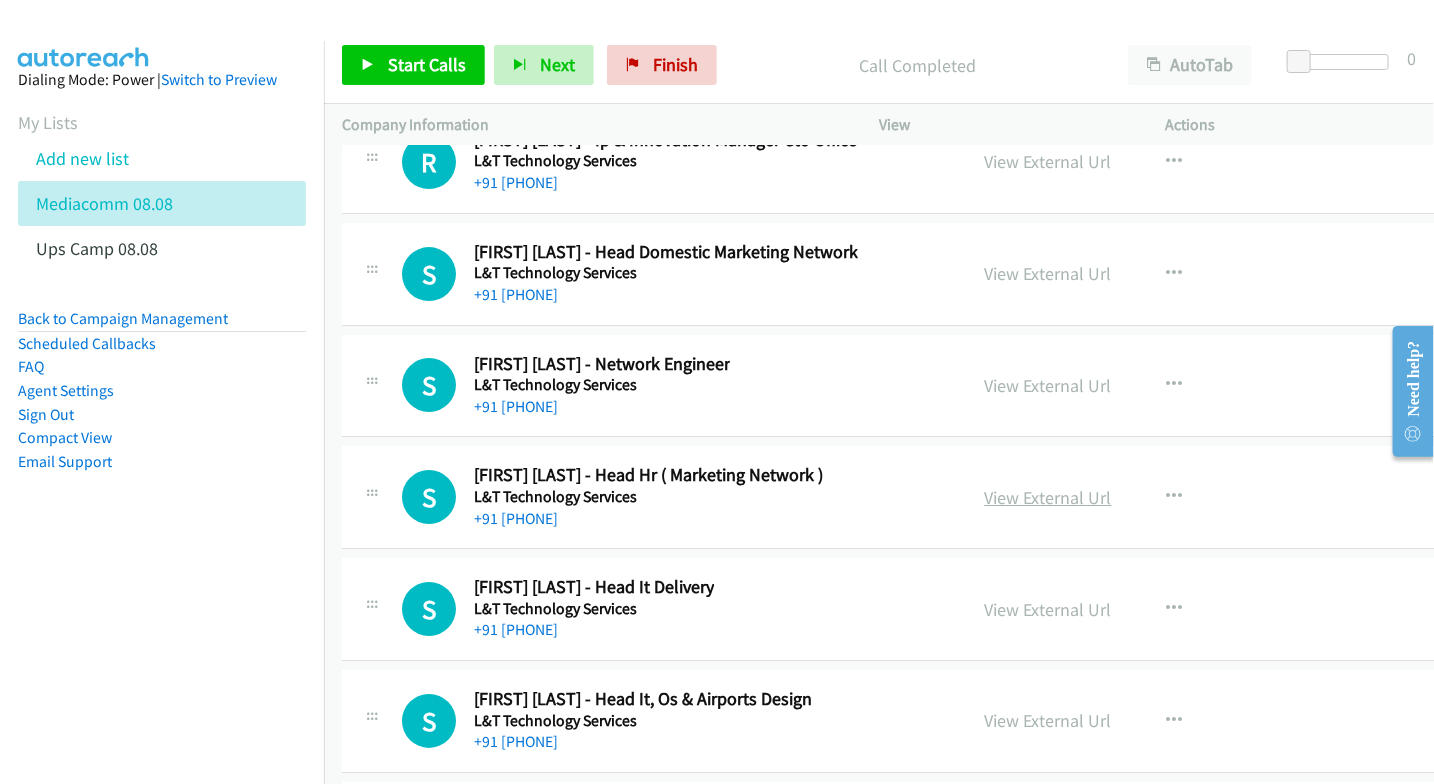 scroll, scrollTop: 25555, scrollLeft: 0, axis: vertical 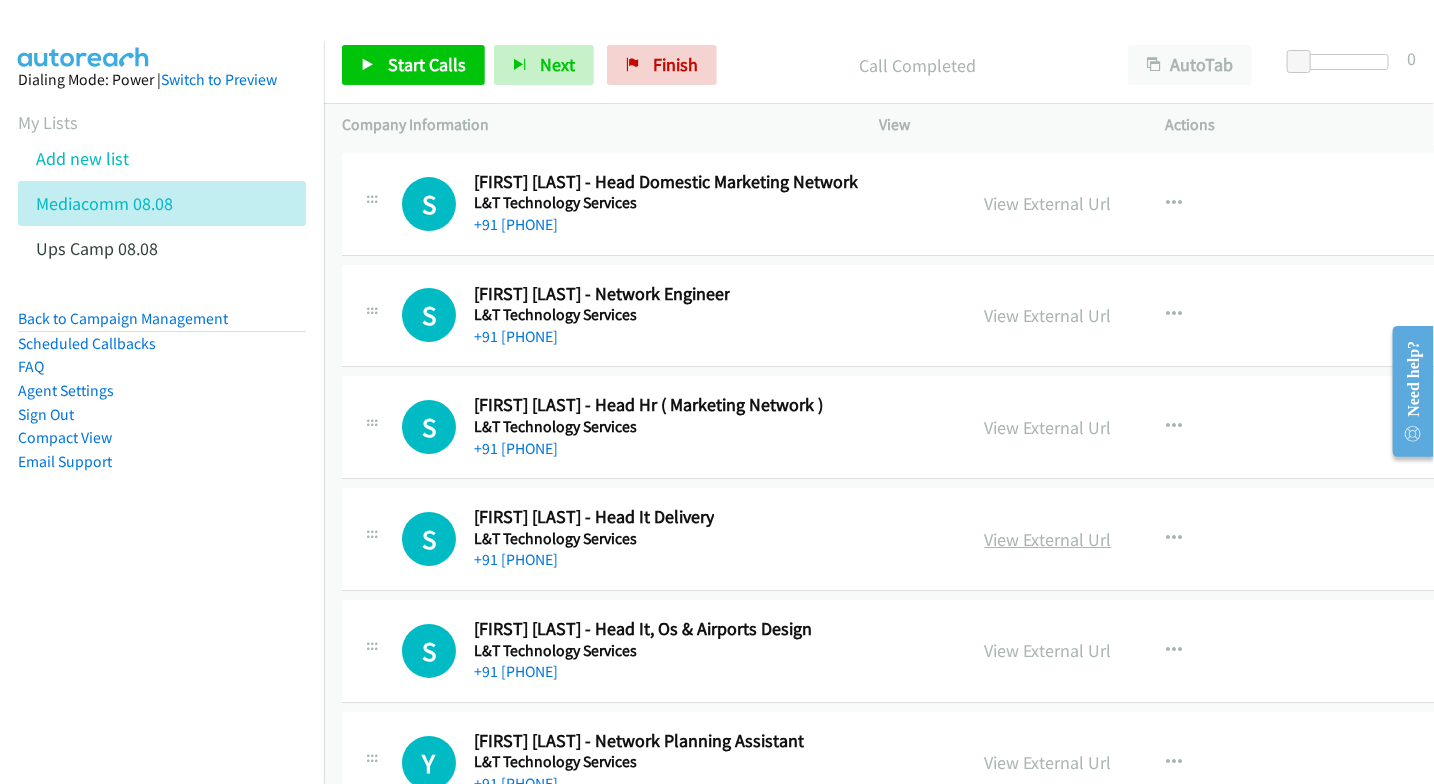 click on "View External Url" at bounding box center (1048, 539) 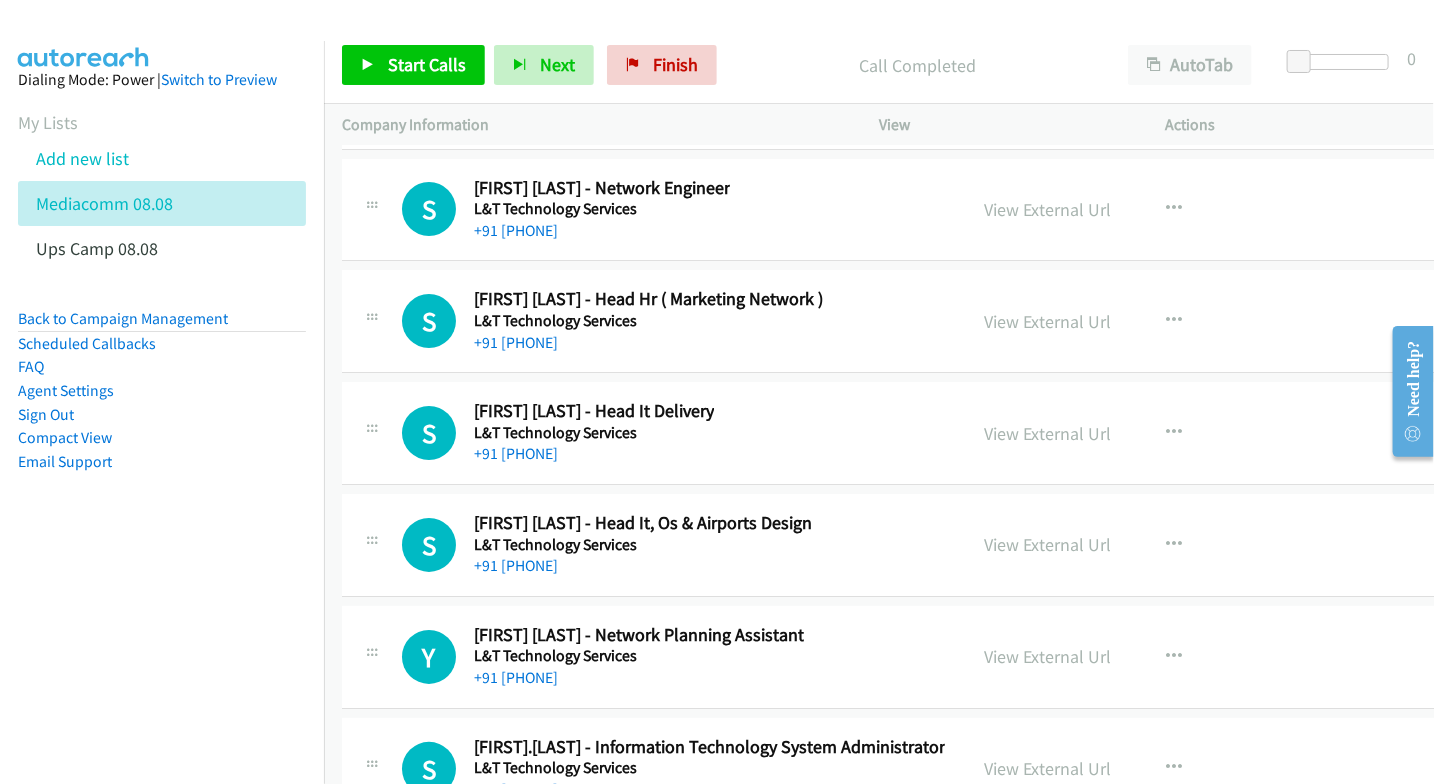 scroll, scrollTop: 25666, scrollLeft: 0, axis: vertical 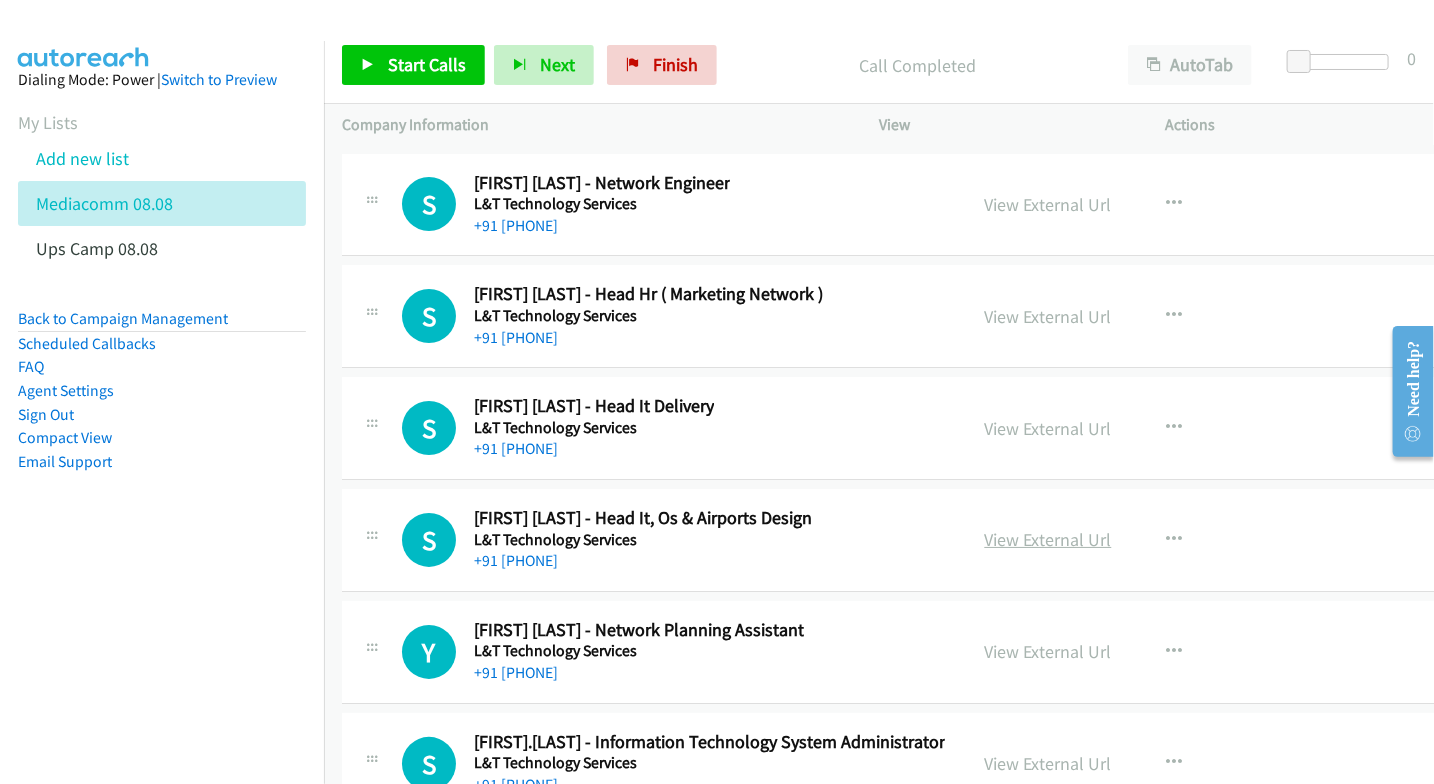 click on "View External Url" at bounding box center [1048, 539] 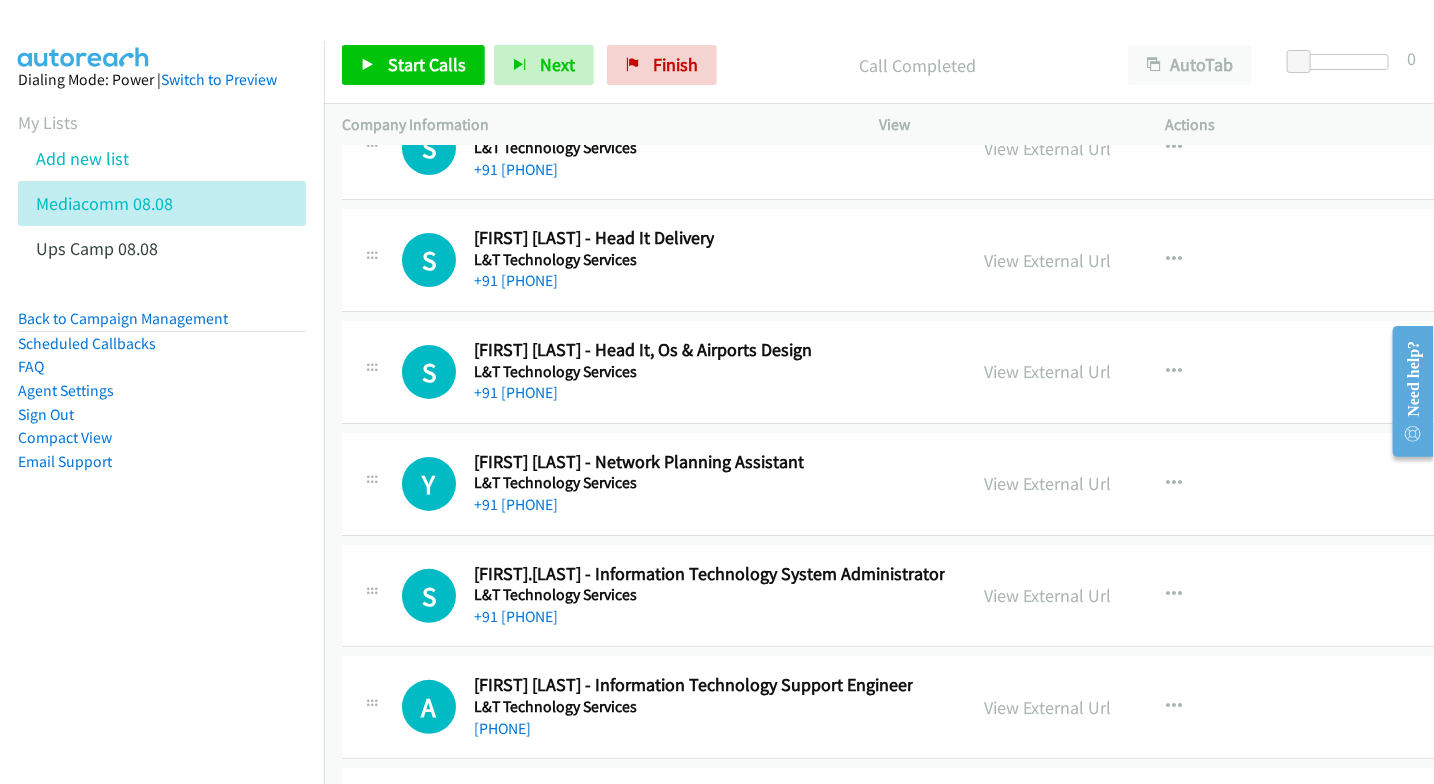 scroll, scrollTop: 25888, scrollLeft: 0, axis: vertical 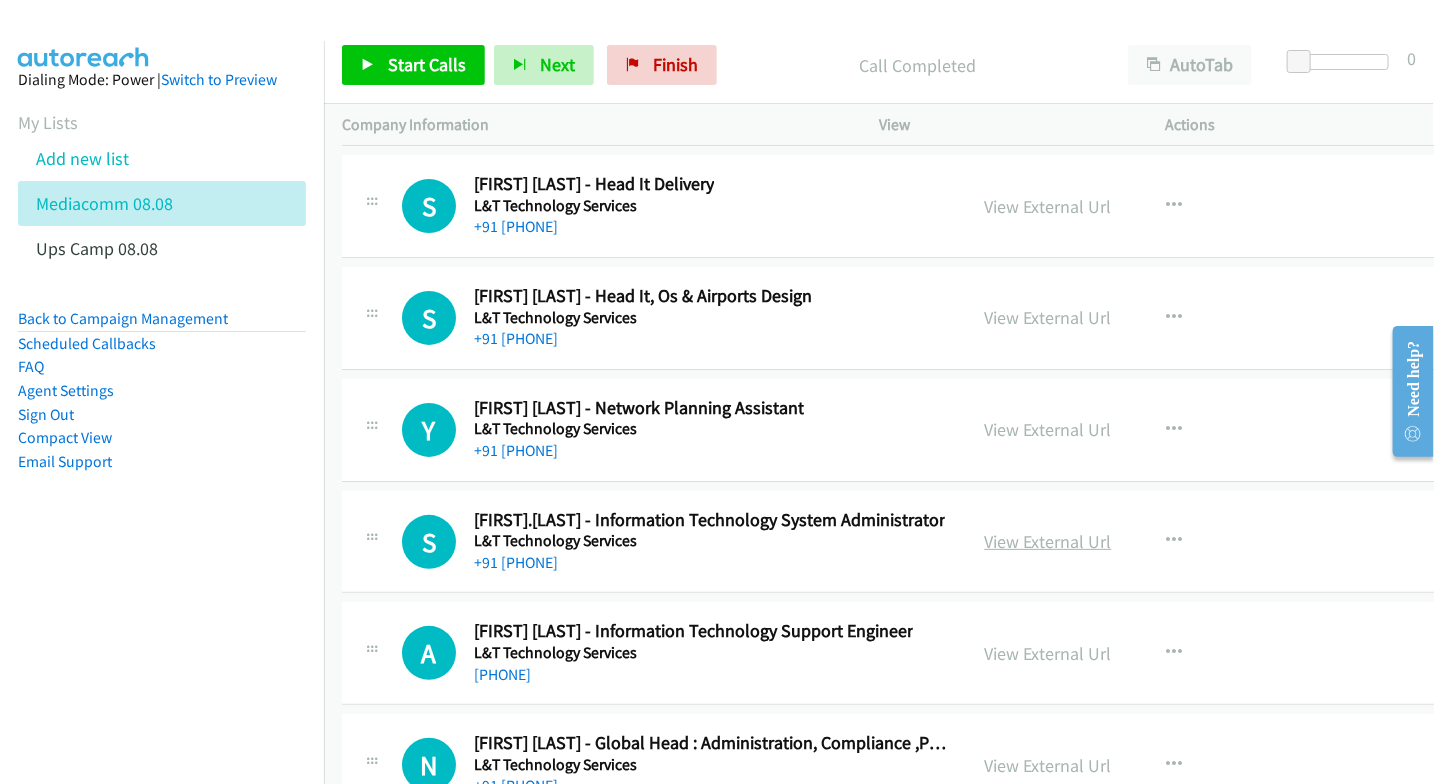 click on "View External Url" at bounding box center (1048, 541) 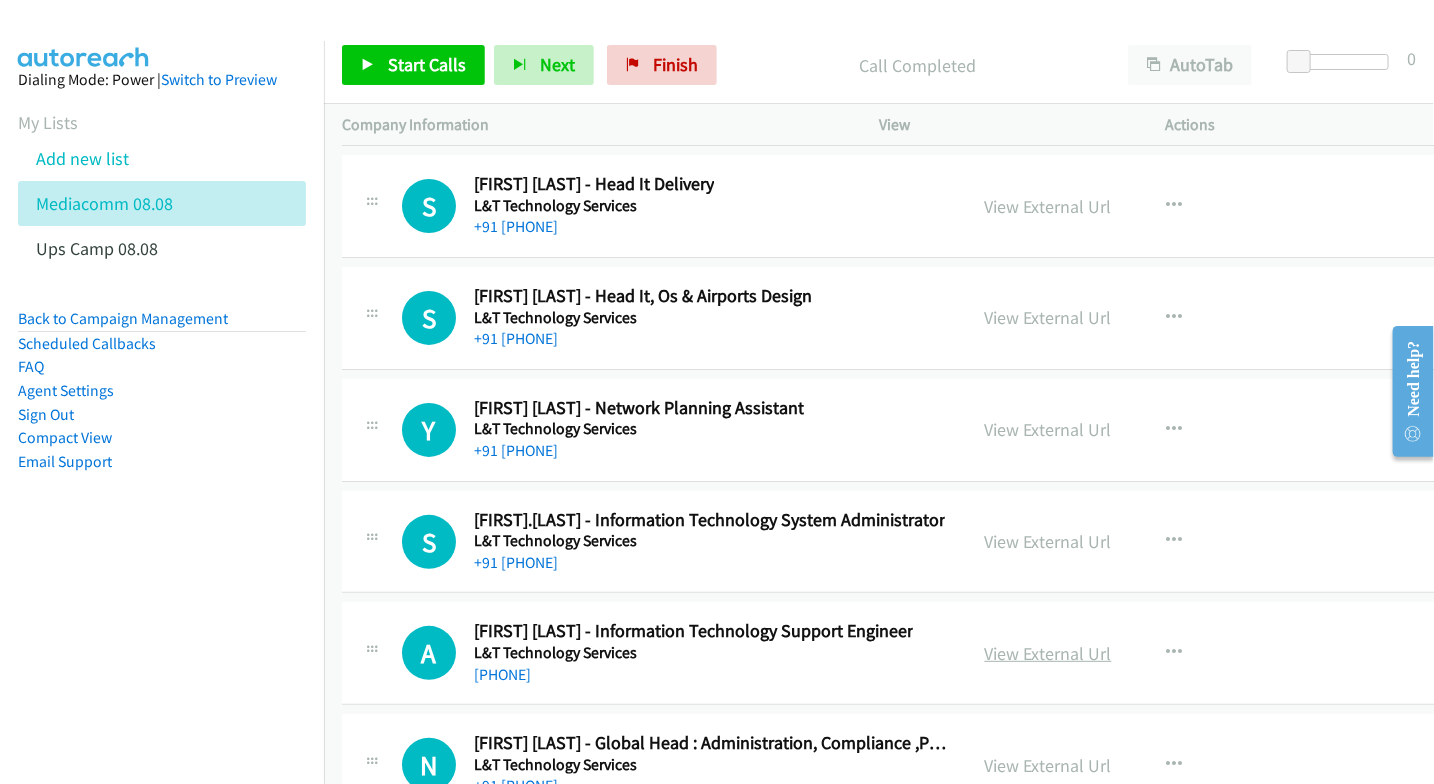 click on "View External Url" at bounding box center [1048, 653] 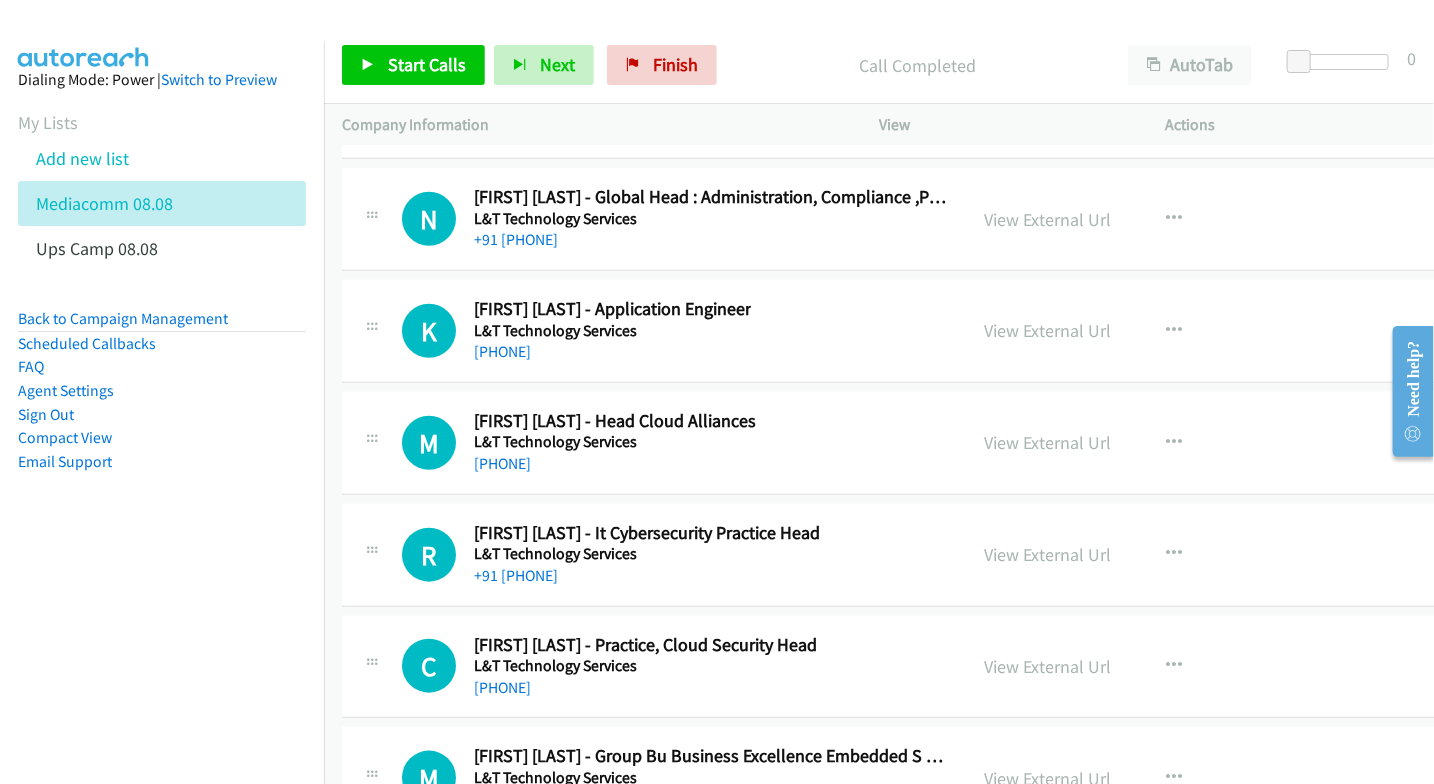 scroll, scrollTop: 26444, scrollLeft: 0, axis: vertical 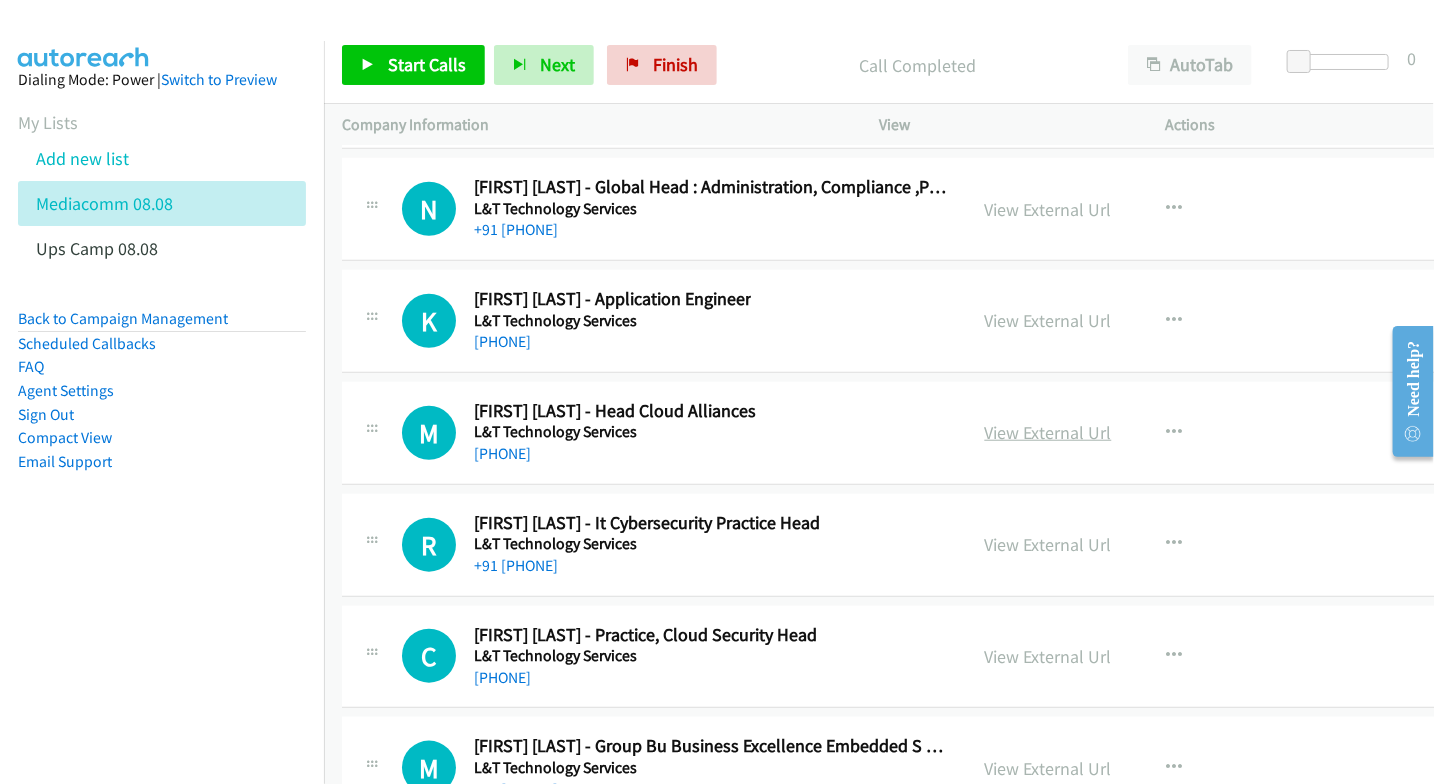 click on "View External Url" at bounding box center [1048, 432] 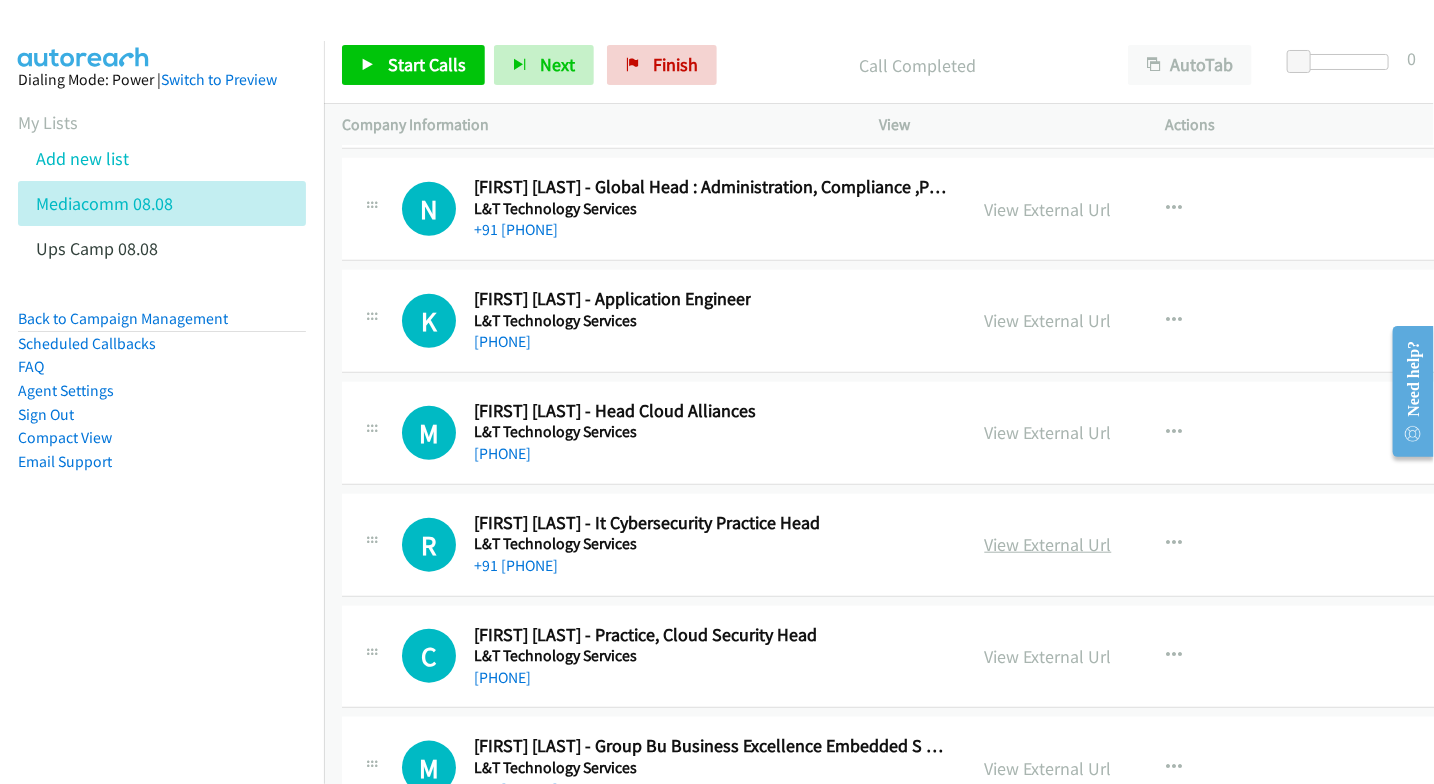 click on "View External Url" at bounding box center (1048, 544) 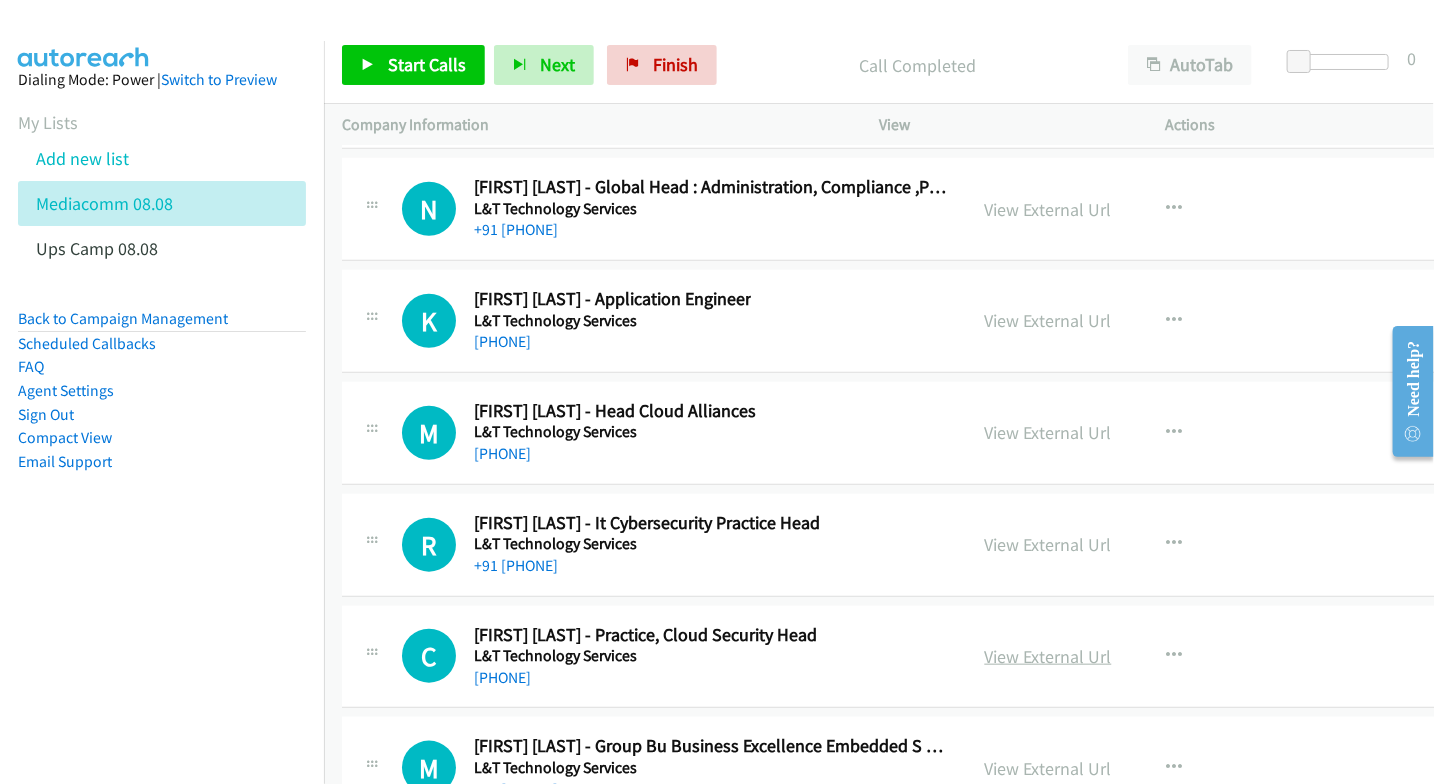 click on "View External Url" at bounding box center (1048, 656) 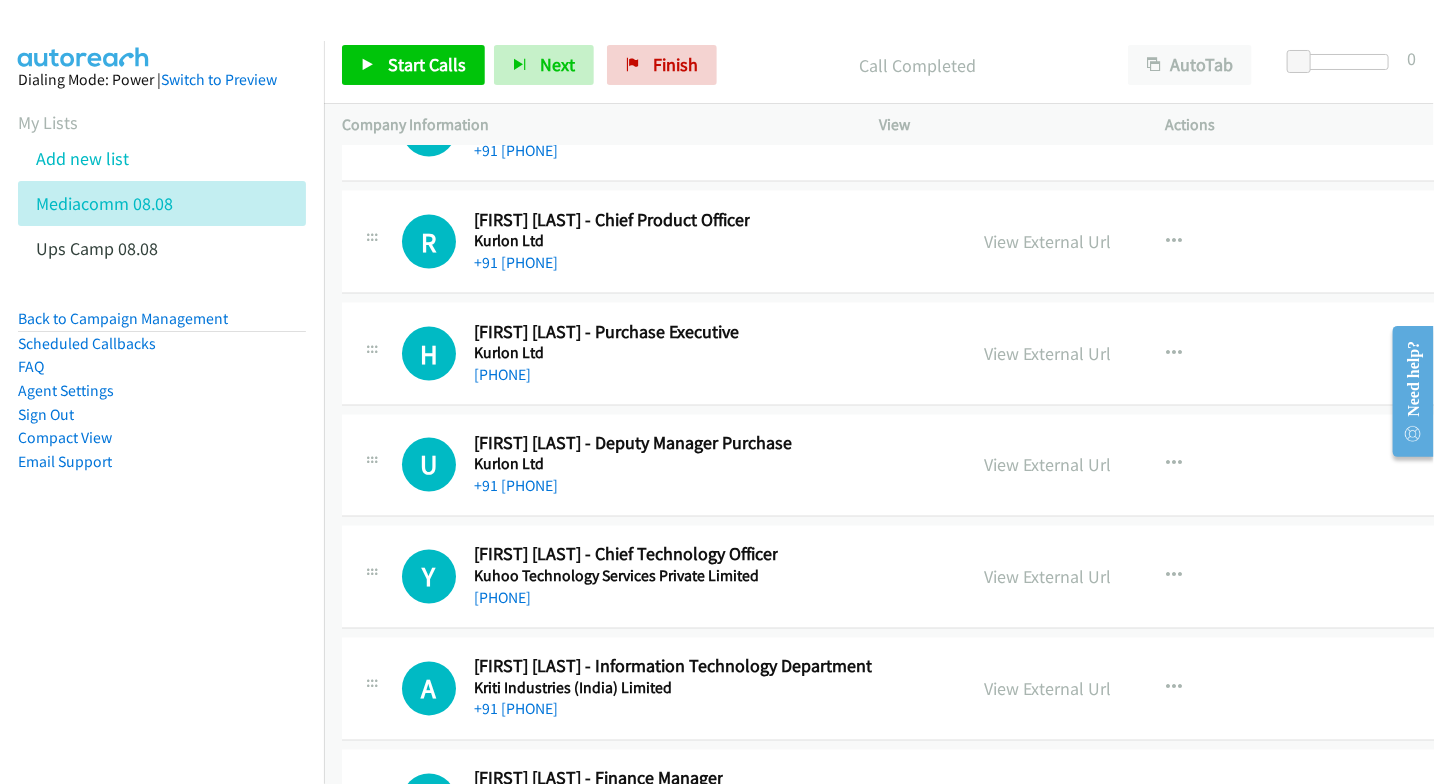 scroll, scrollTop: 27222, scrollLeft: 0, axis: vertical 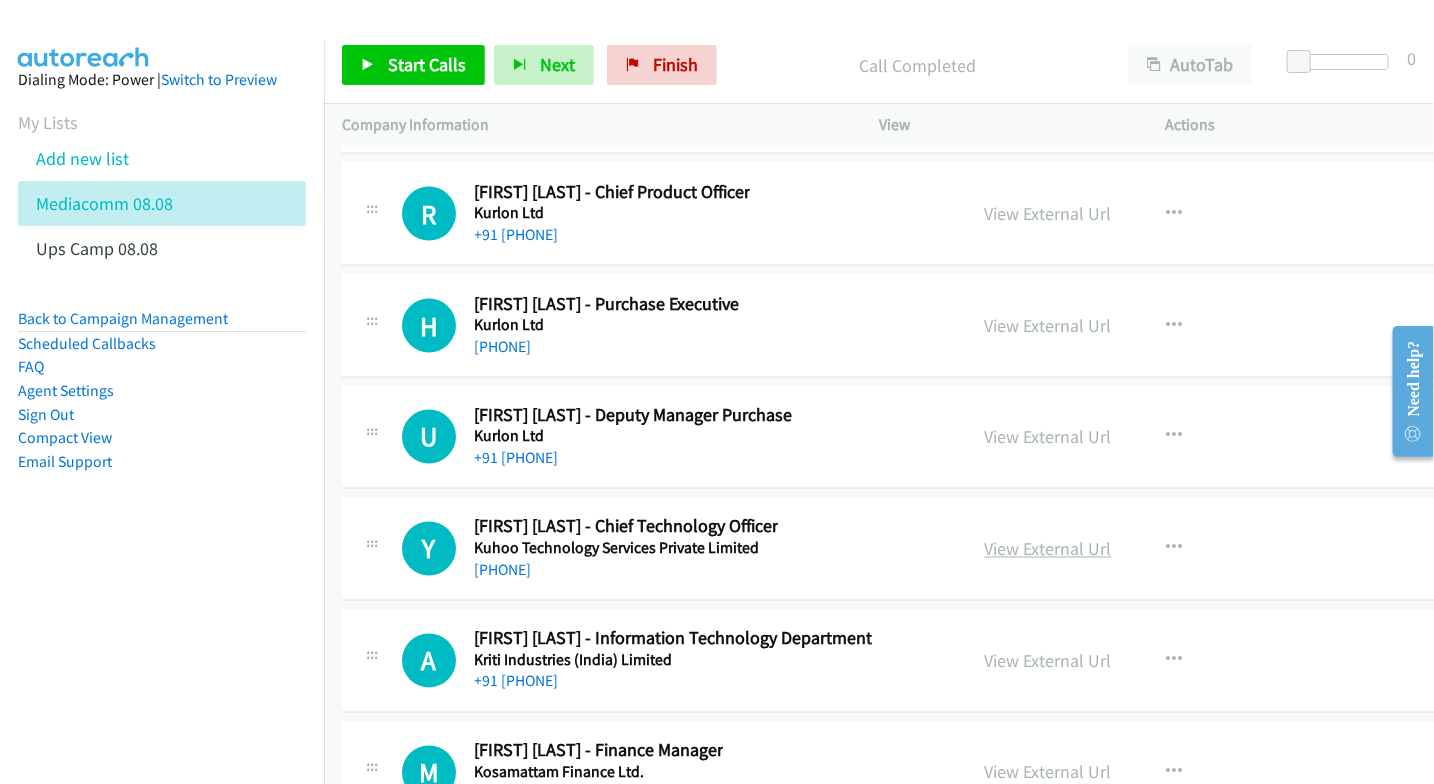 click on "View External Url" at bounding box center [1048, 549] 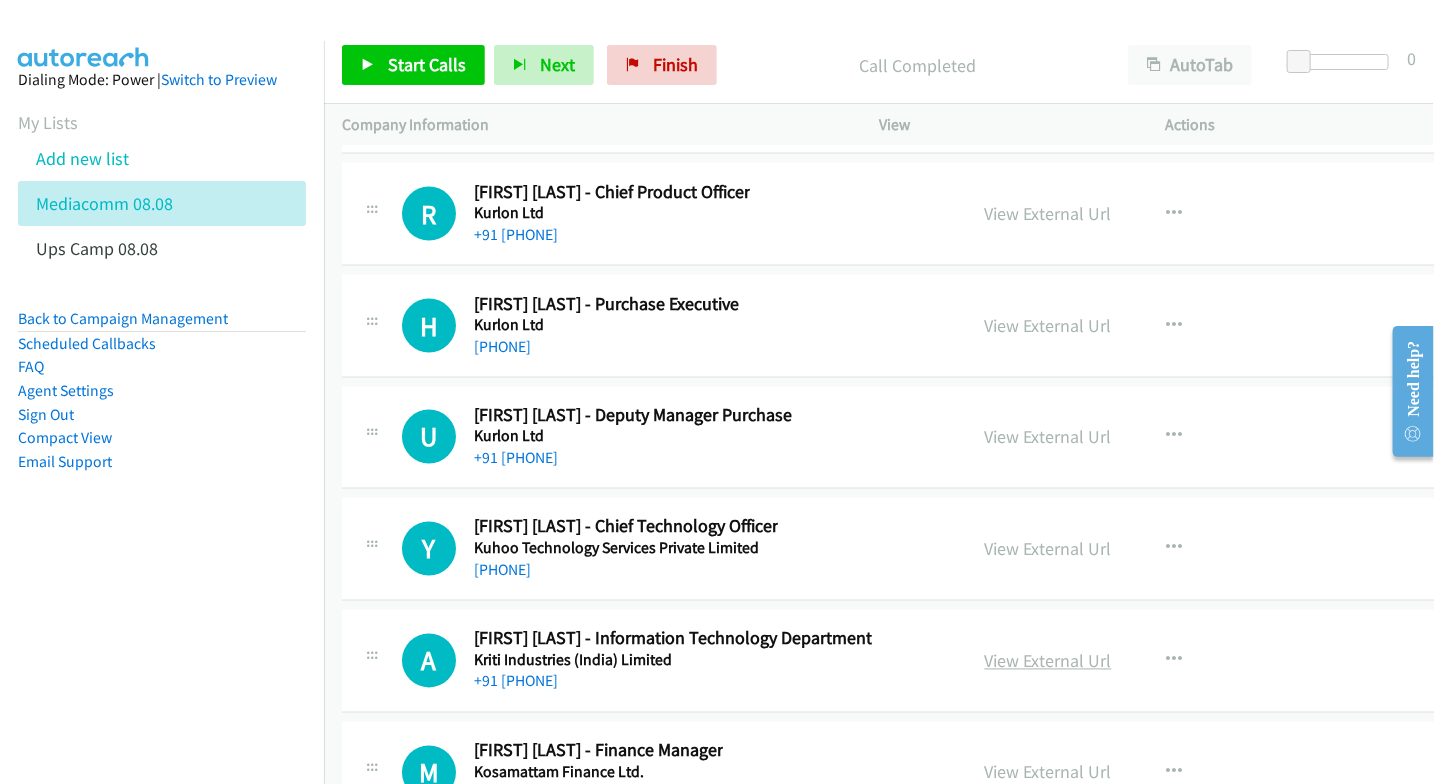click on "View External Url" at bounding box center (1048, 661) 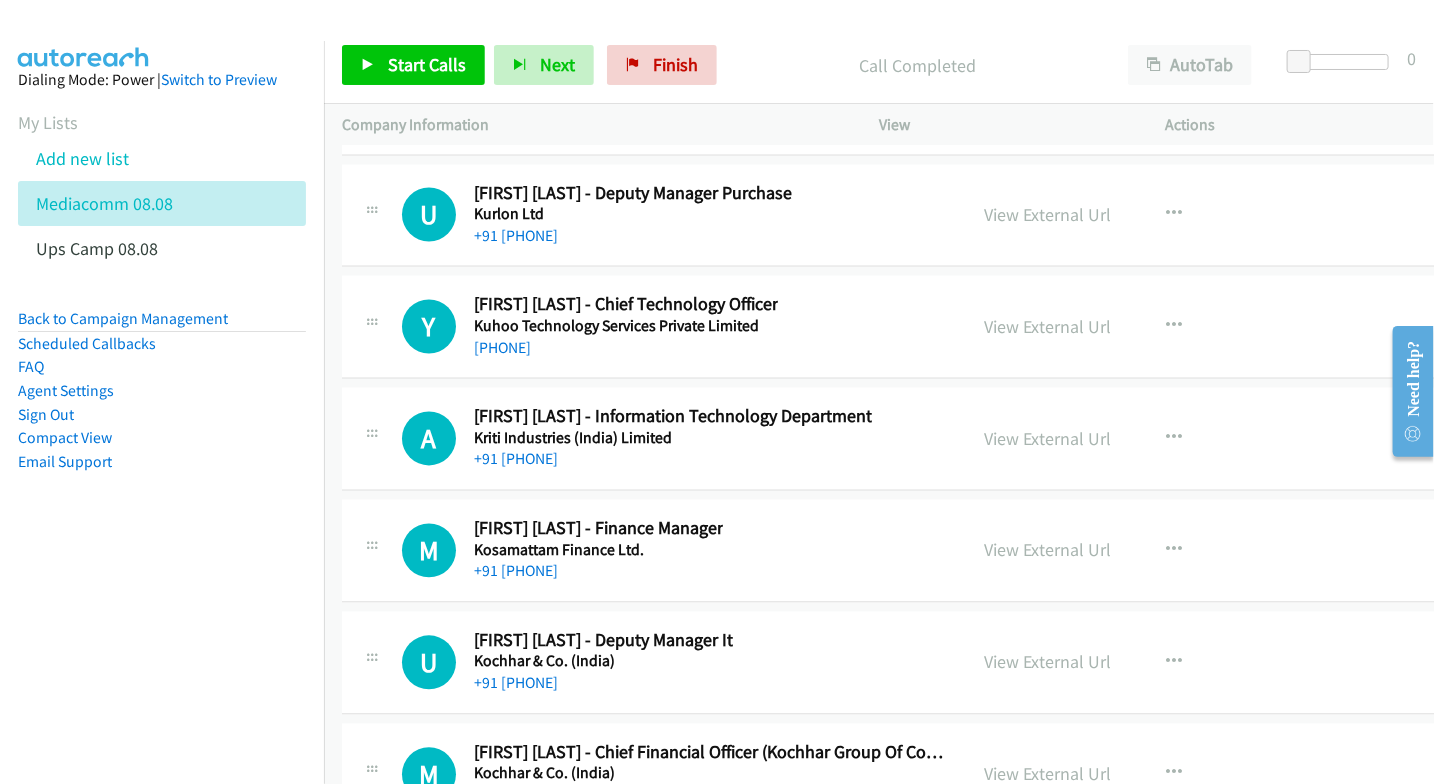 scroll, scrollTop: 27222, scrollLeft: 0, axis: vertical 